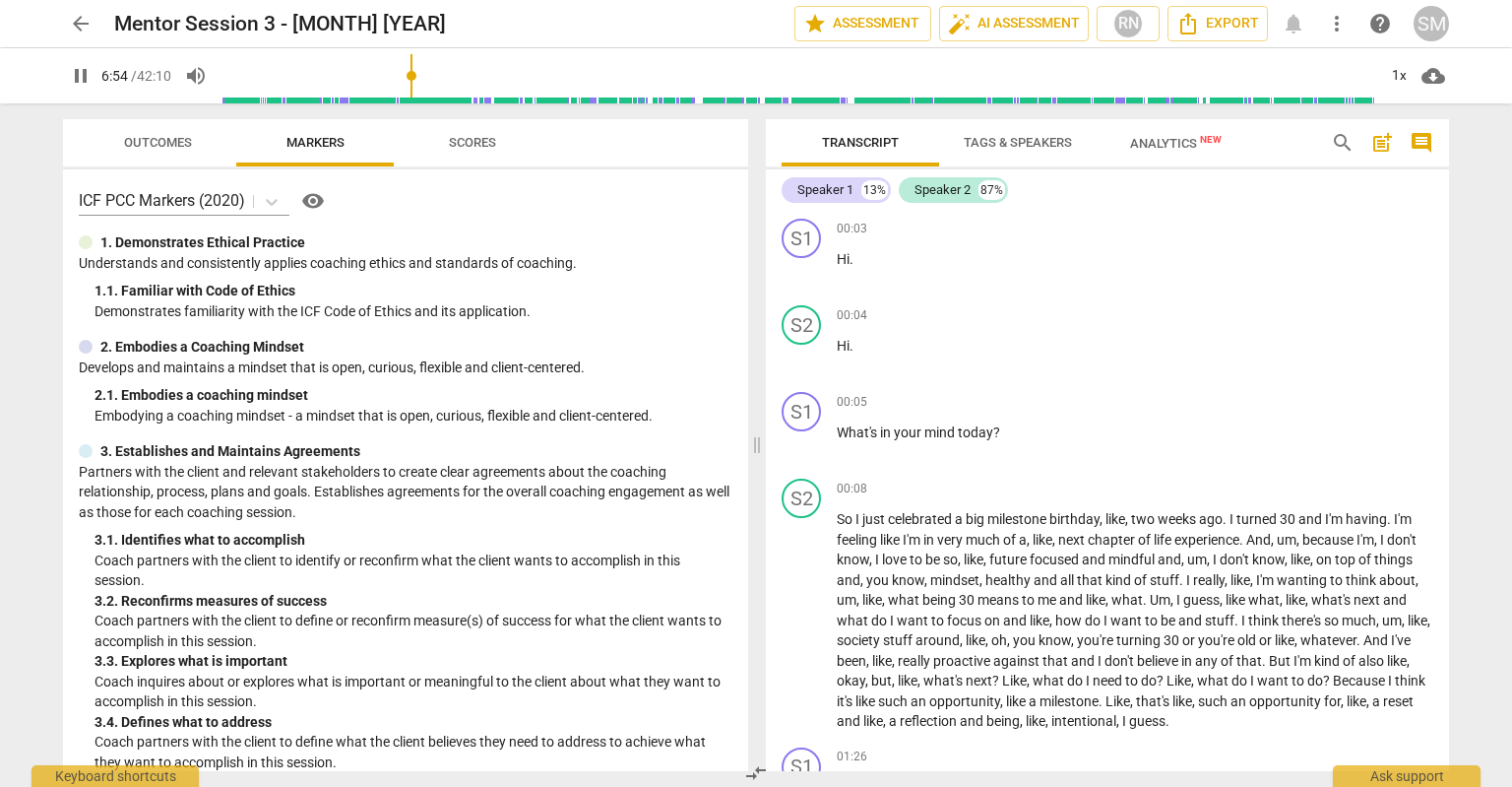 scroll, scrollTop: 0, scrollLeft: 0, axis: both 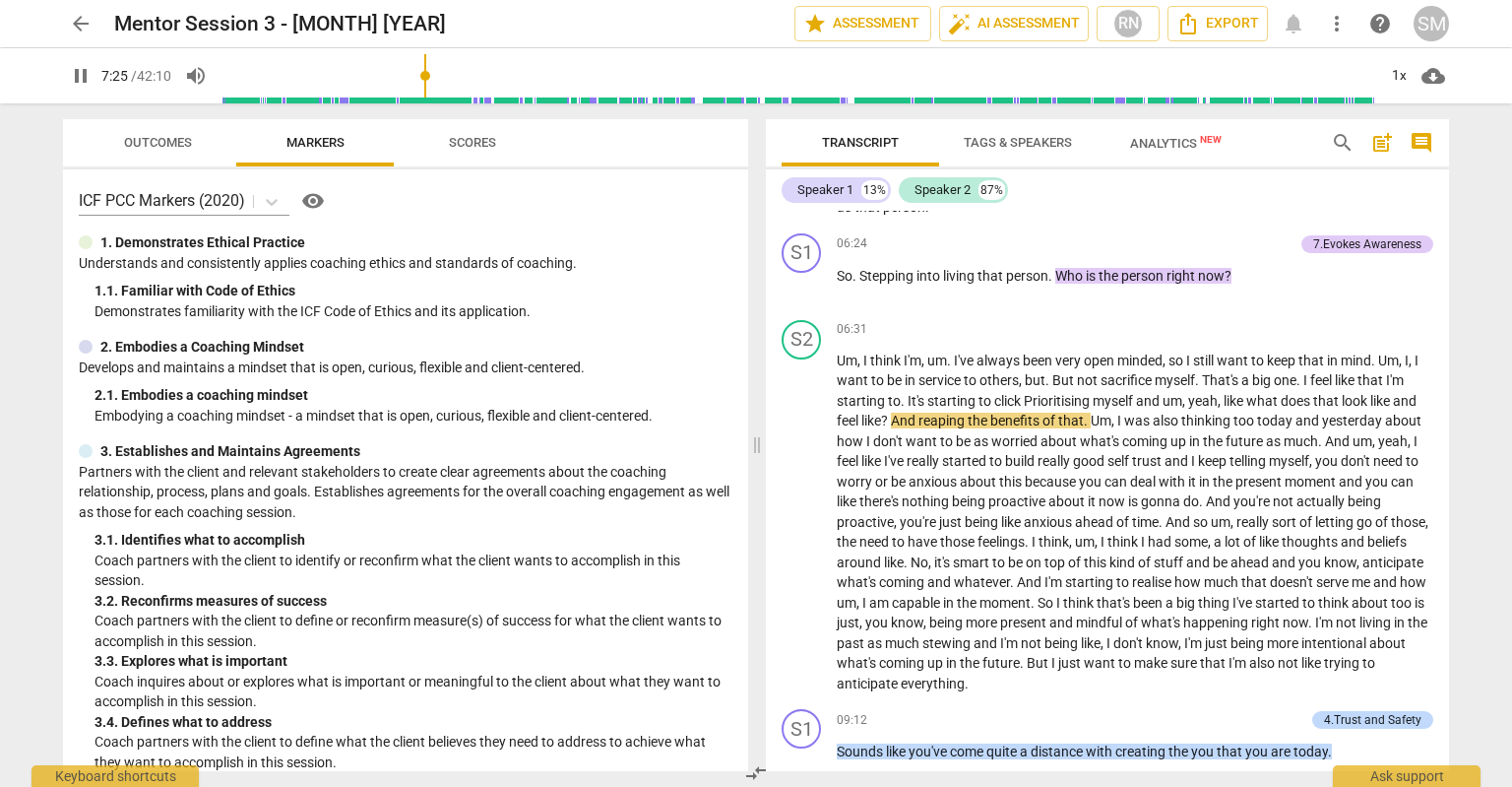 click on "pause" at bounding box center [81, 76] 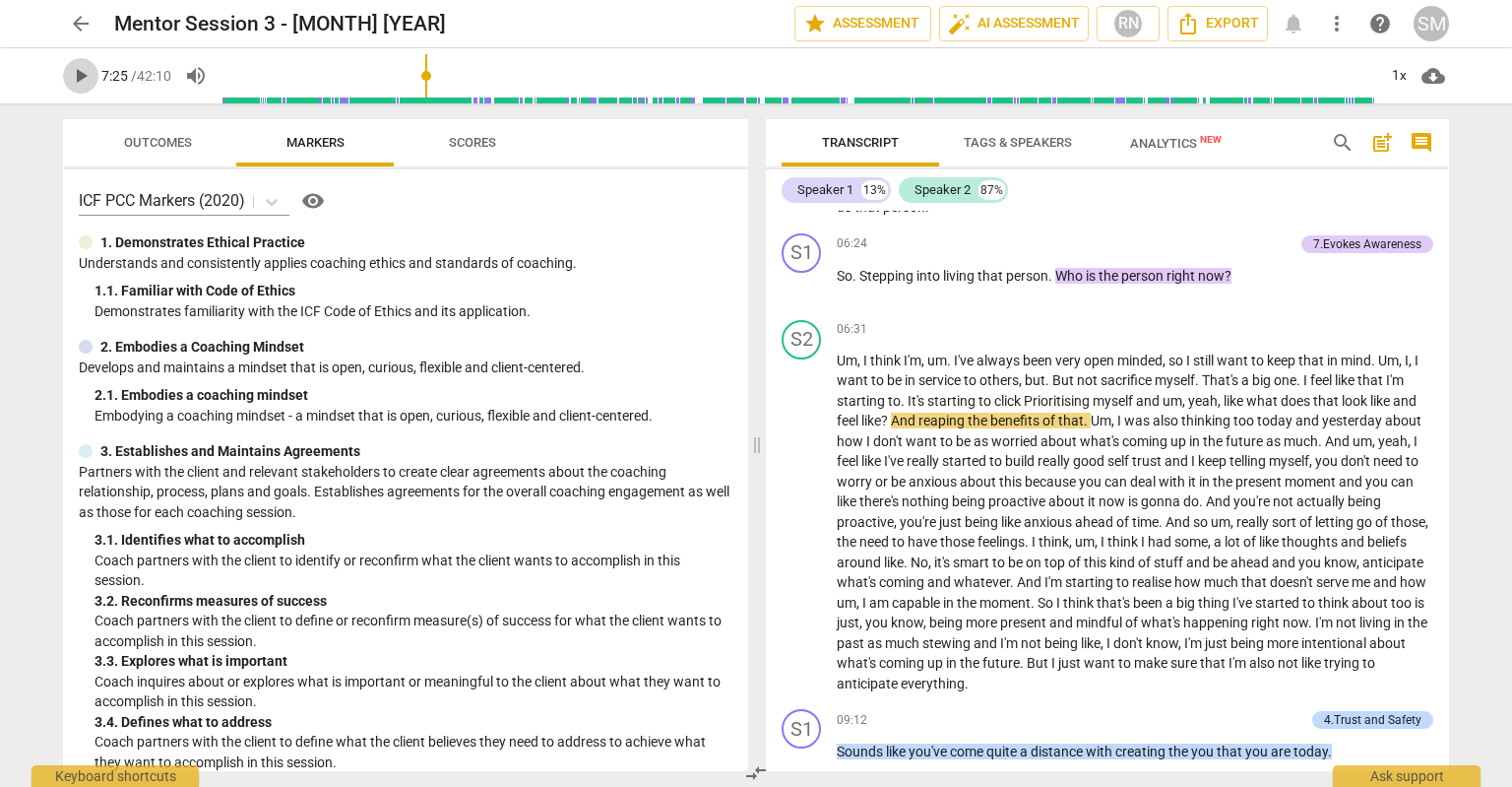 click on "play_arrow" at bounding box center (81, 76) 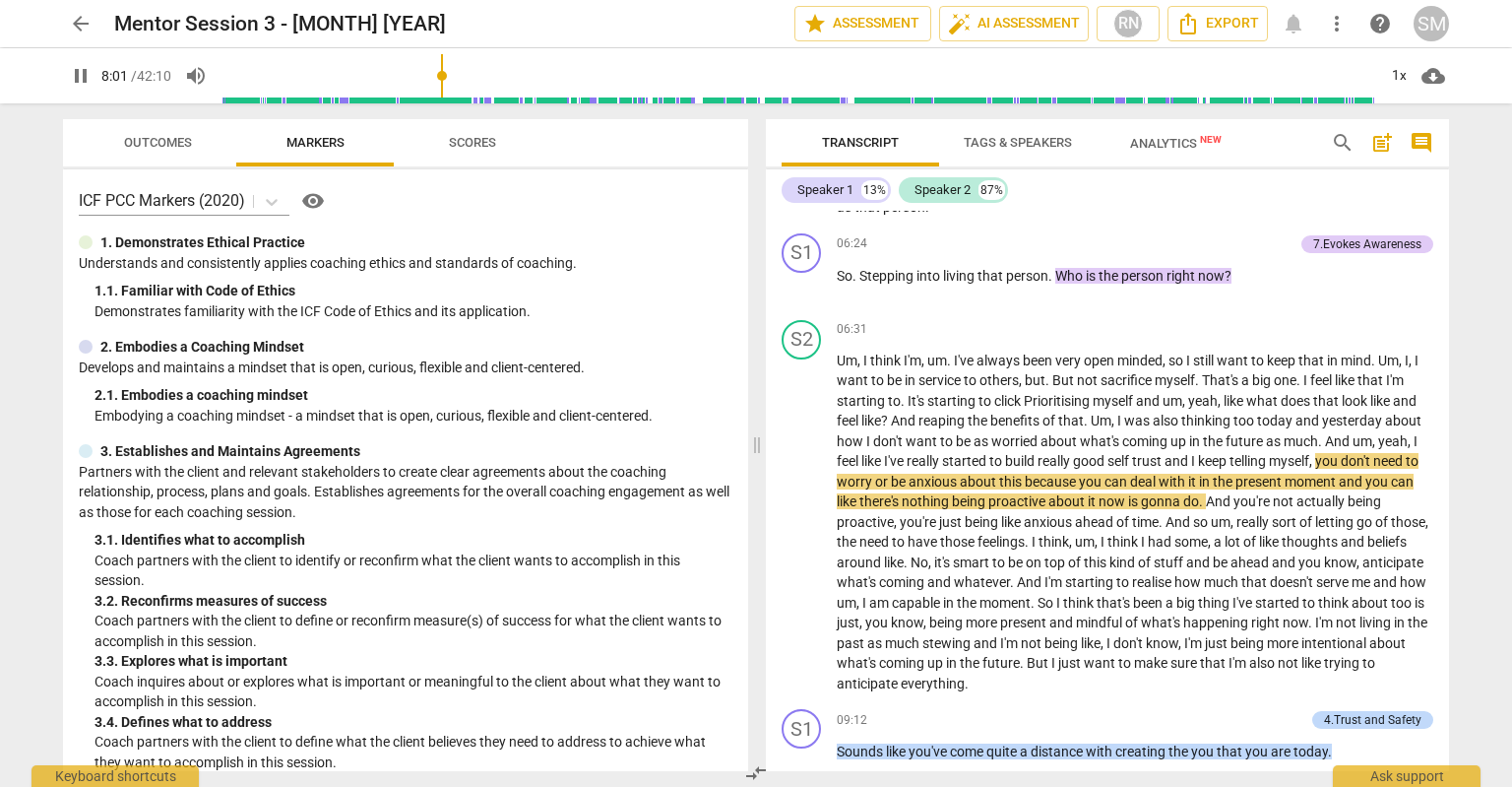 click on "pause" at bounding box center (81, 76) 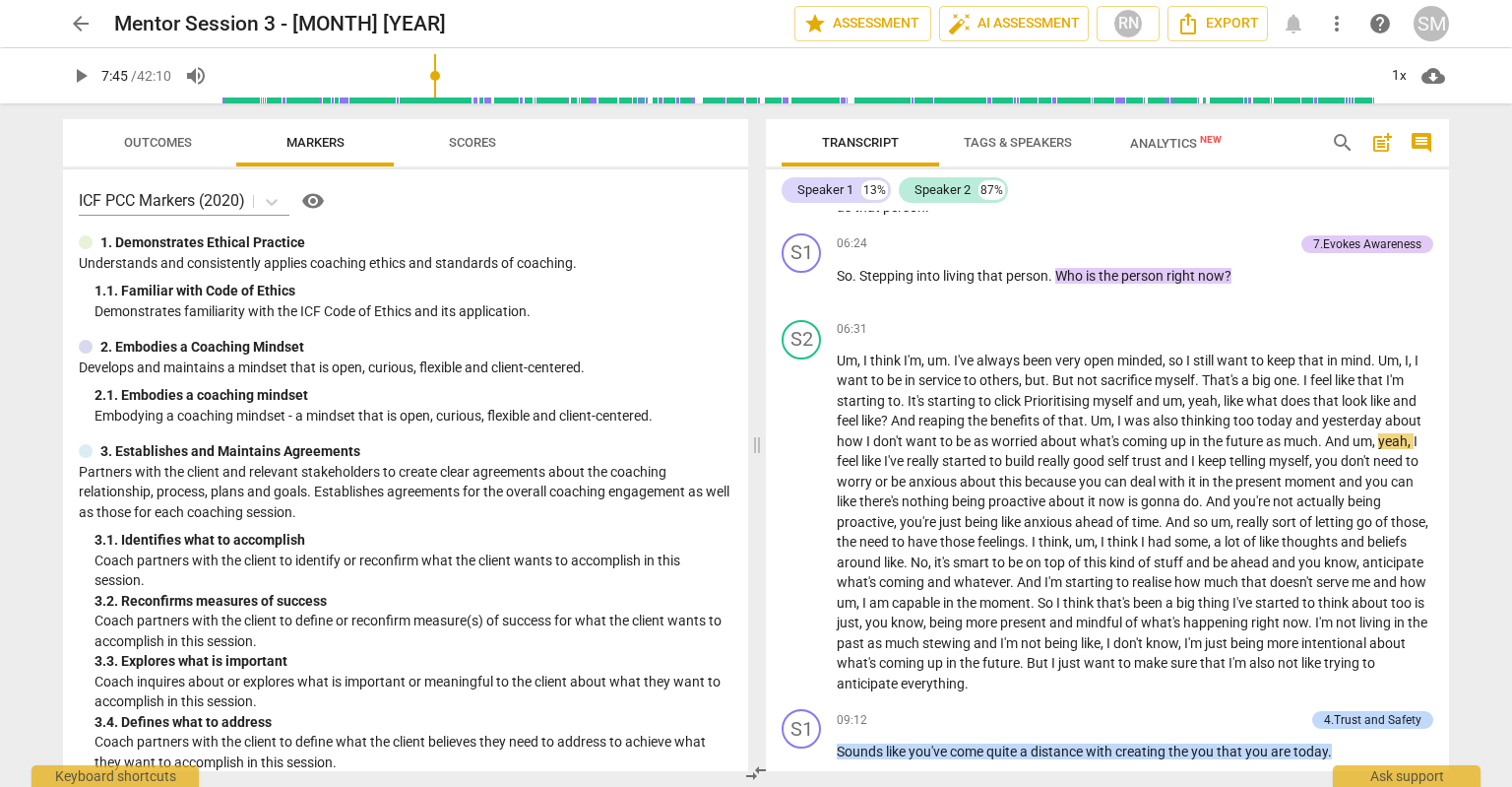 click at bounding box center [798, 76] 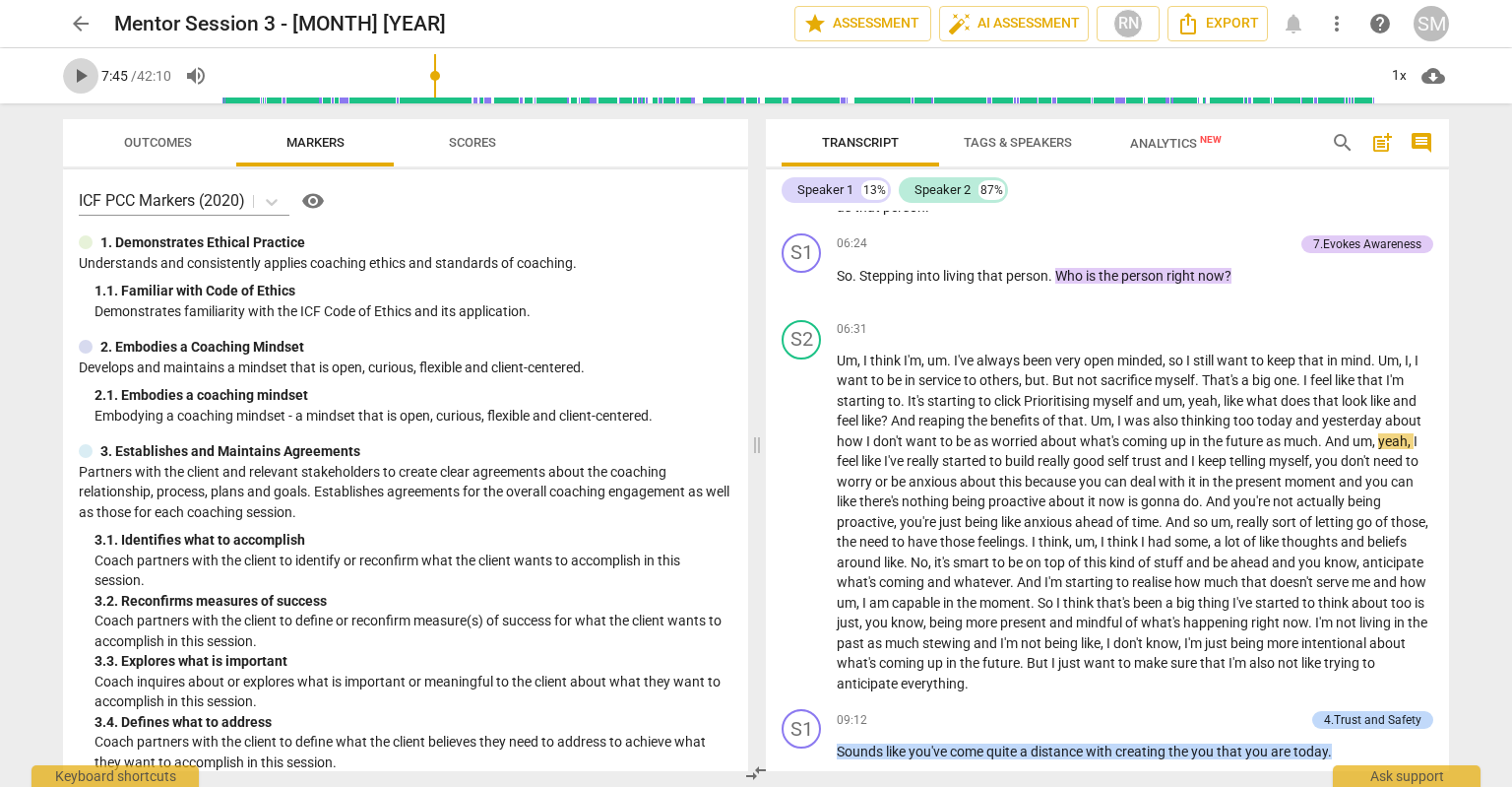 click on "play_arrow" at bounding box center (81, 76) 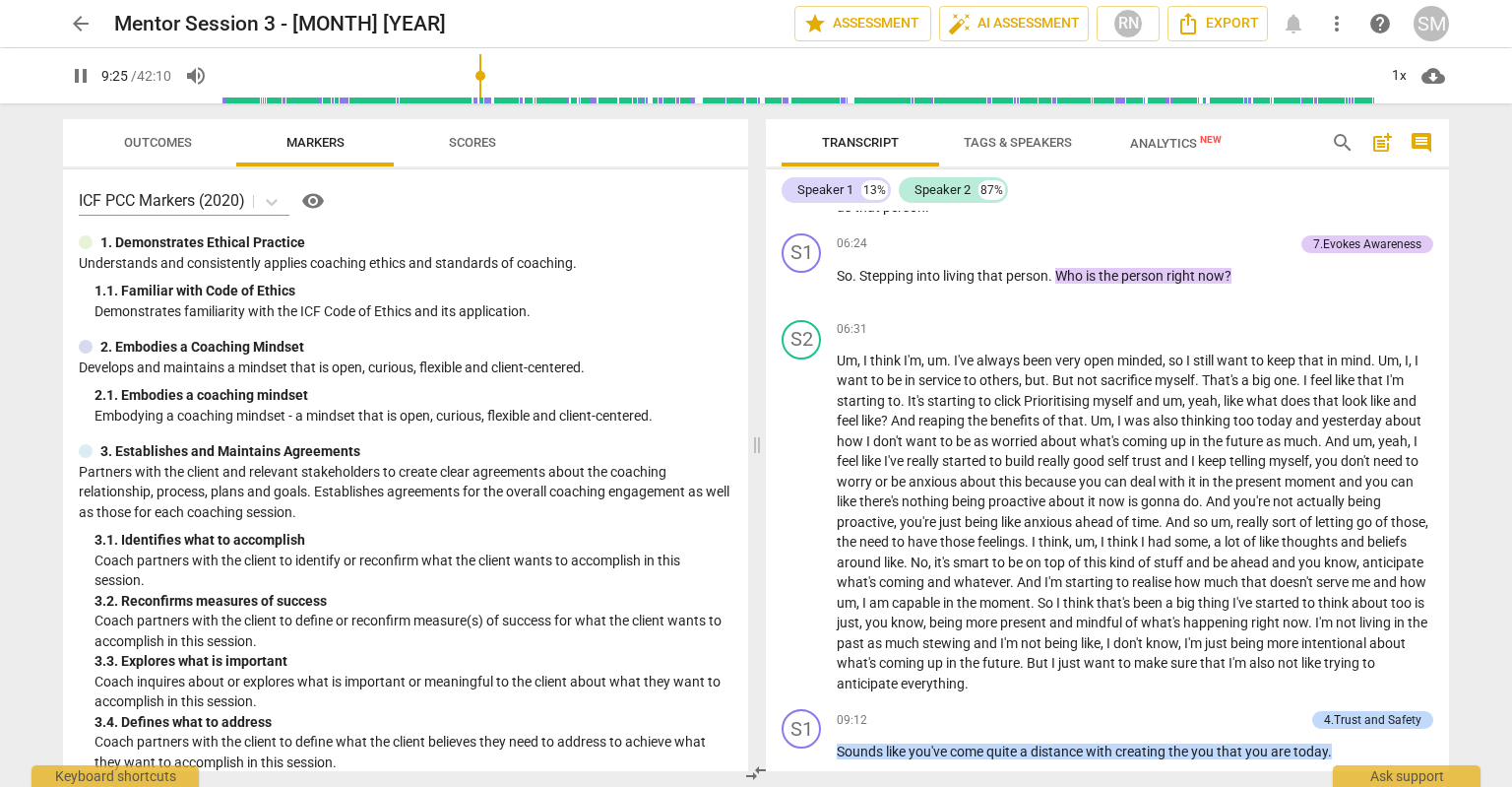 scroll, scrollTop: 2704, scrollLeft: 0, axis: vertical 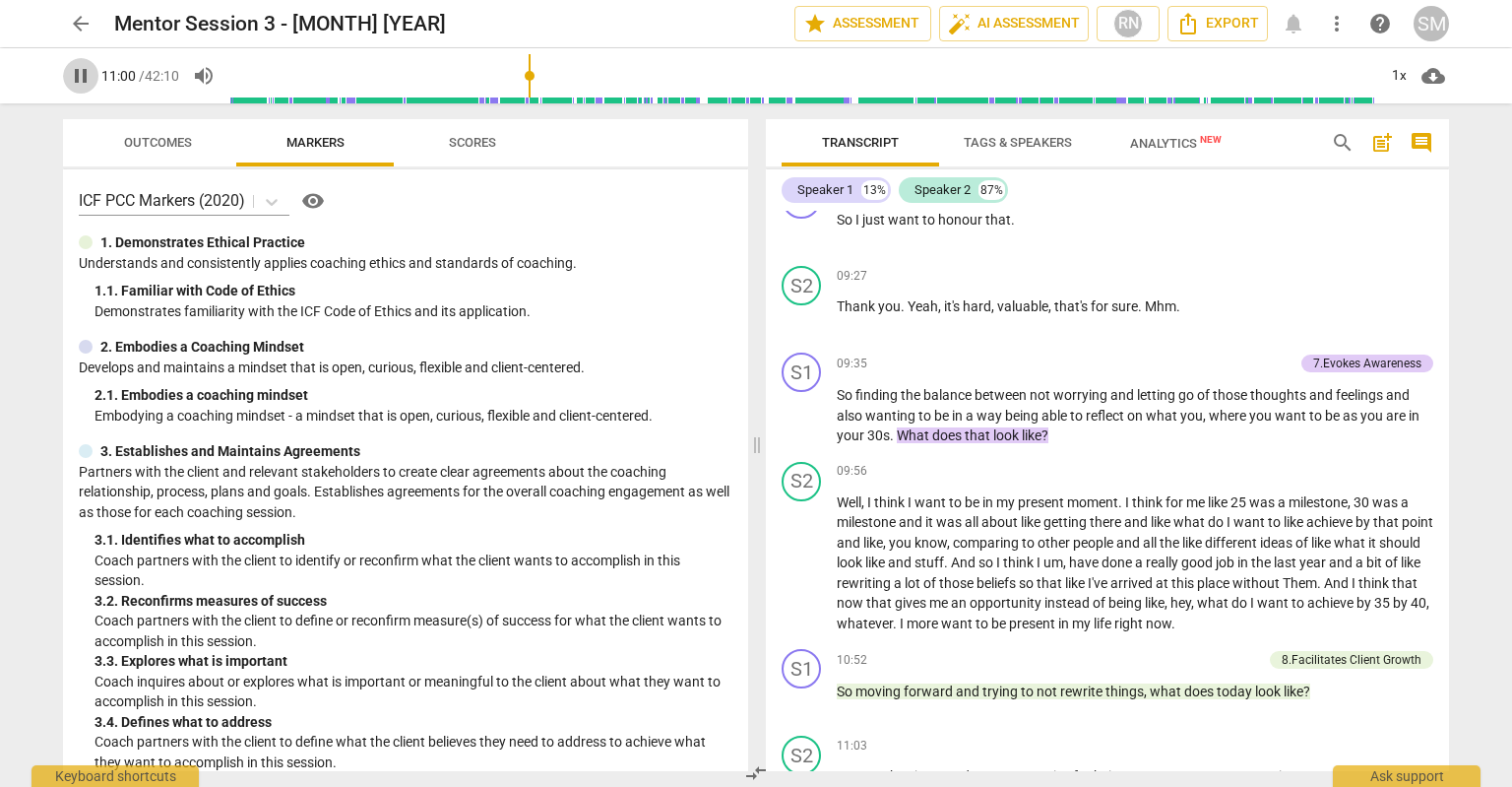 click on "pause" at bounding box center [81, 76] 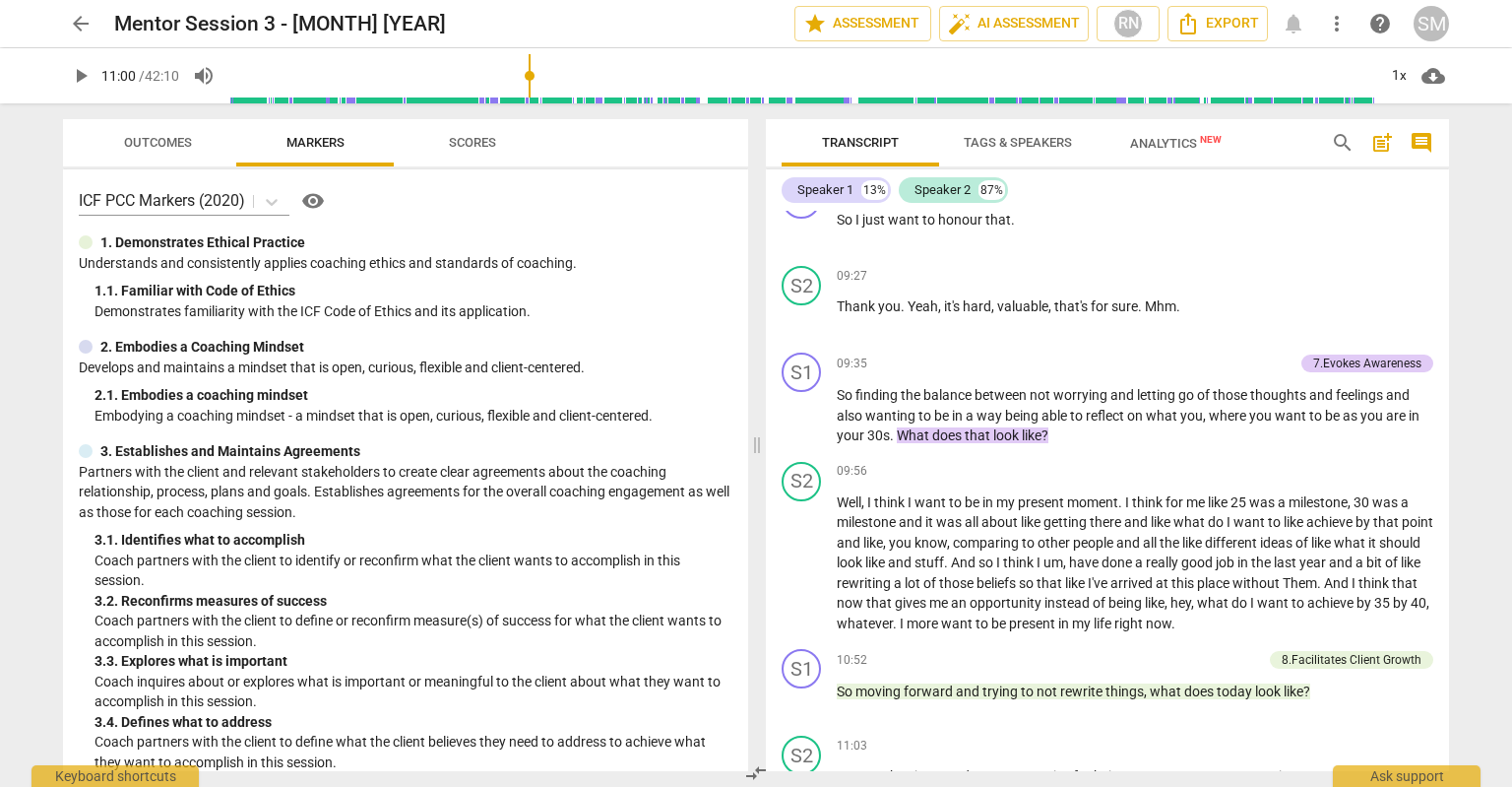 click on "play_arrow" at bounding box center [81, 76] 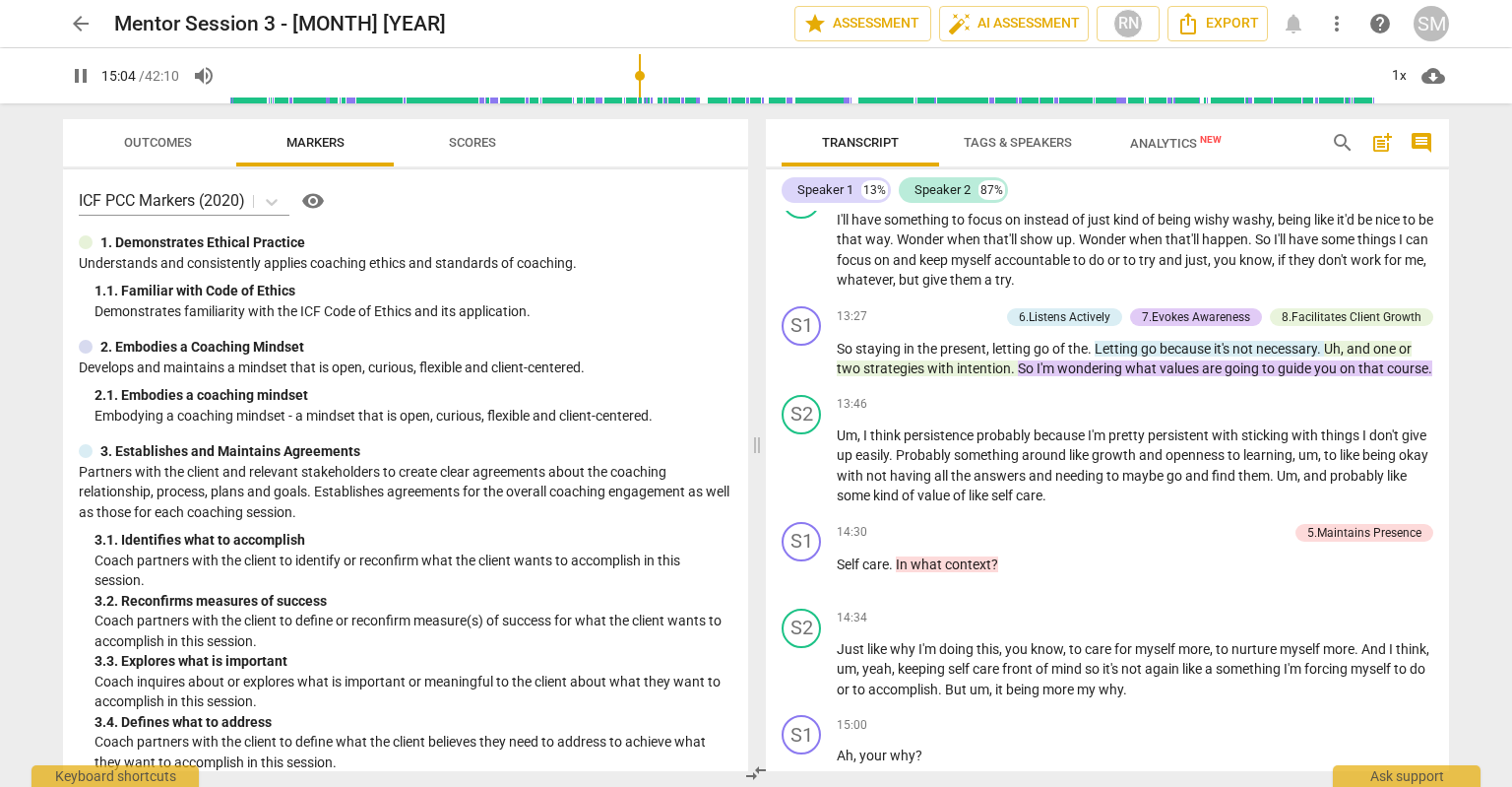 scroll, scrollTop: 4565, scrollLeft: 0, axis: vertical 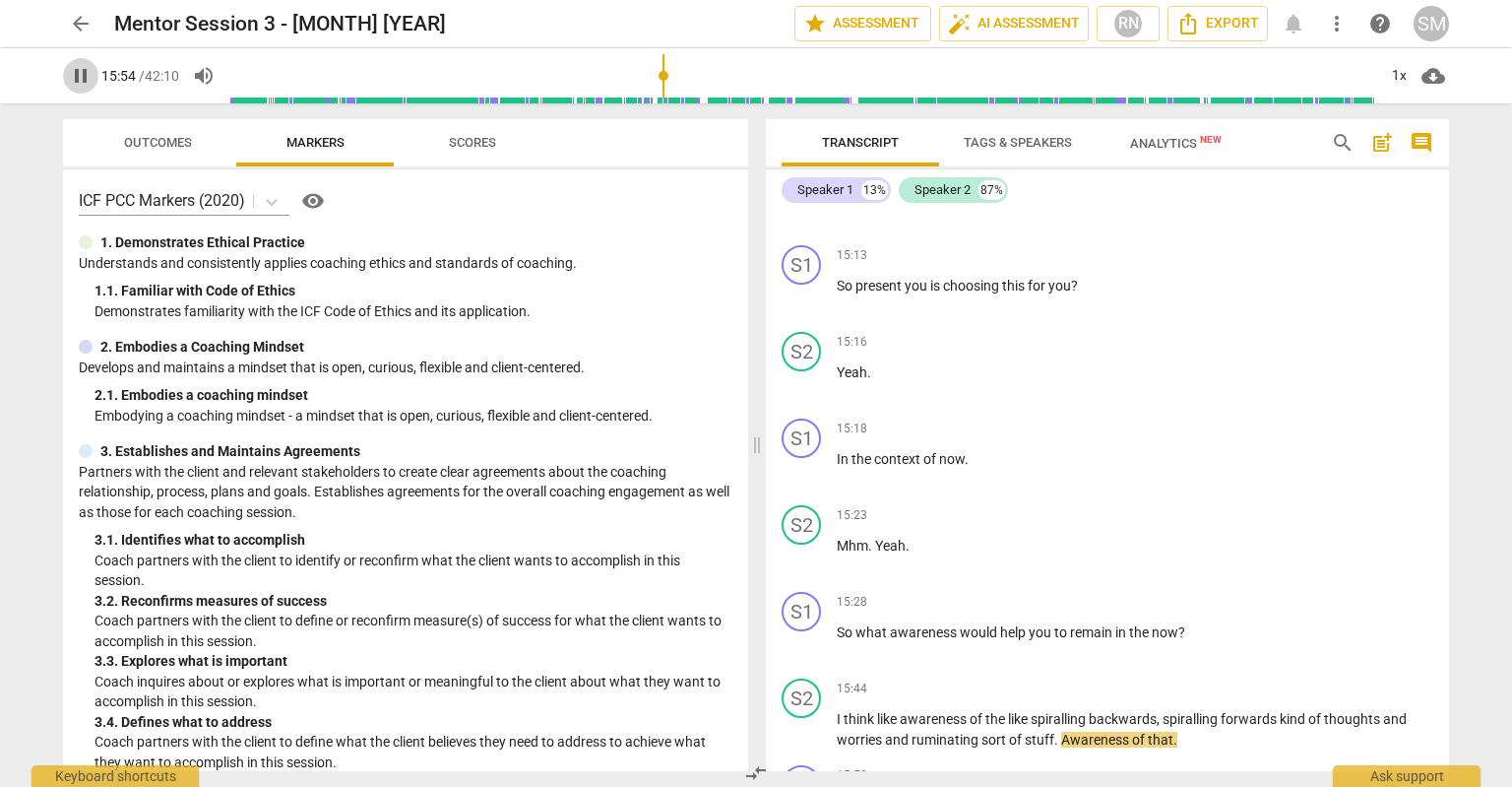 click on "pause" at bounding box center (81, 76) 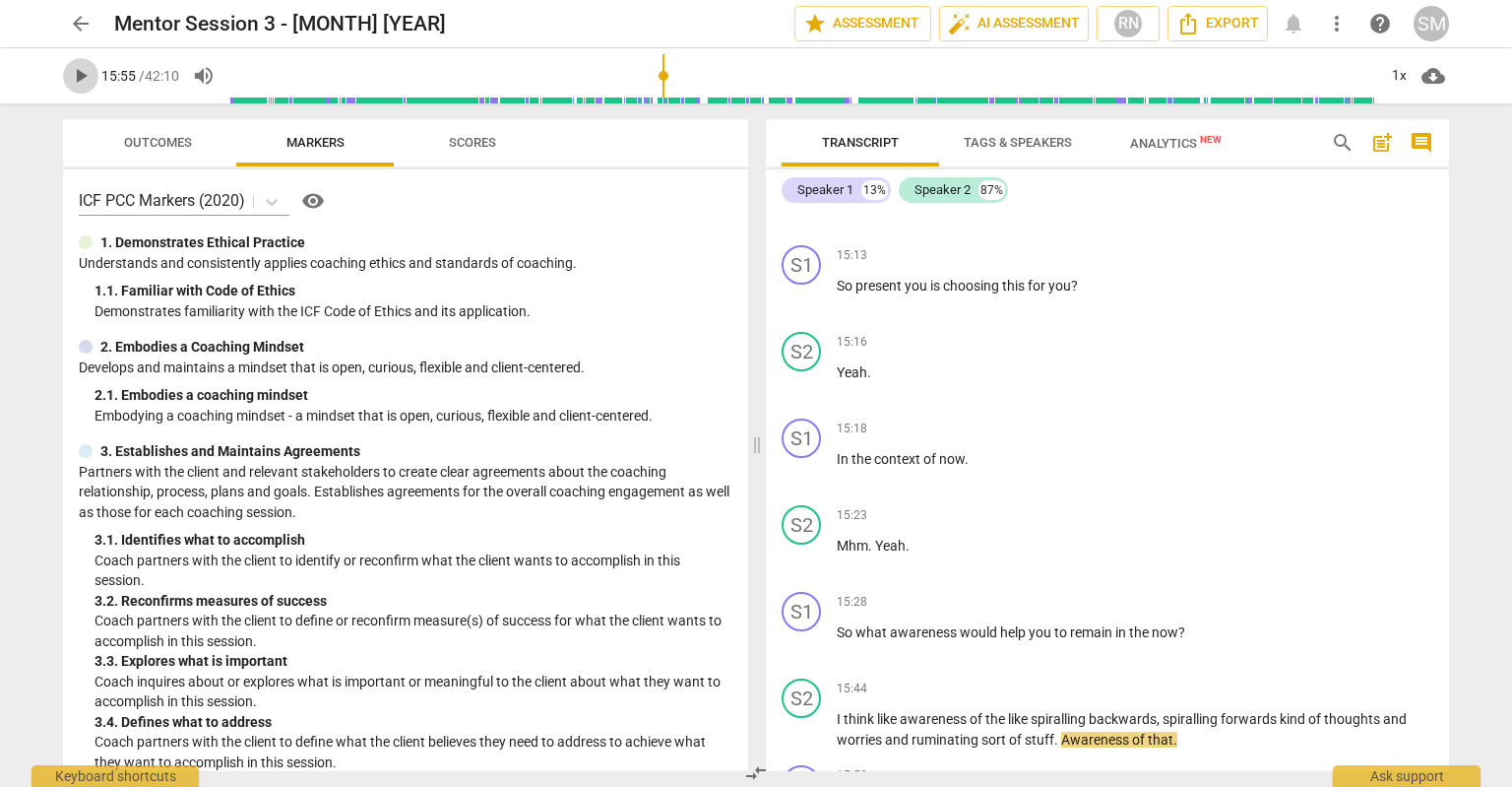 click on "play_arrow" at bounding box center (81, 76) 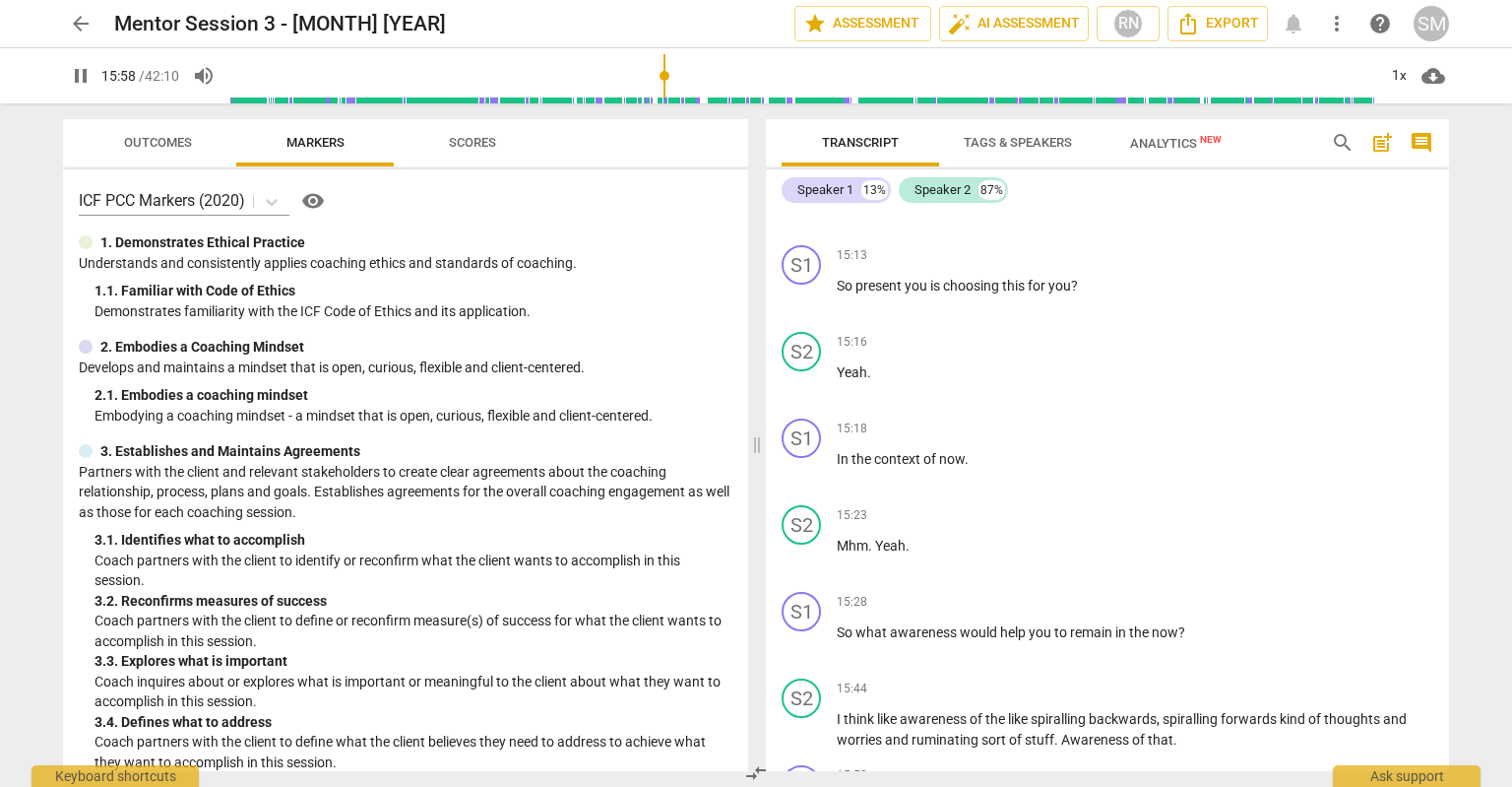 scroll, scrollTop: 5172, scrollLeft: 0, axis: vertical 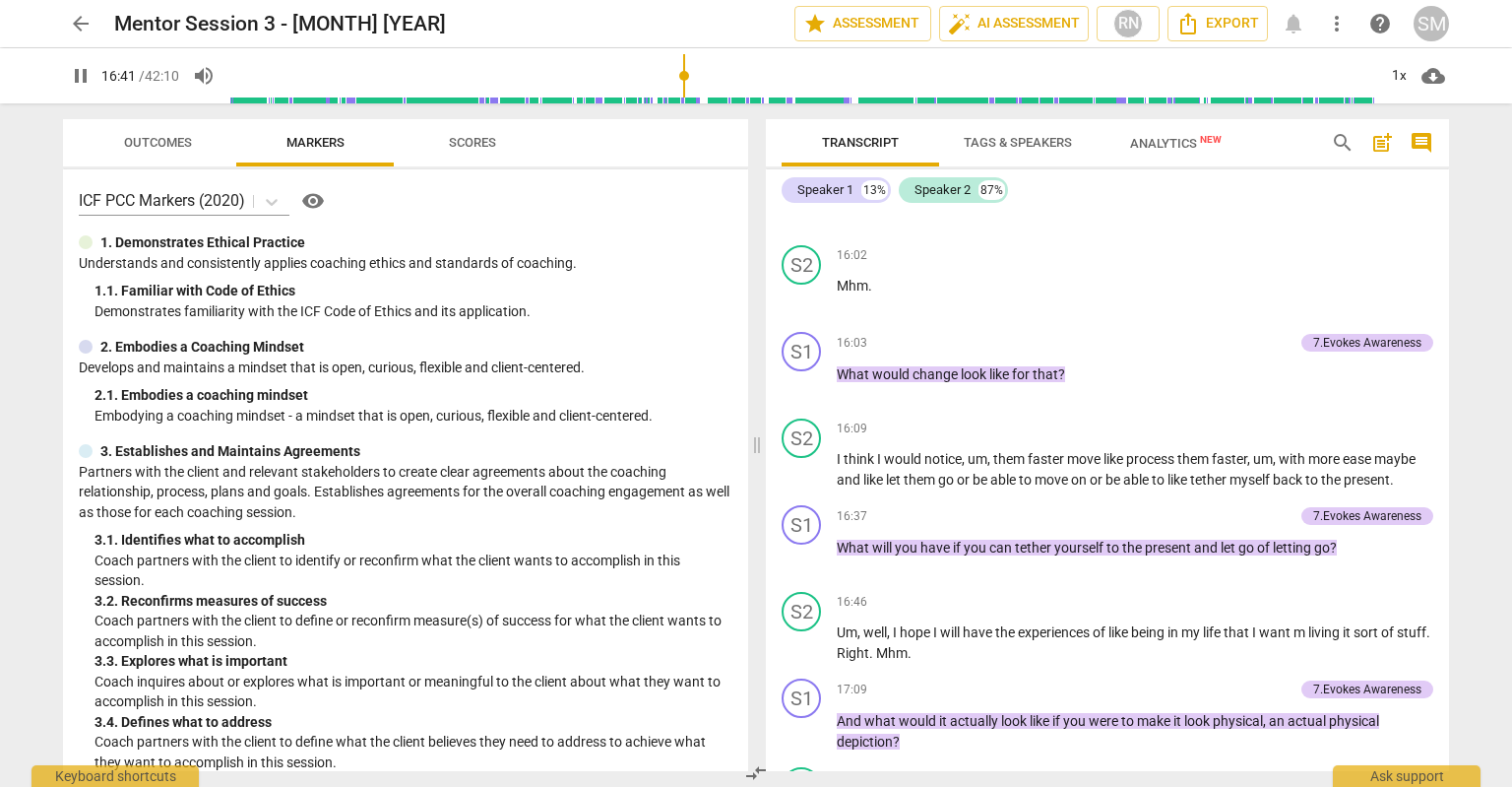 click on "pause" at bounding box center (81, 76) 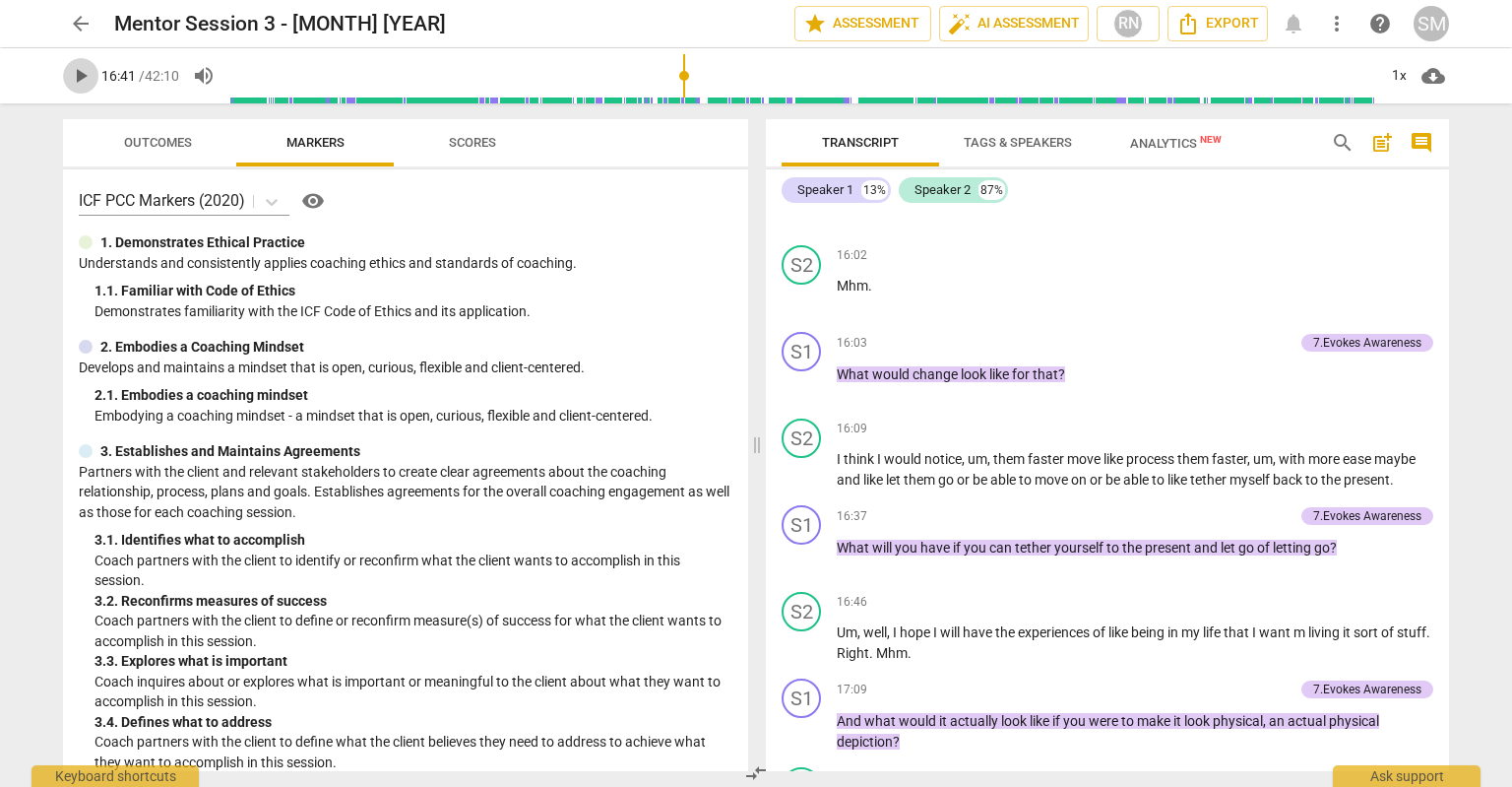 click on "play_arrow" at bounding box center (81, 76) 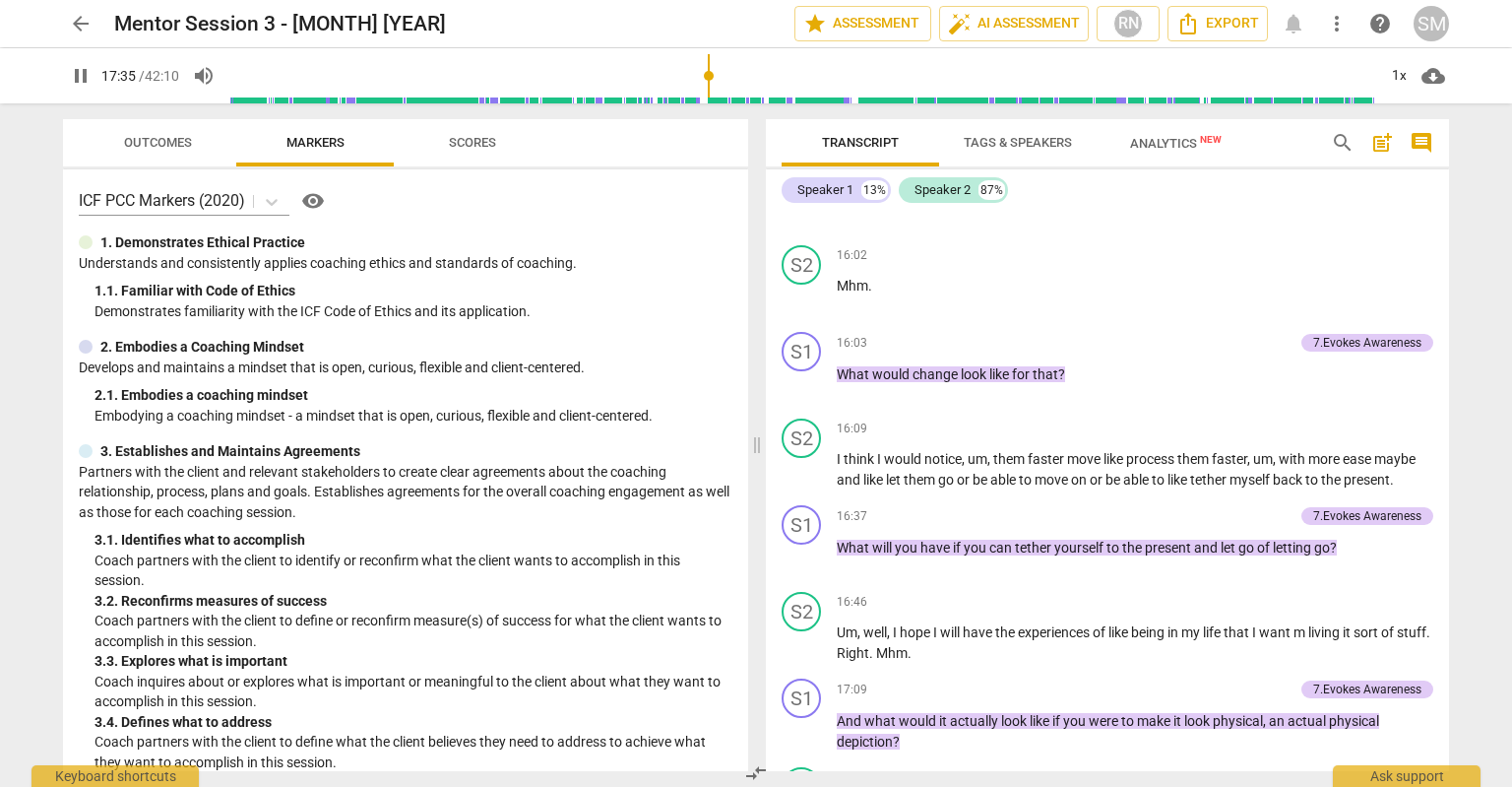 scroll, scrollTop: 5781, scrollLeft: 0, axis: vertical 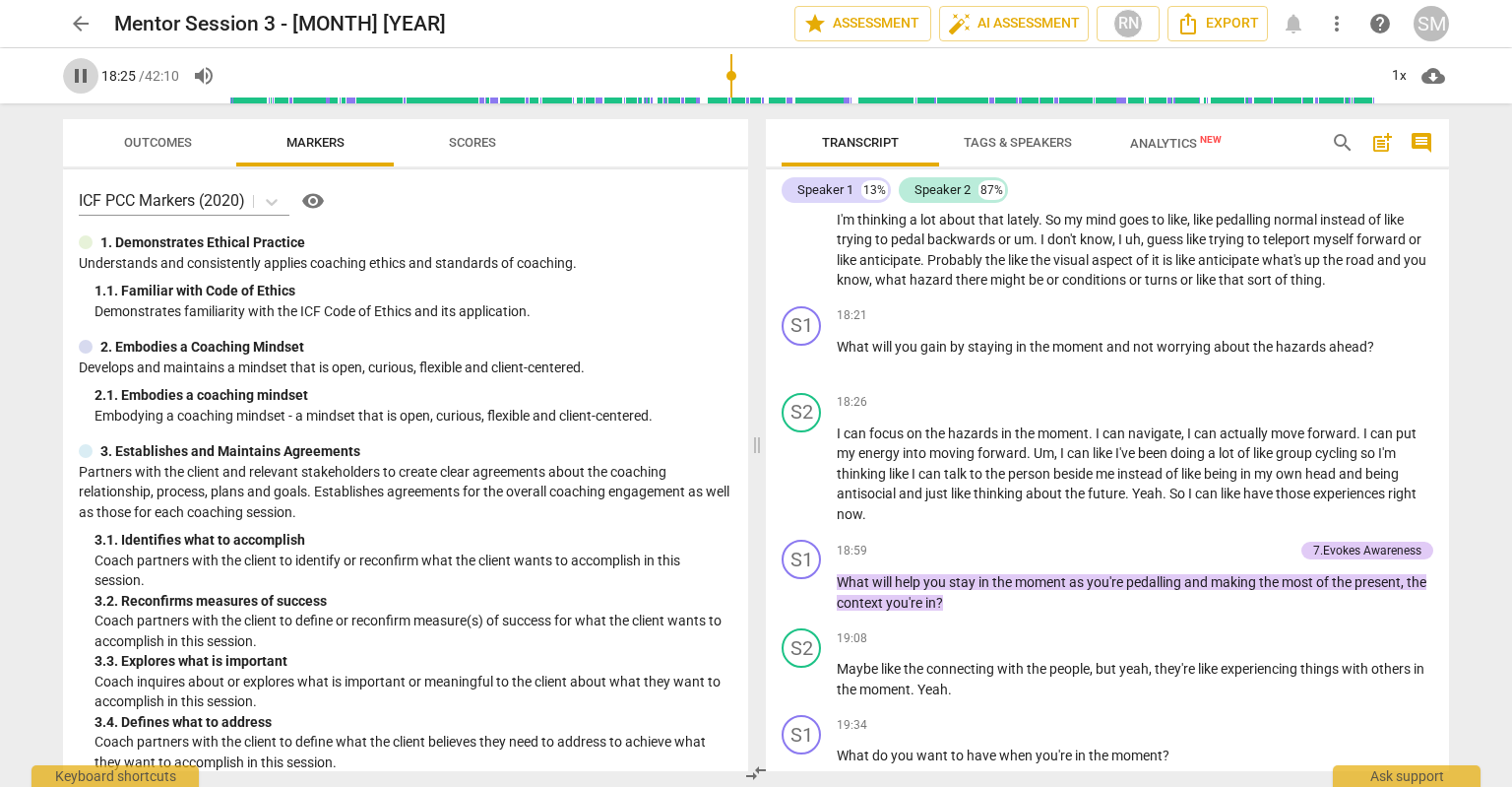 click on "pause" at bounding box center (81, 76) 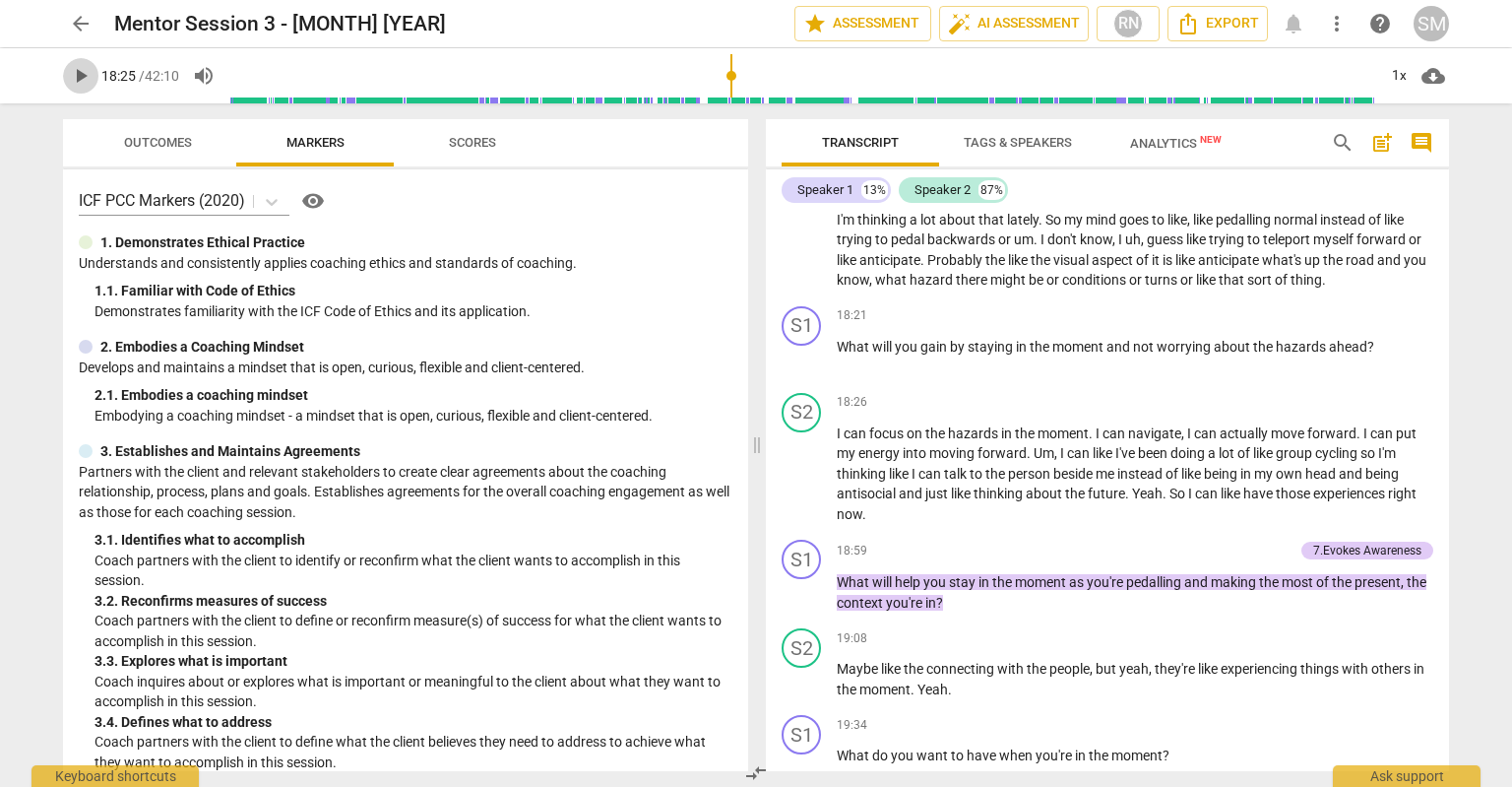click on "play_arrow" at bounding box center (81, 76) 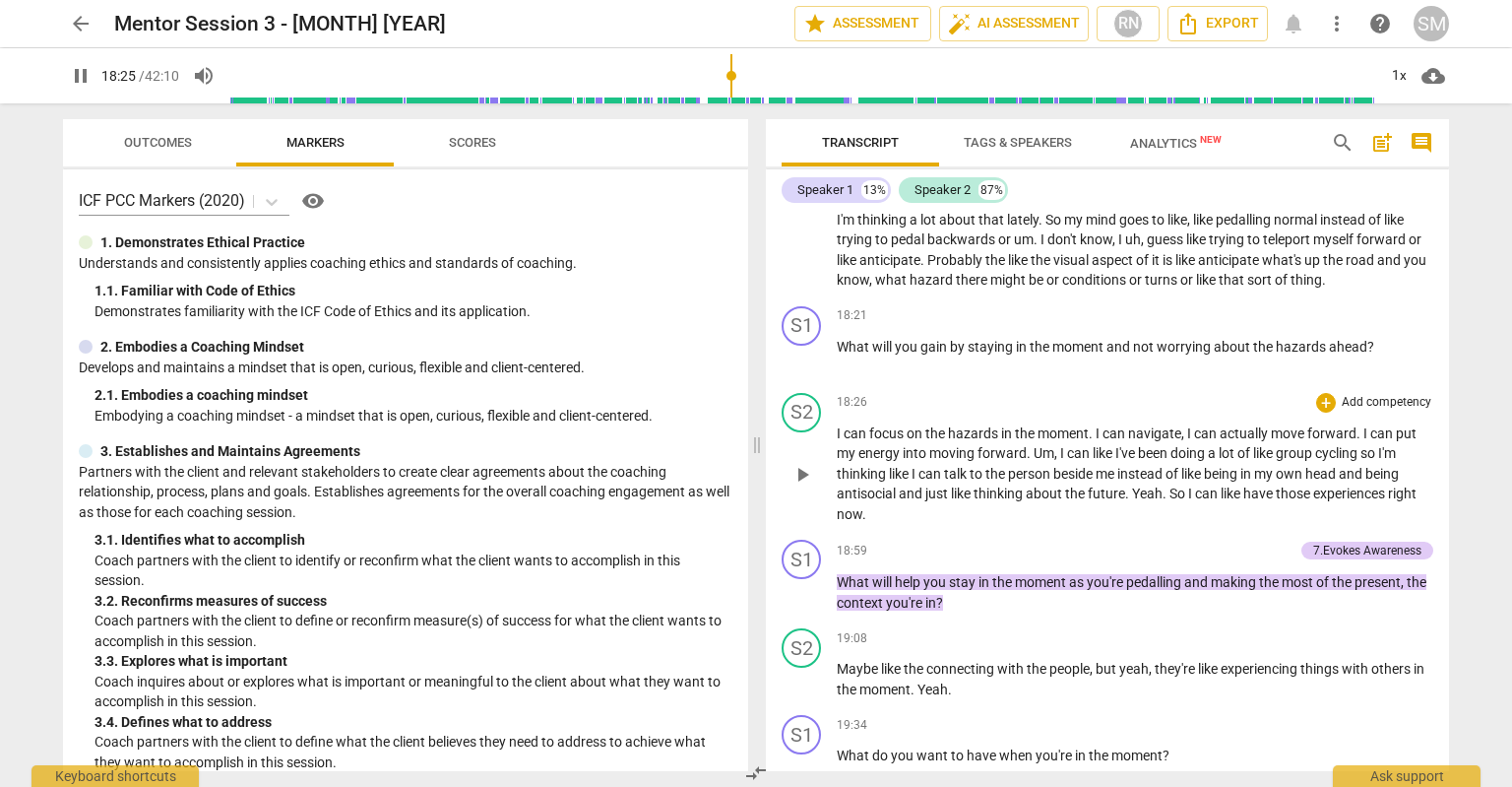 click on "S2 play_arrow pause 18:26 + Add competency keyboard_arrow_right I   can   focus   on   the   hazards   in   the   moment .   I   can   navigate ,   I   can   actually   move   forward .   I   can   put   my   energy   into   moving   forward .   Um ,   I   can   like   I've   been   doing   a   lot   of   like   group   cycling   so   I'm   thinking   like   I   can   talk   to   the   person   beside   me   instead   of   like   being   in   my   own   head   and   being   antisocial   and   just   like   thinking   about   the   future .   Yeah .   So   I   can   like   have   those   experiences   right   now ." at bounding box center [1107, 459] 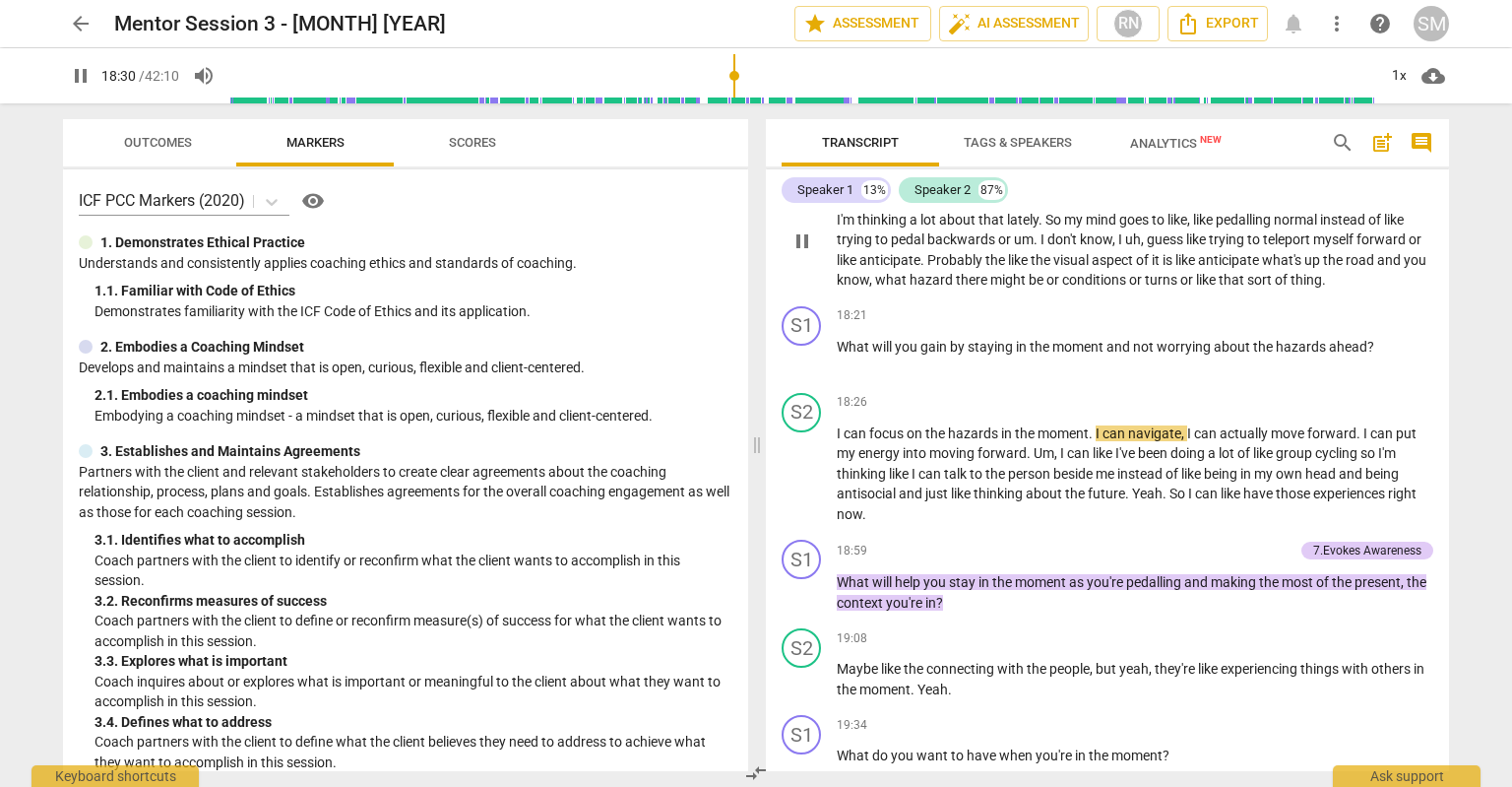 click on "S2 play_arrow pause" at bounding box center [809, 225] 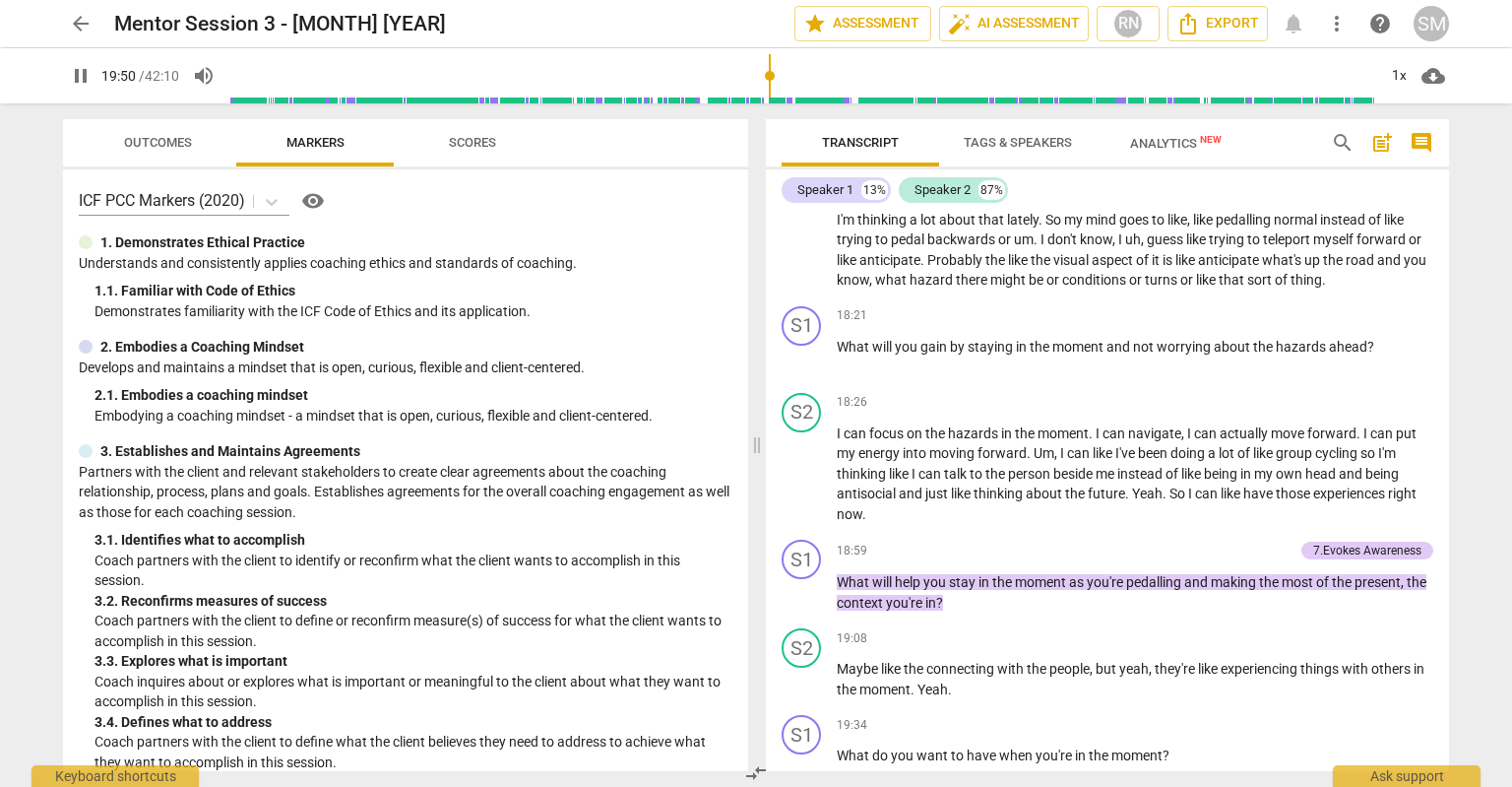 scroll, scrollTop: 6424, scrollLeft: 0, axis: vertical 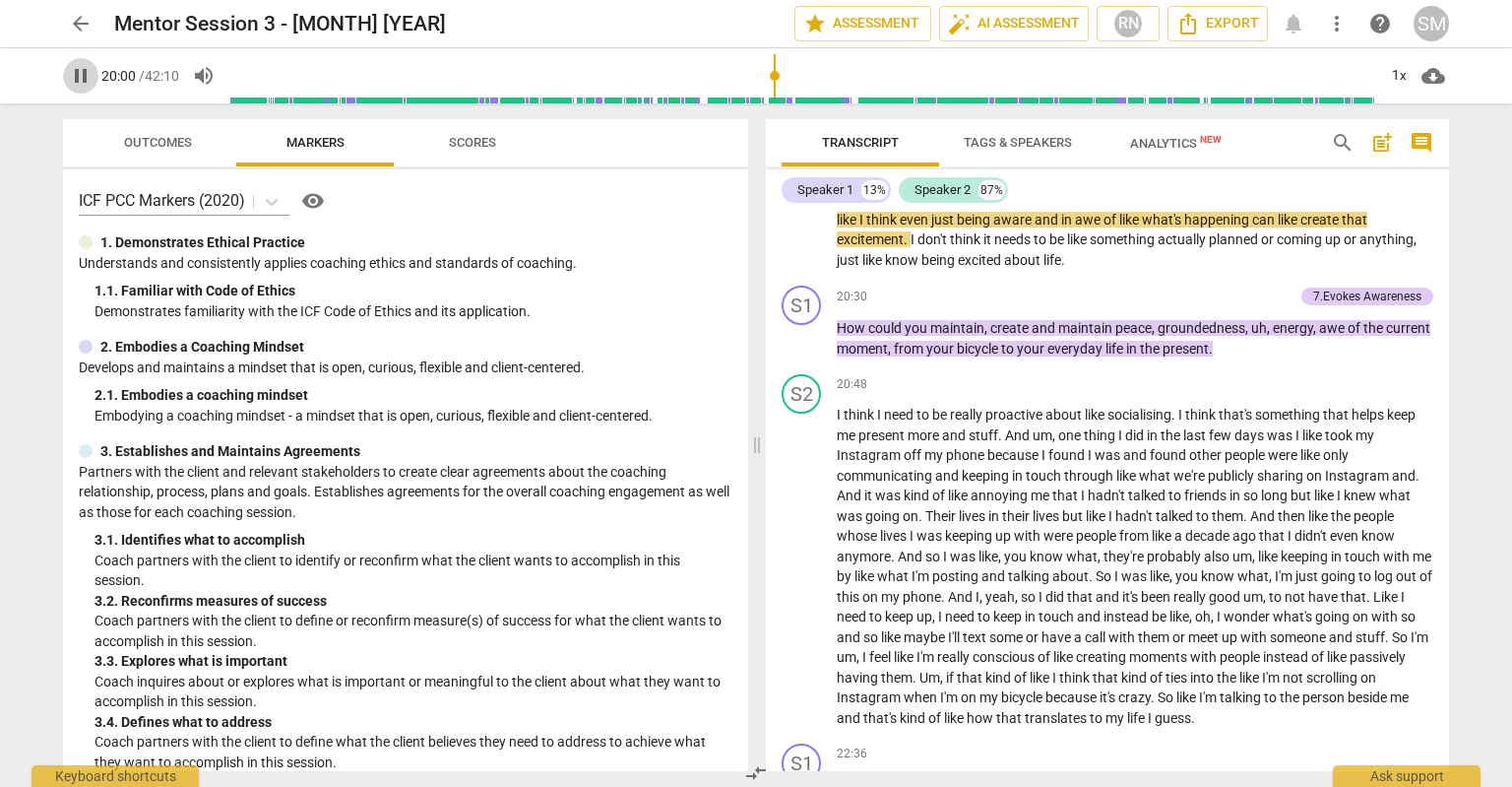 click on "pause" at bounding box center (81, 76) 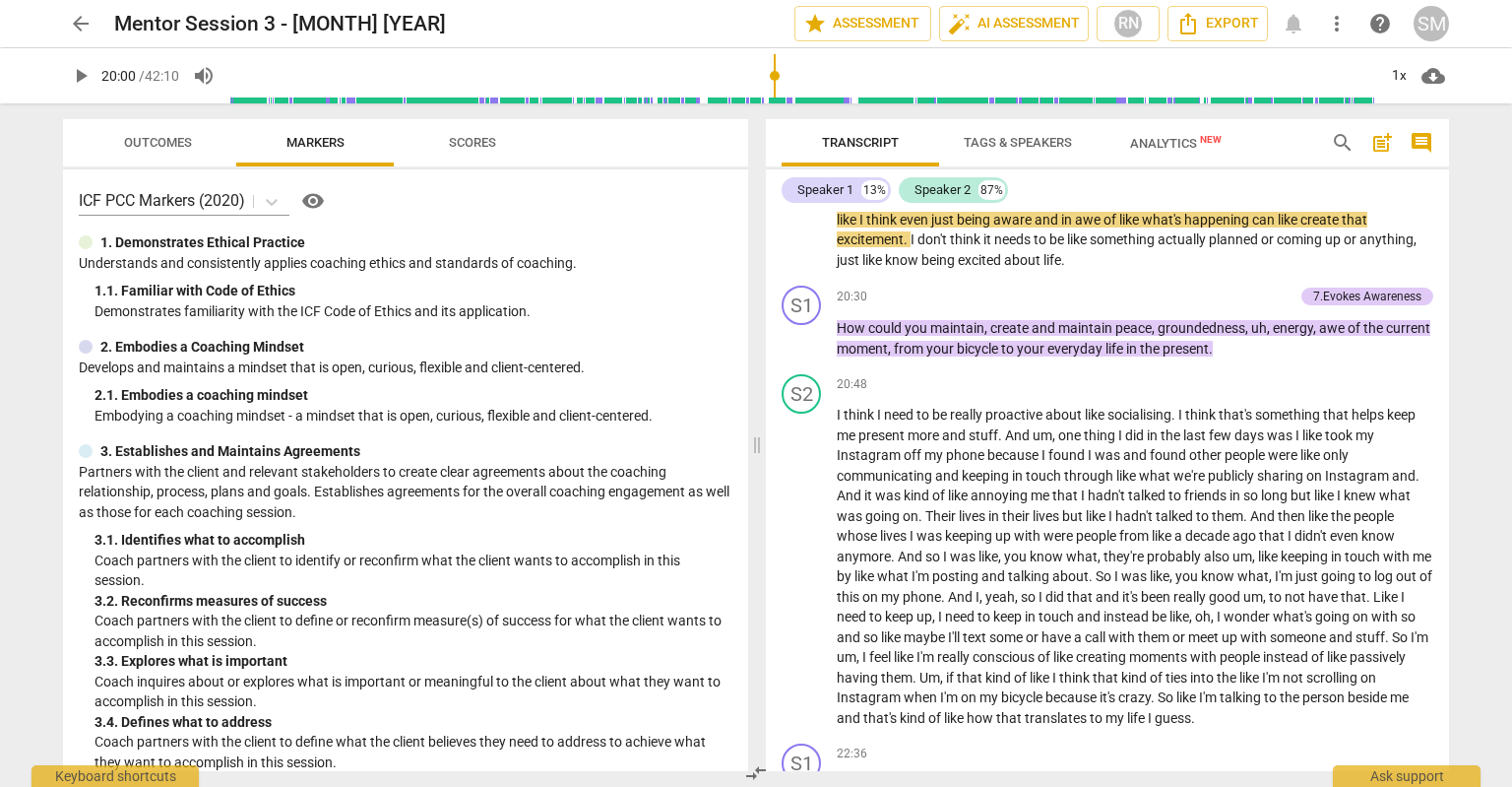 click on "play_arrow" at bounding box center (81, 76) 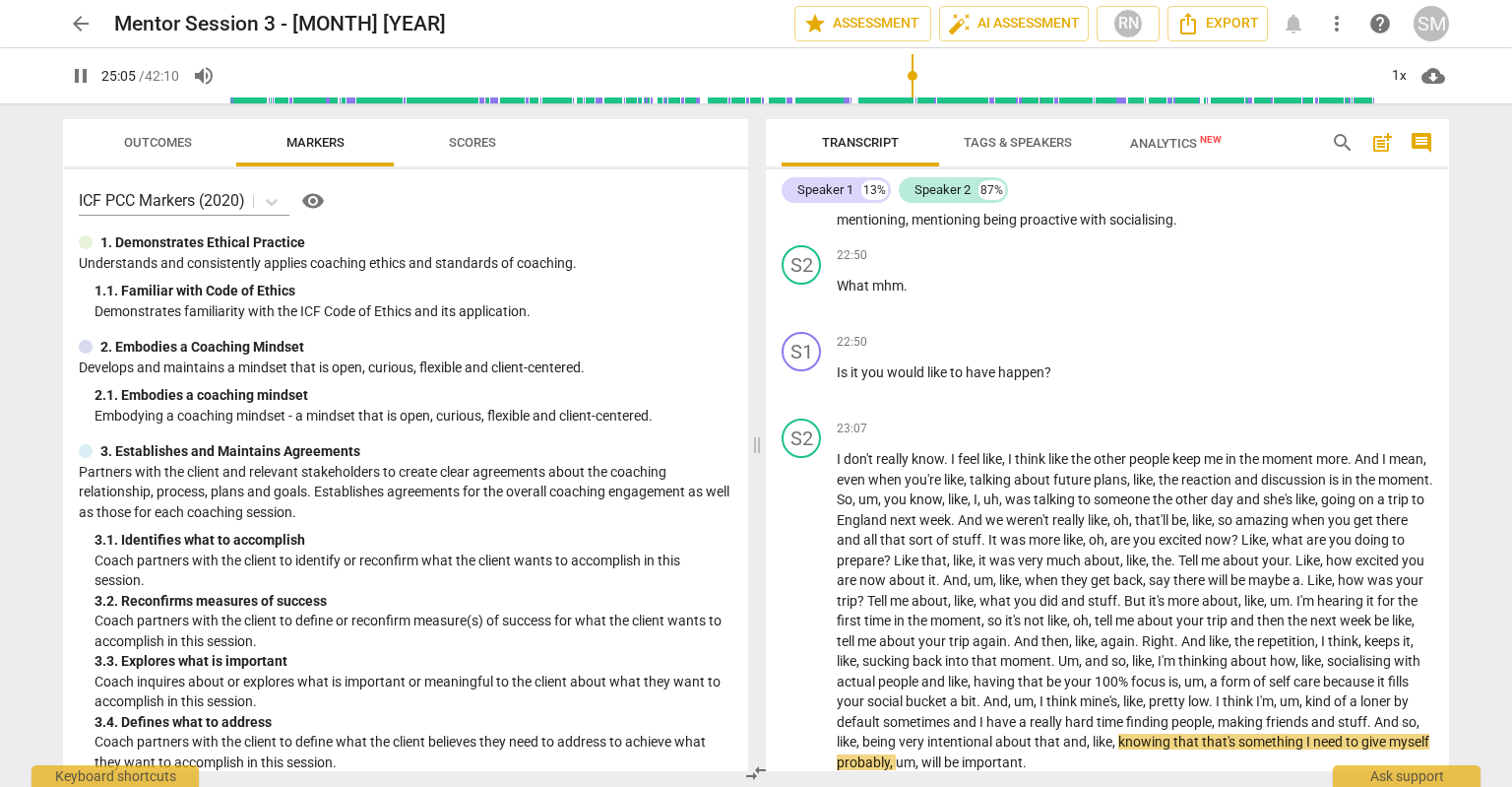 scroll, scrollTop: 7572, scrollLeft: 0, axis: vertical 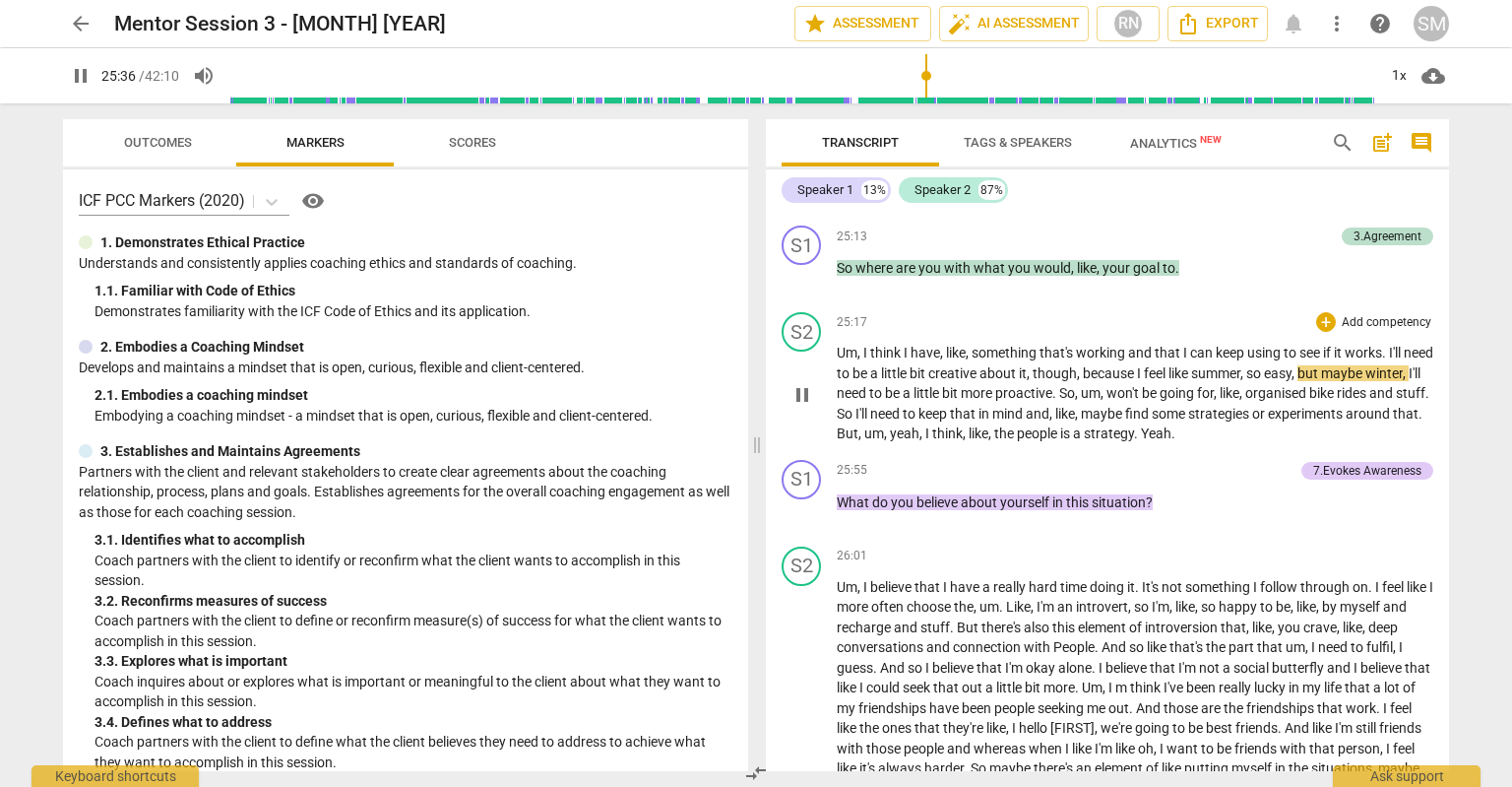 click on "S2 play_arrow pause" at bounding box center [809, 378] 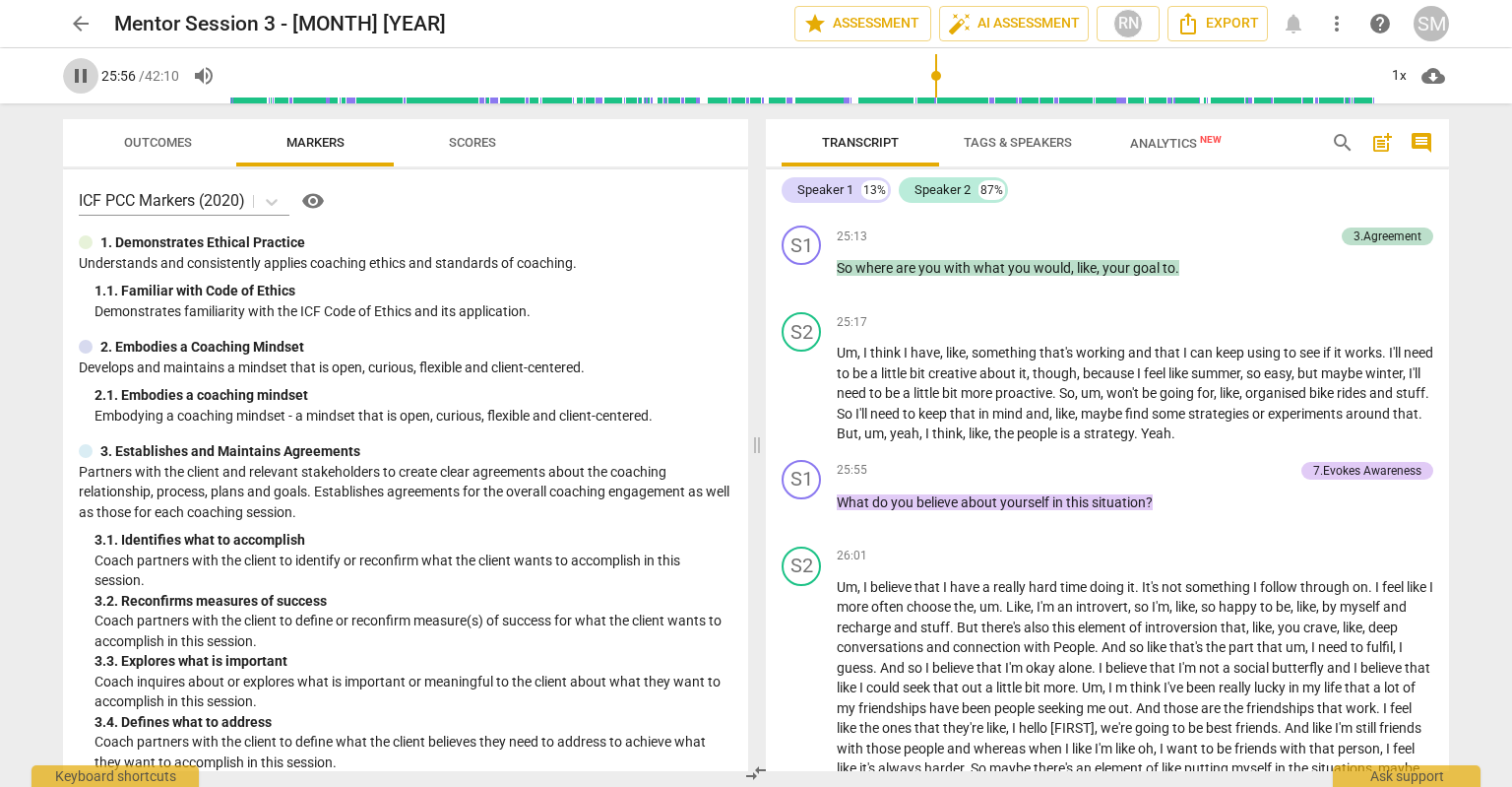 click on "pause" at bounding box center [81, 76] 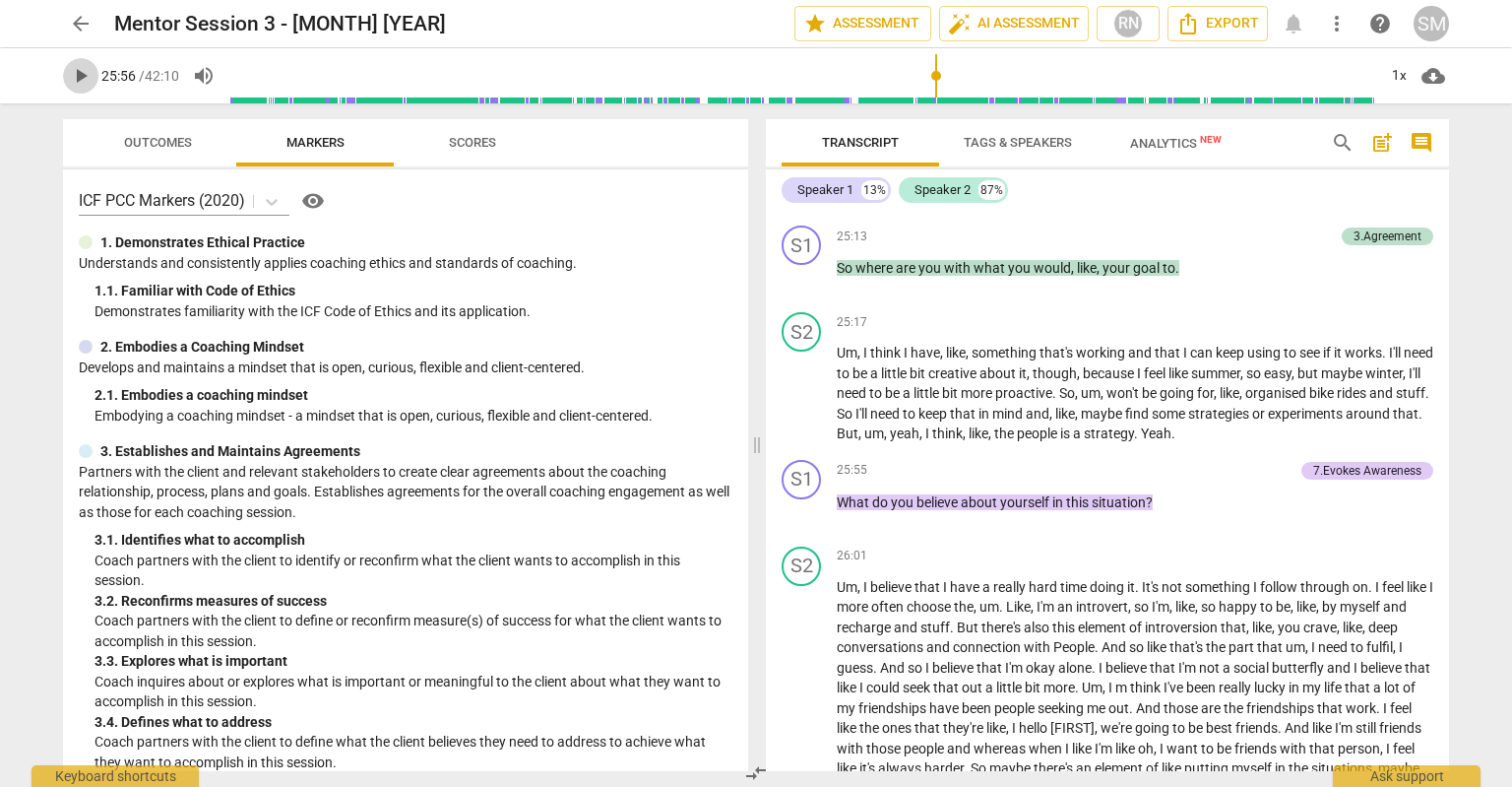 click on "play_arrow" at bounding box center (81, 76) 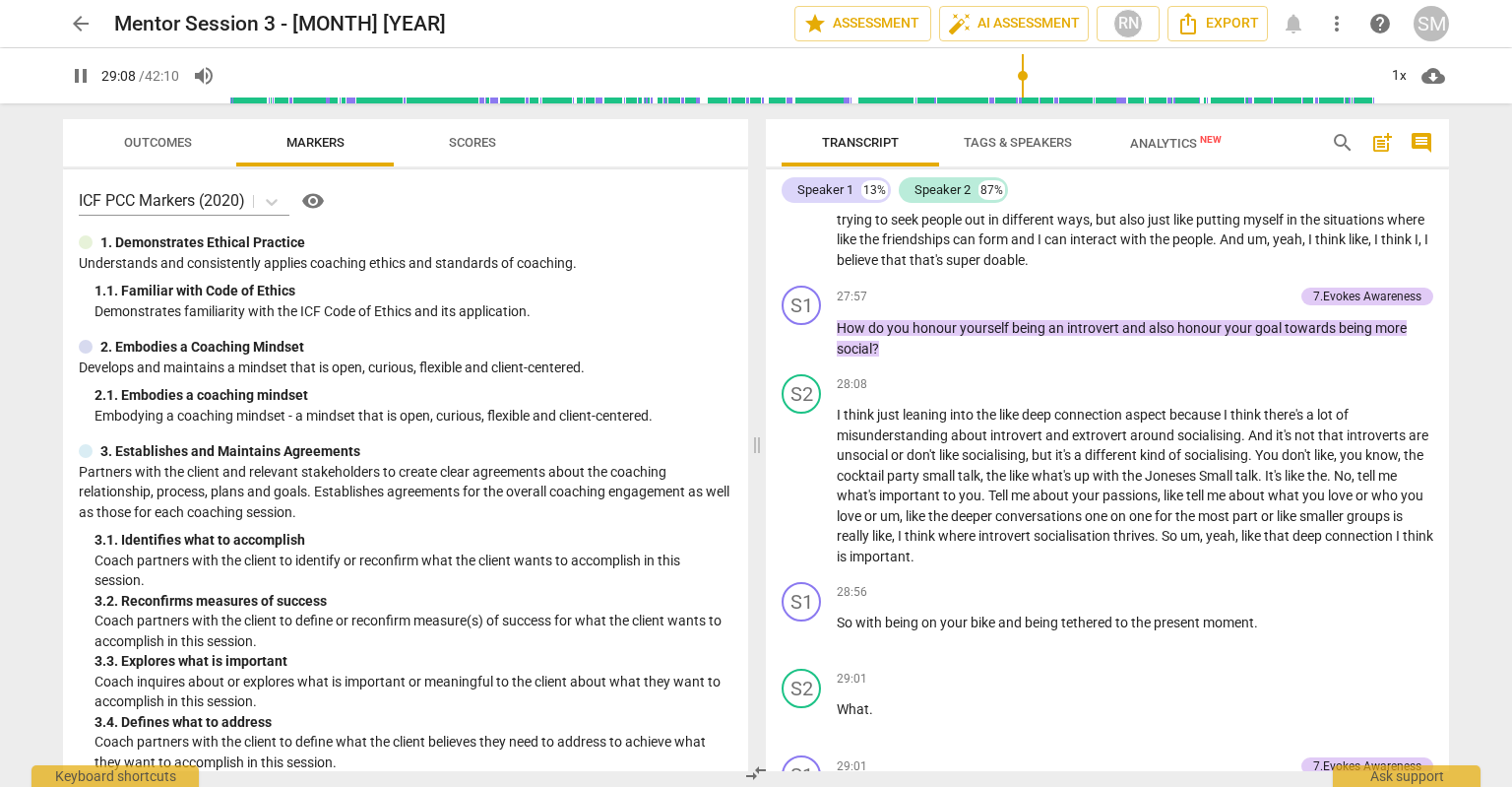 scroll, scrollTop: 8824, scrollLeft: 0, axis: vertical 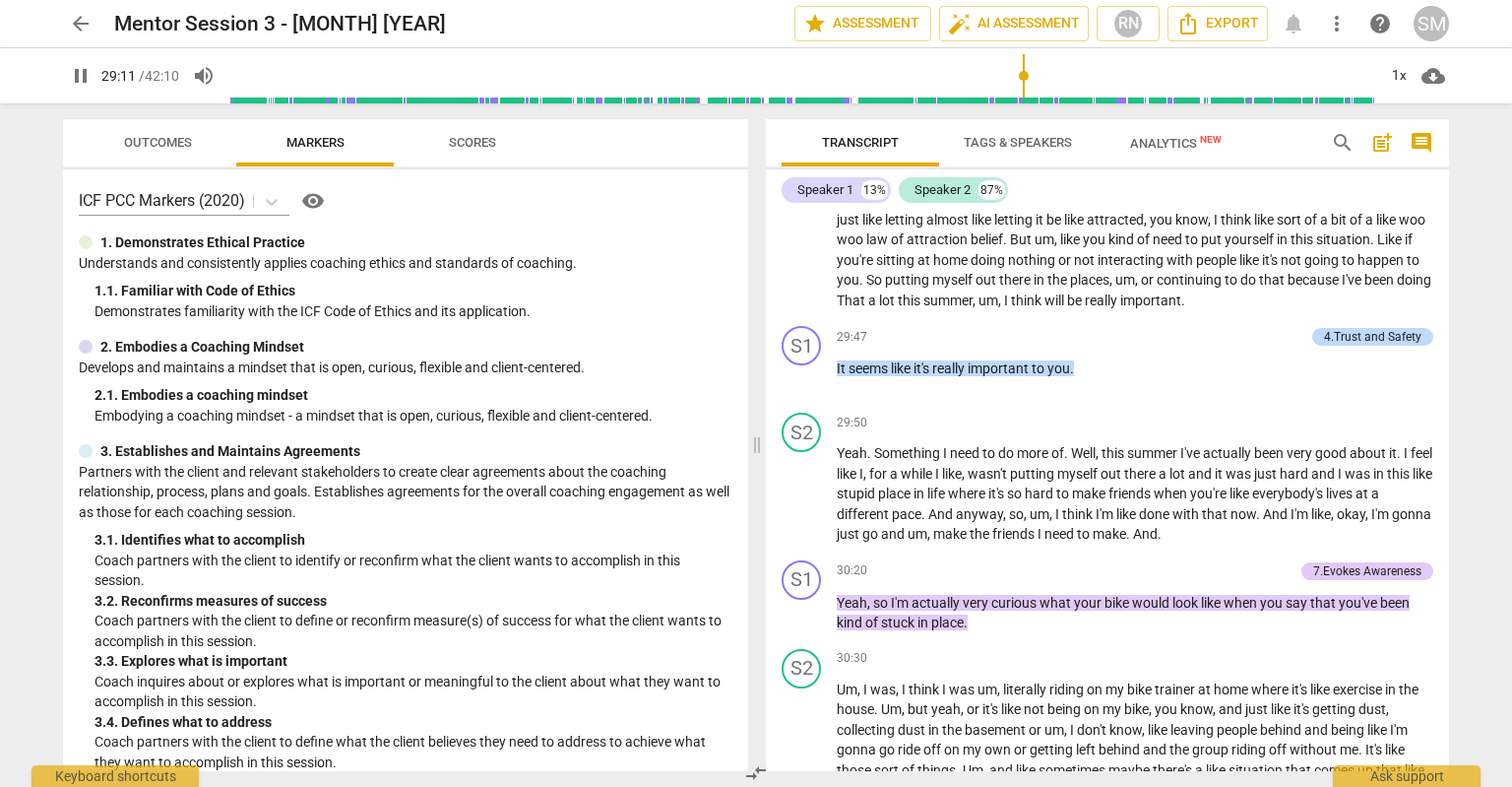 click on "pause" at bounding box center (81, 76) 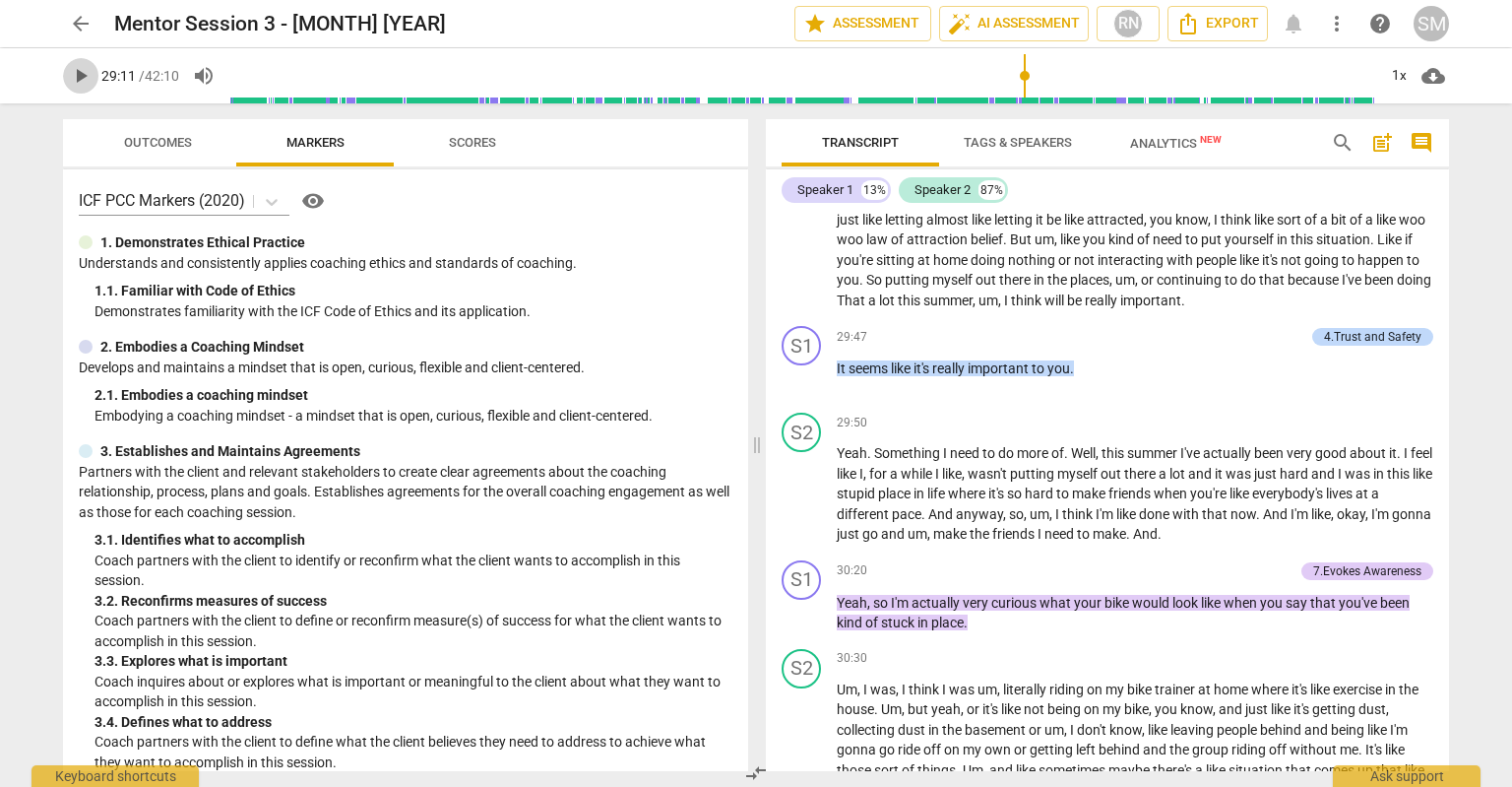 click on "play_arrow" at bounding box center (81, 76) 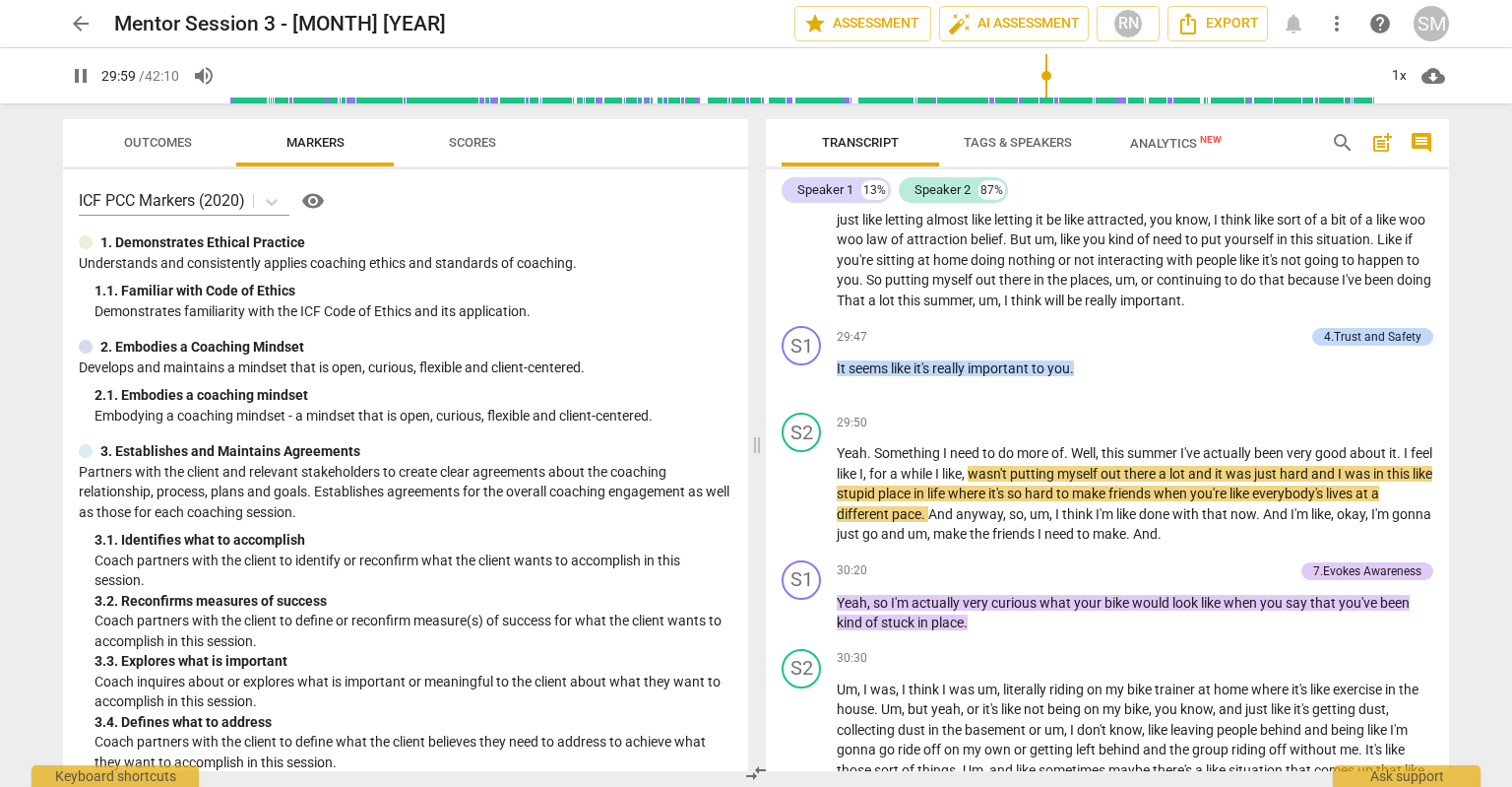 click on "pause" at bounding box center [81, 76] 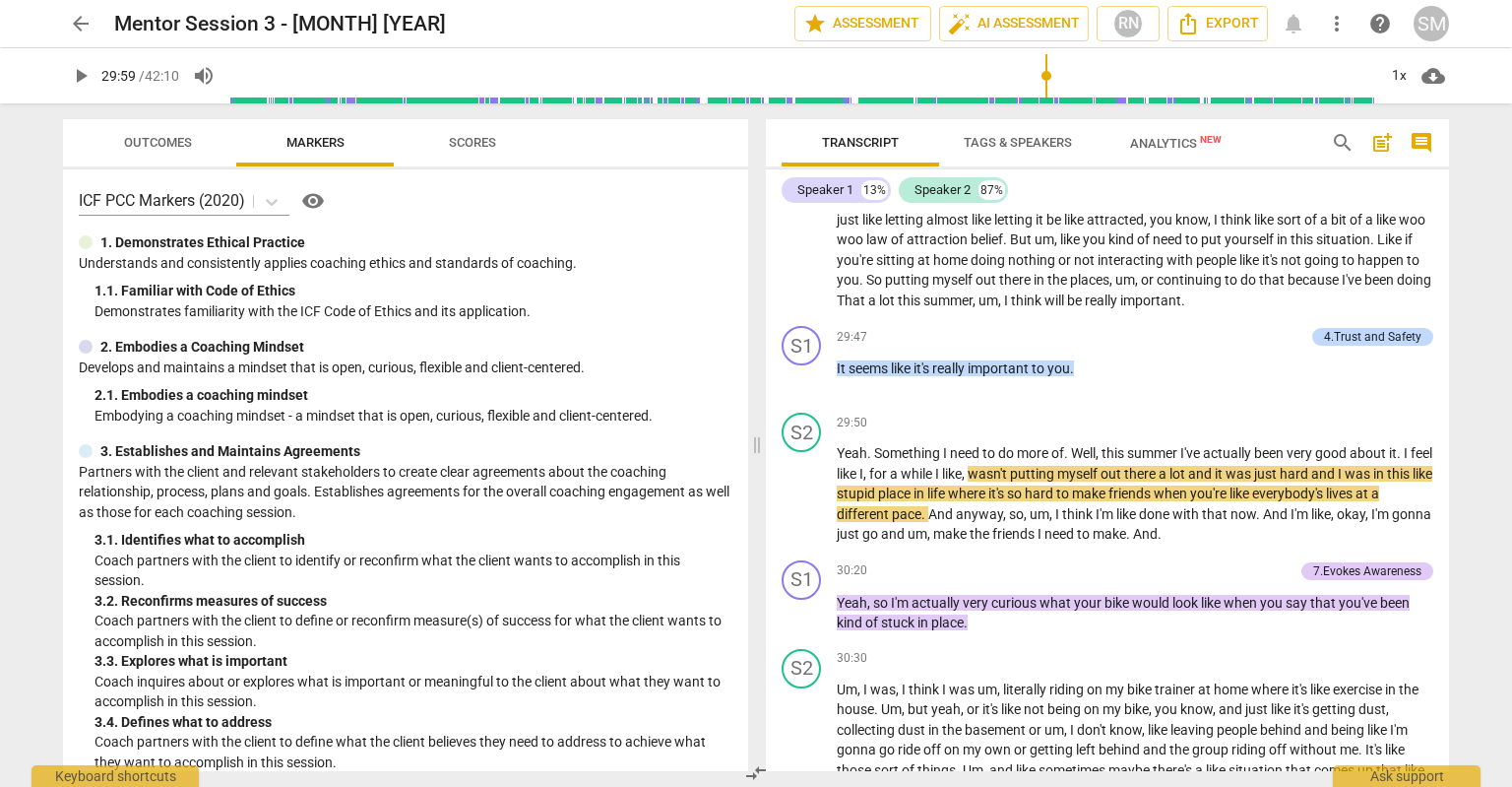 click on "Outcomes Markers Scores" at bounding box center [406, 143] 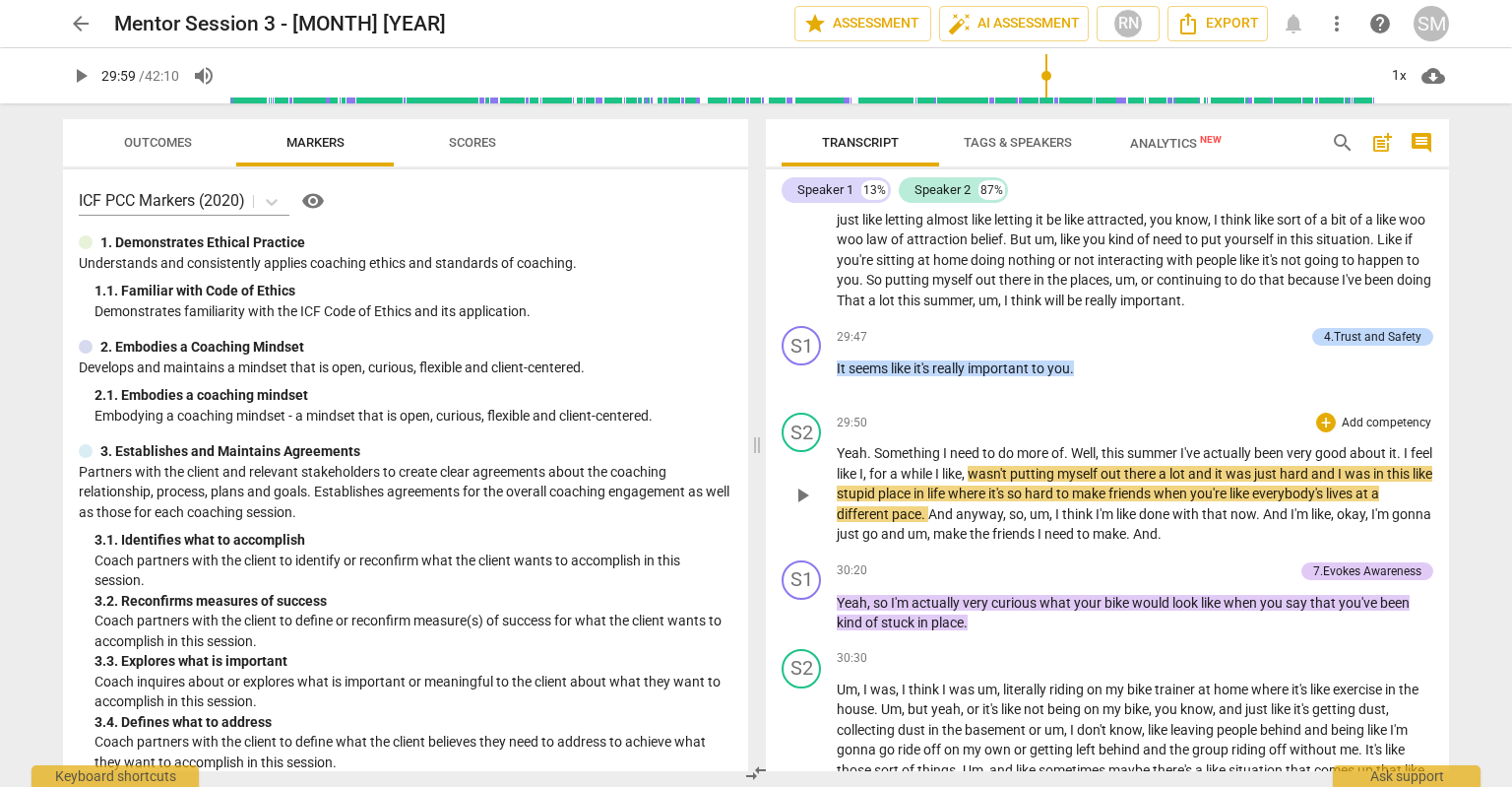 click on "Yeah" at bounding box center (851, 453) 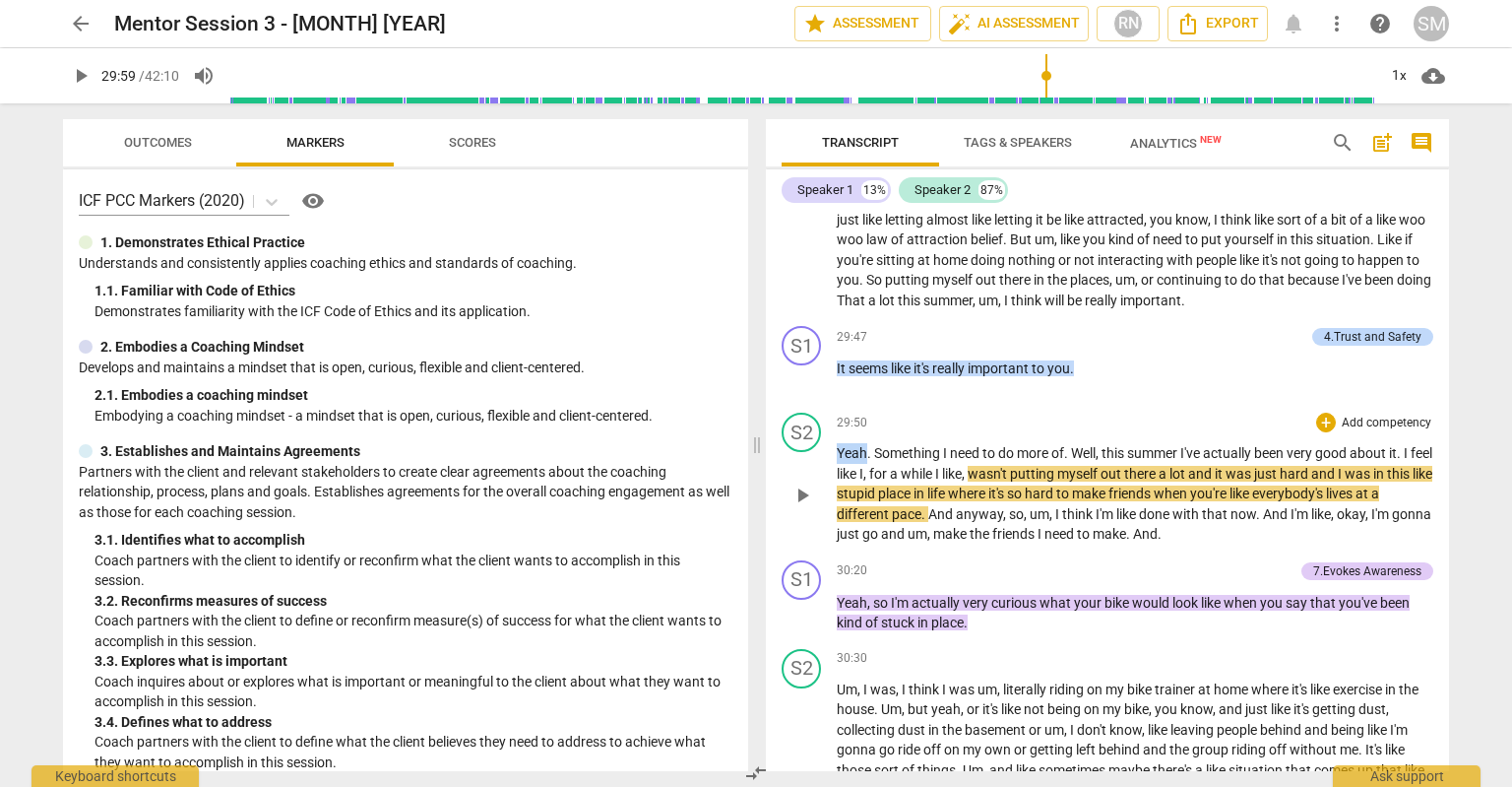 click on "Yeah" at bounding box center (851, 453) 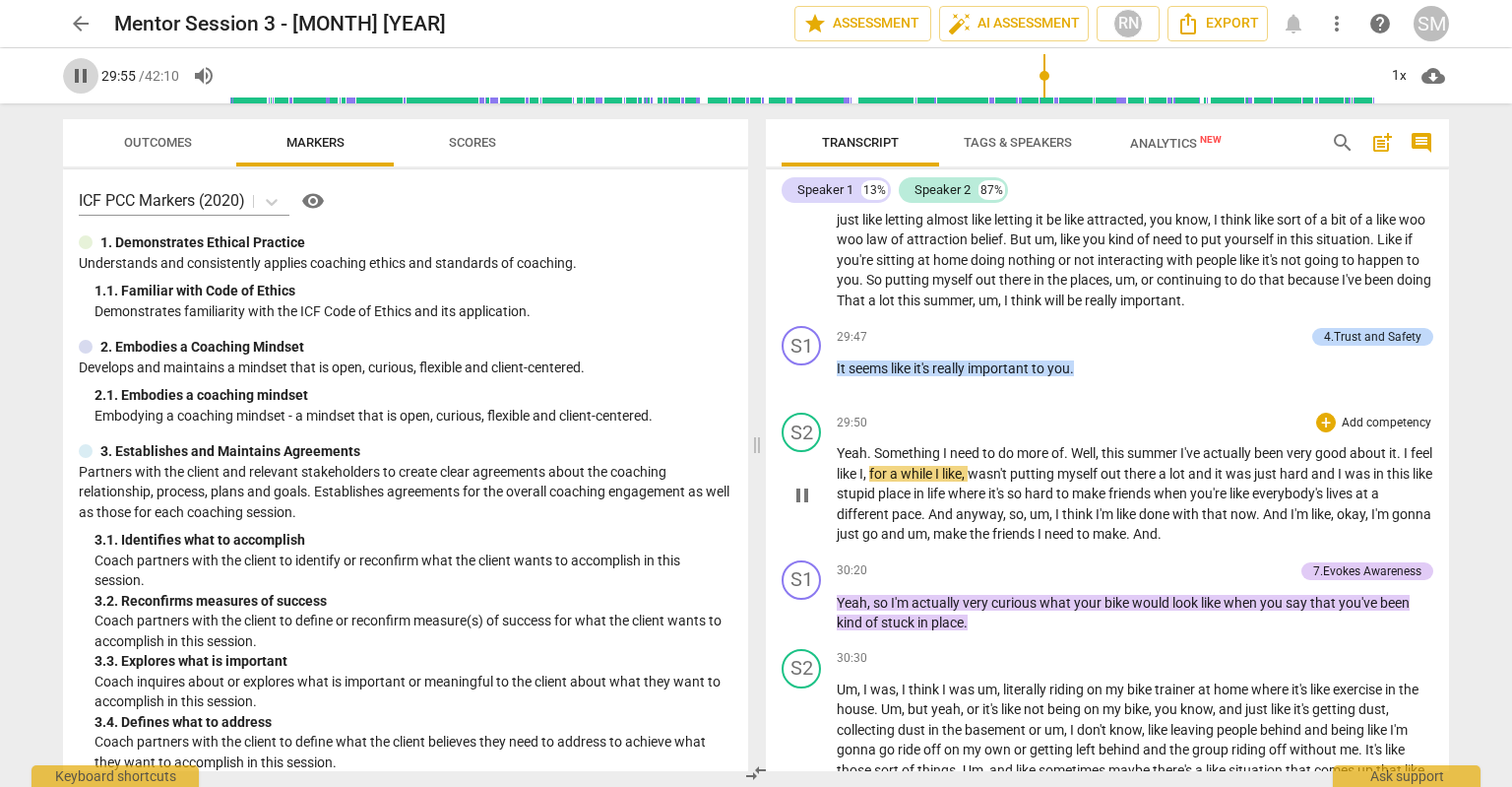 click on "pause" at bounding box center (81, 76) 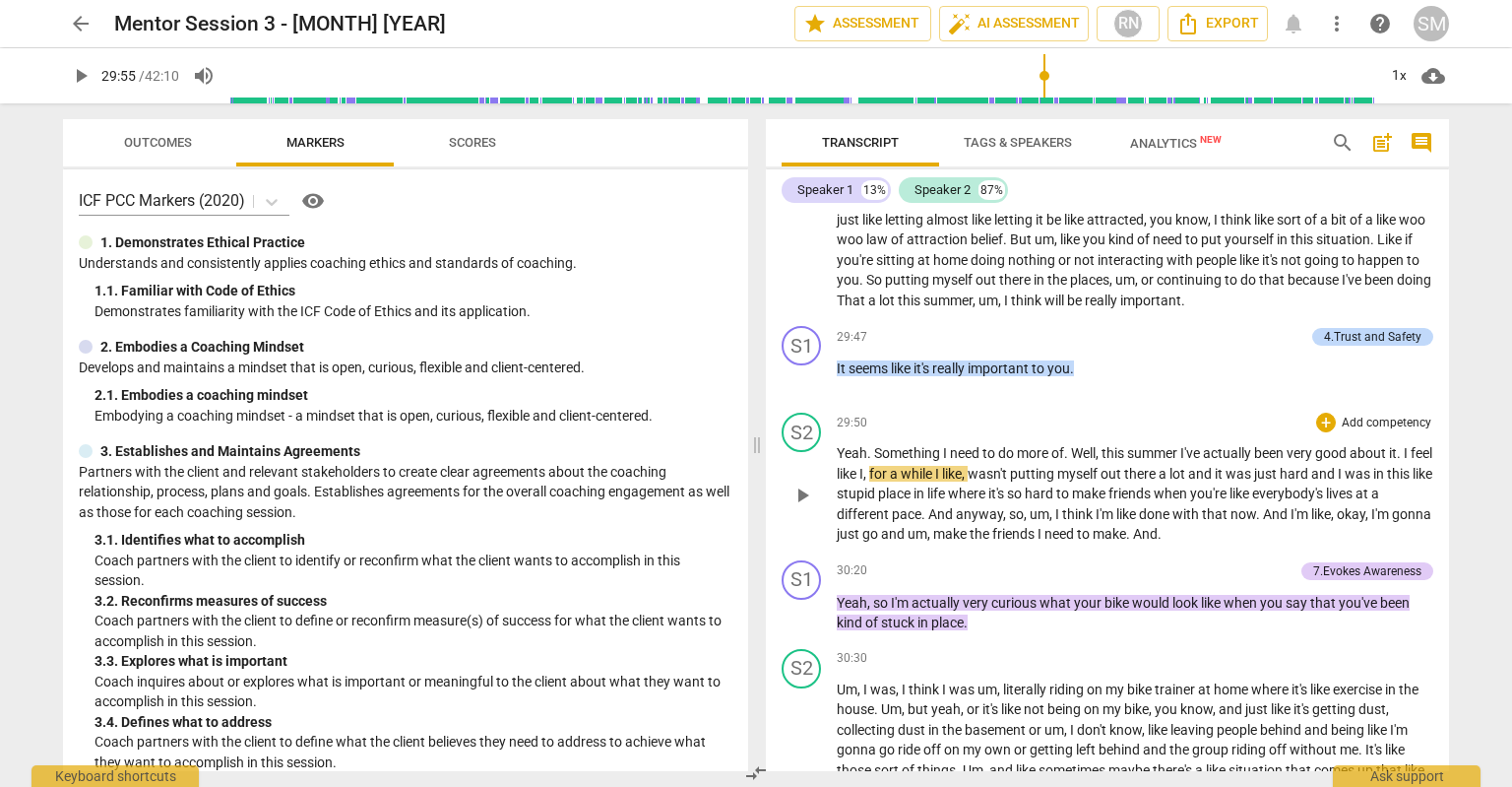 click on "play_arrow" at bounding box center [81, 76] 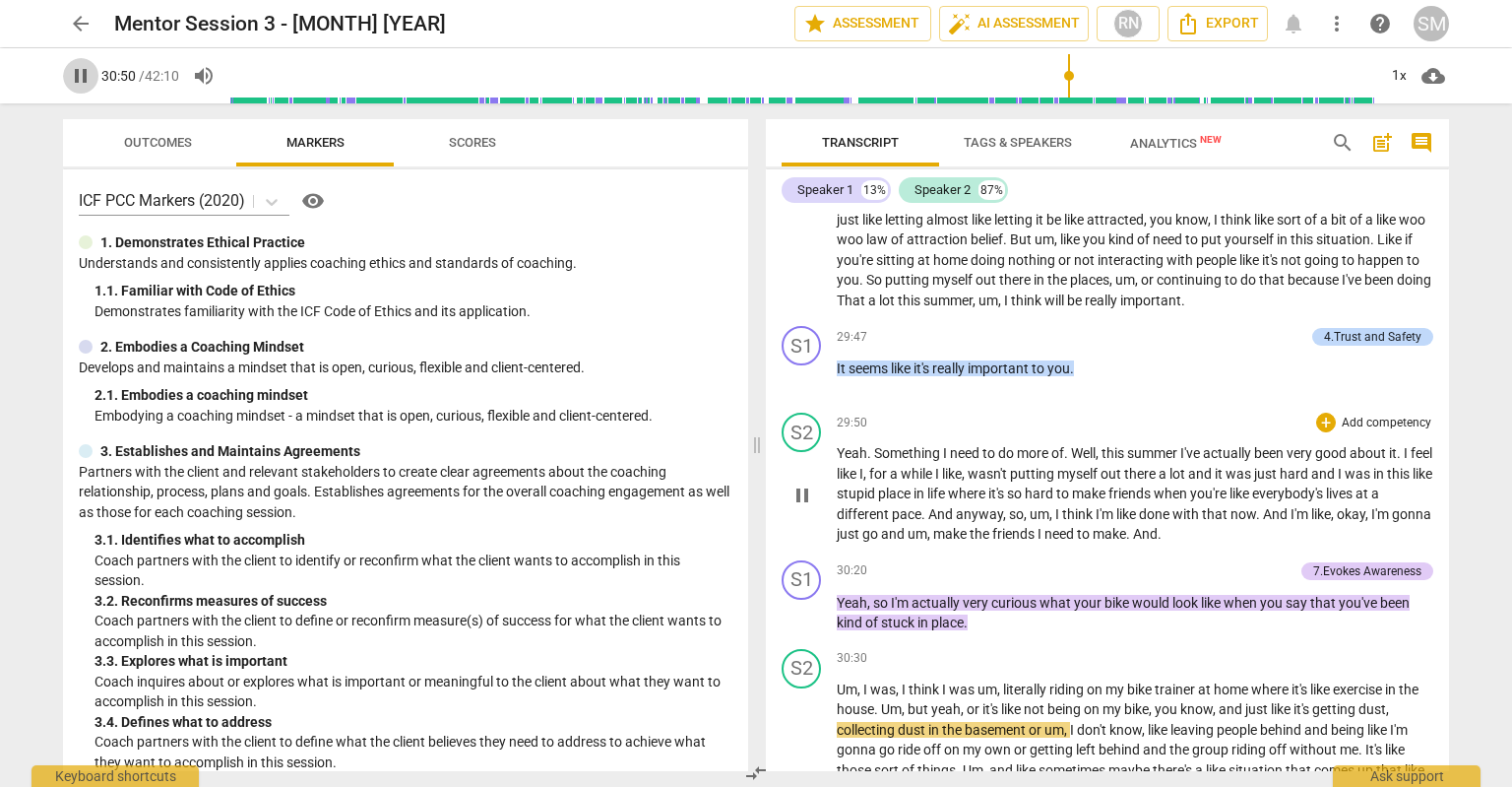 click on "pause" at bounding box center (81, 76) 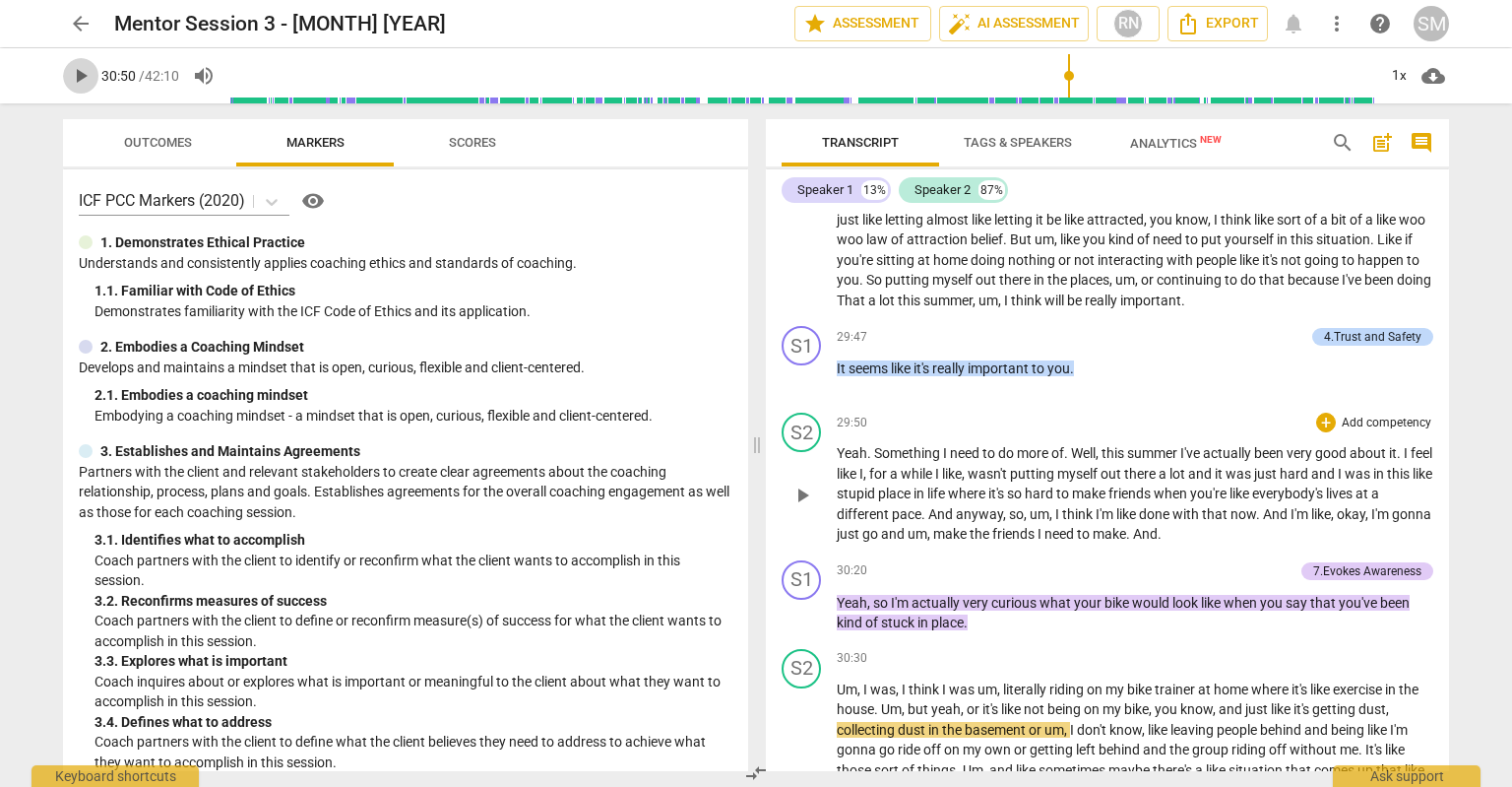 click on "play_arrow" at bounding box center [81, 76] 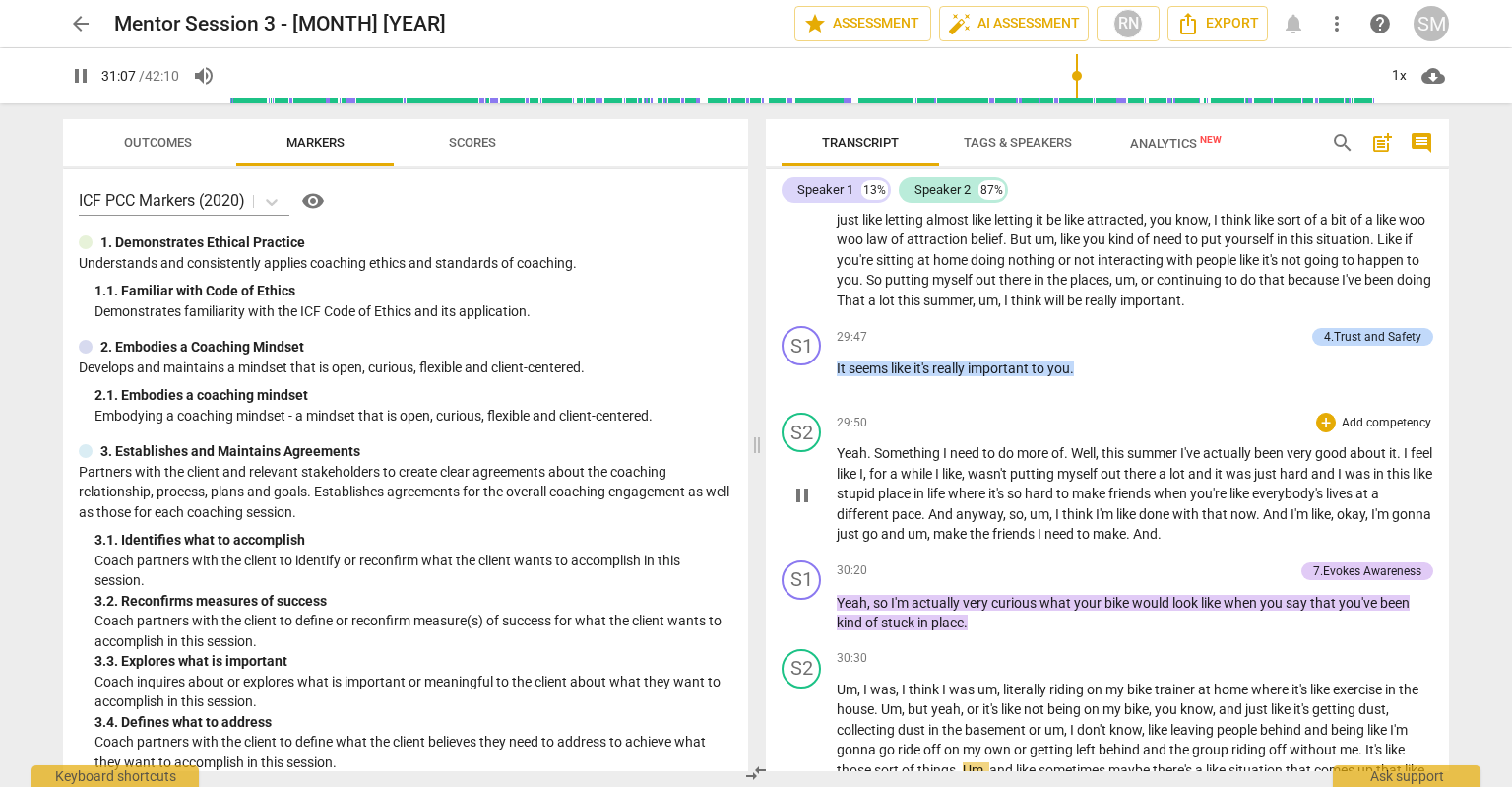 scroll, scrollTop: 9395, scrollLeft: 0, axis: vertical 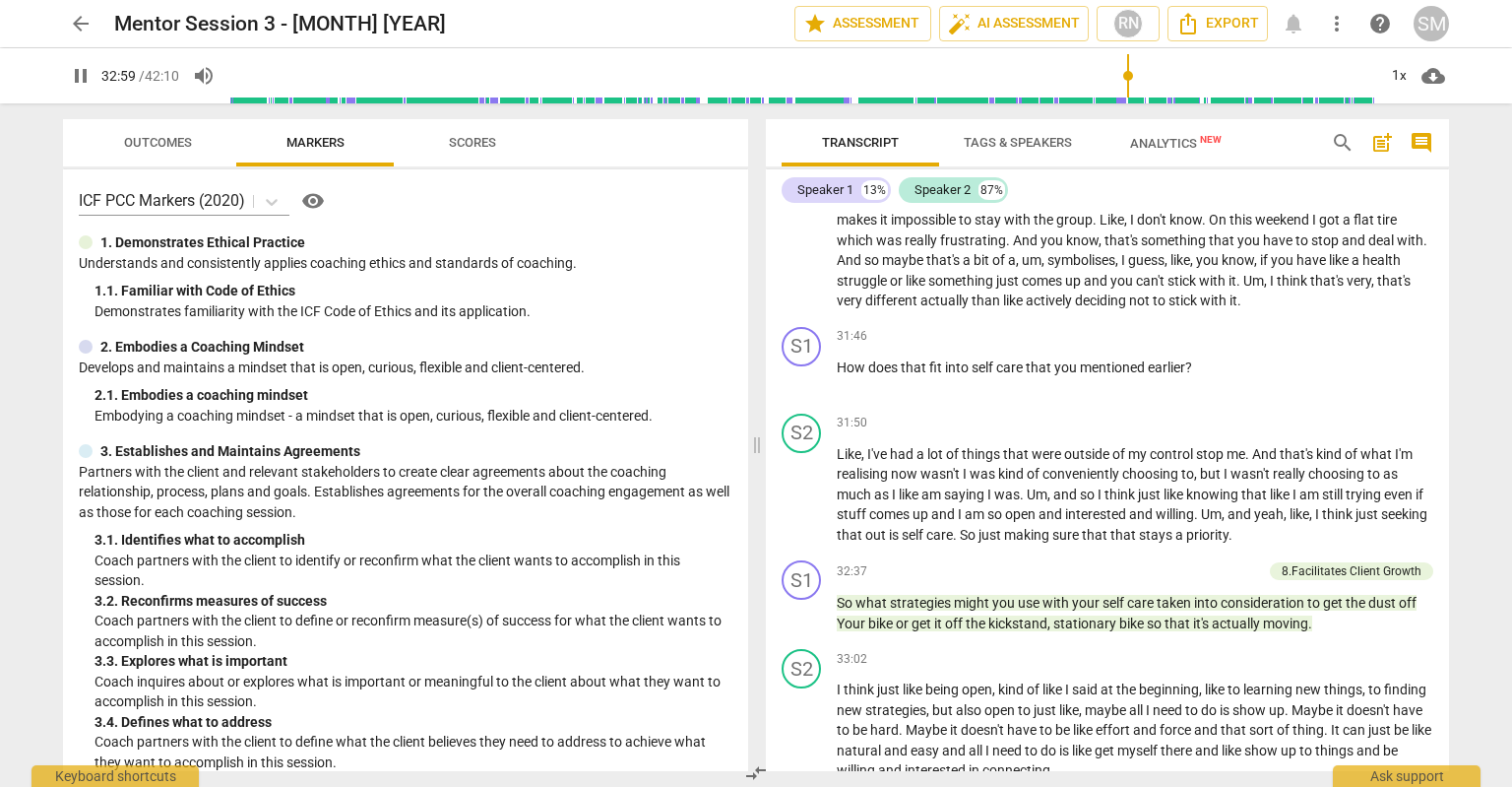 click on "pause" at bounding box center [81, 76] 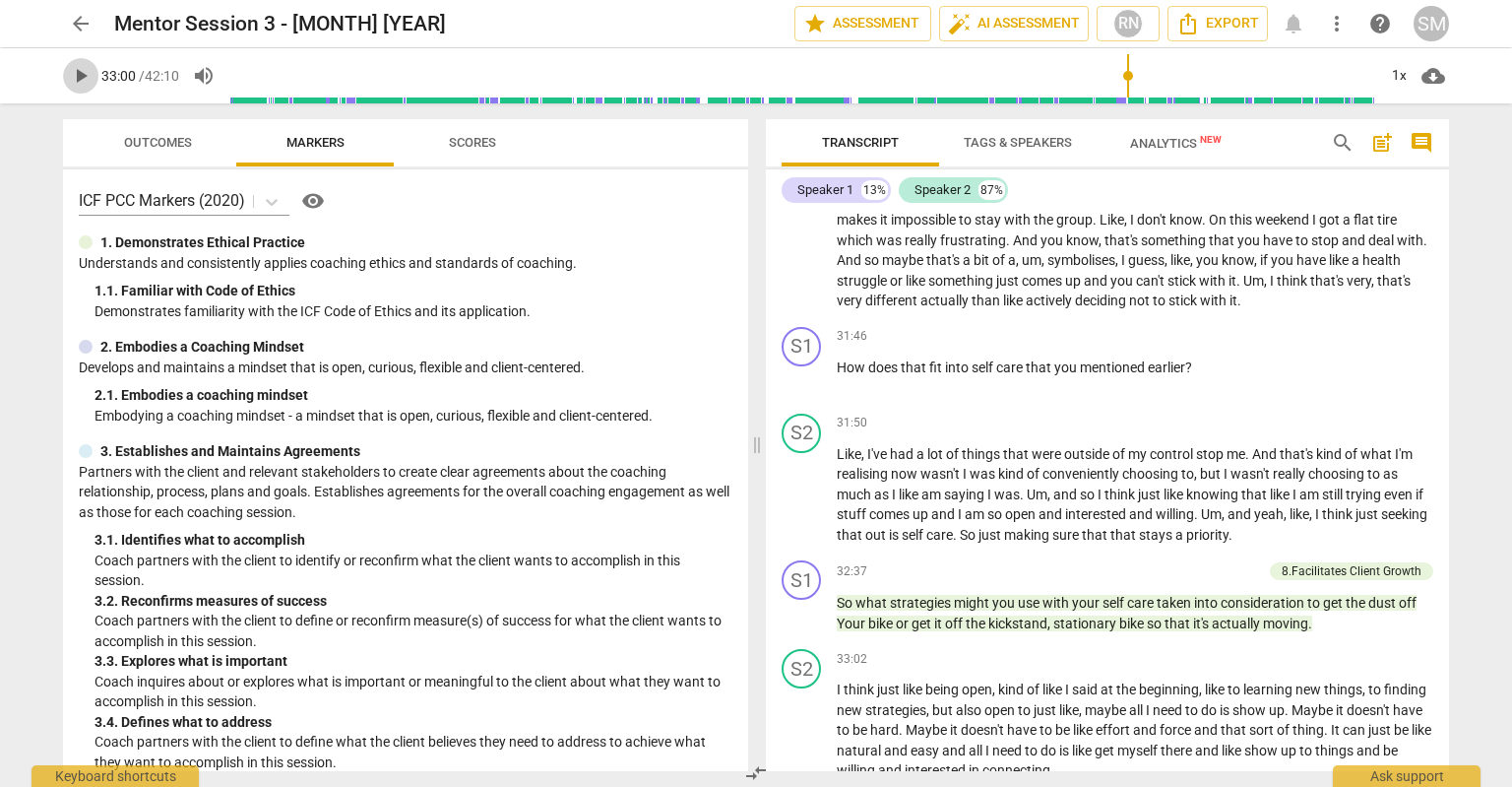 click on "play_arrow" at bounding box center (81, 76) 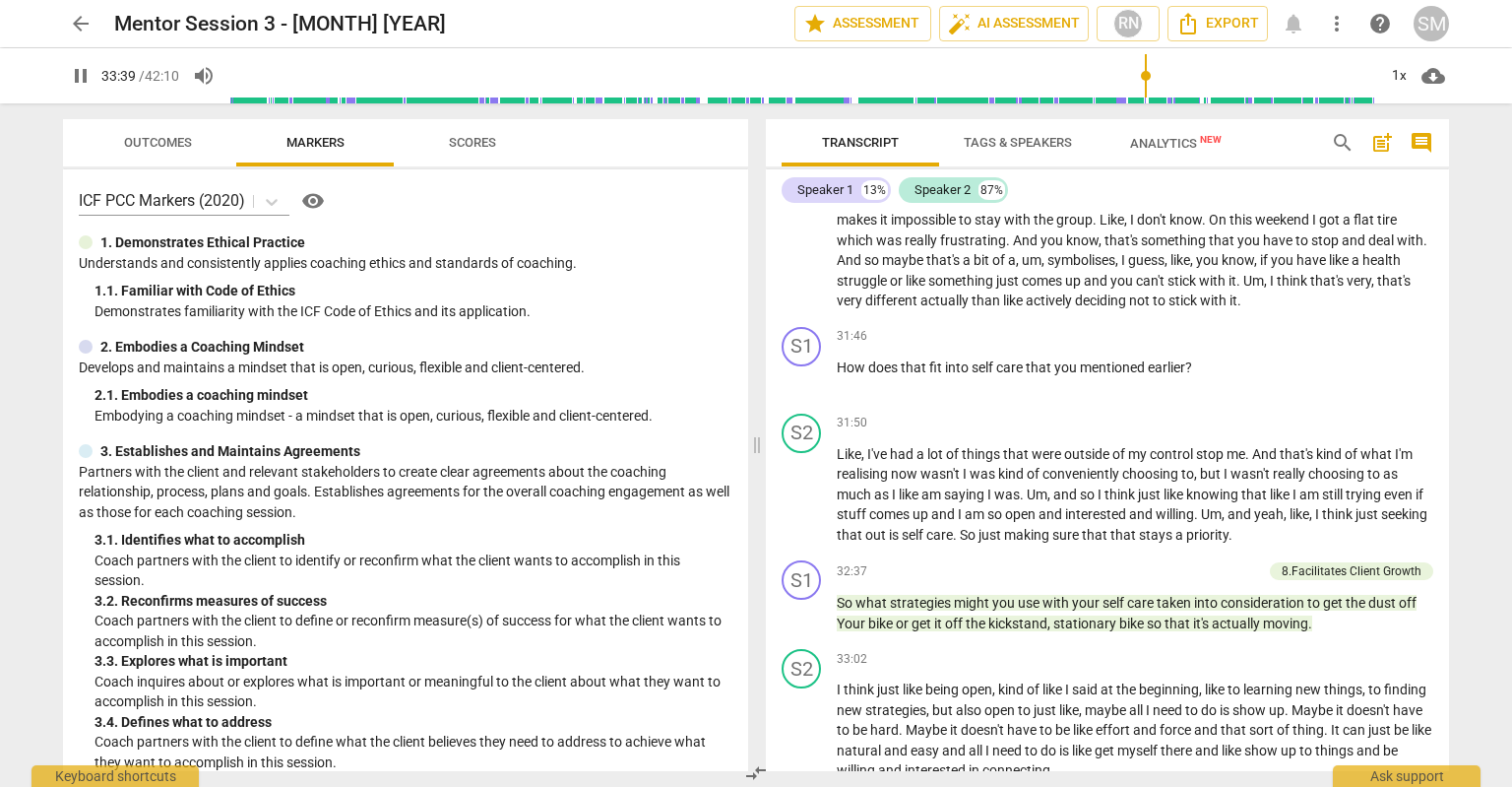 scroll, scrollTop: 10032, scrollLeft: 0, axis: vertical 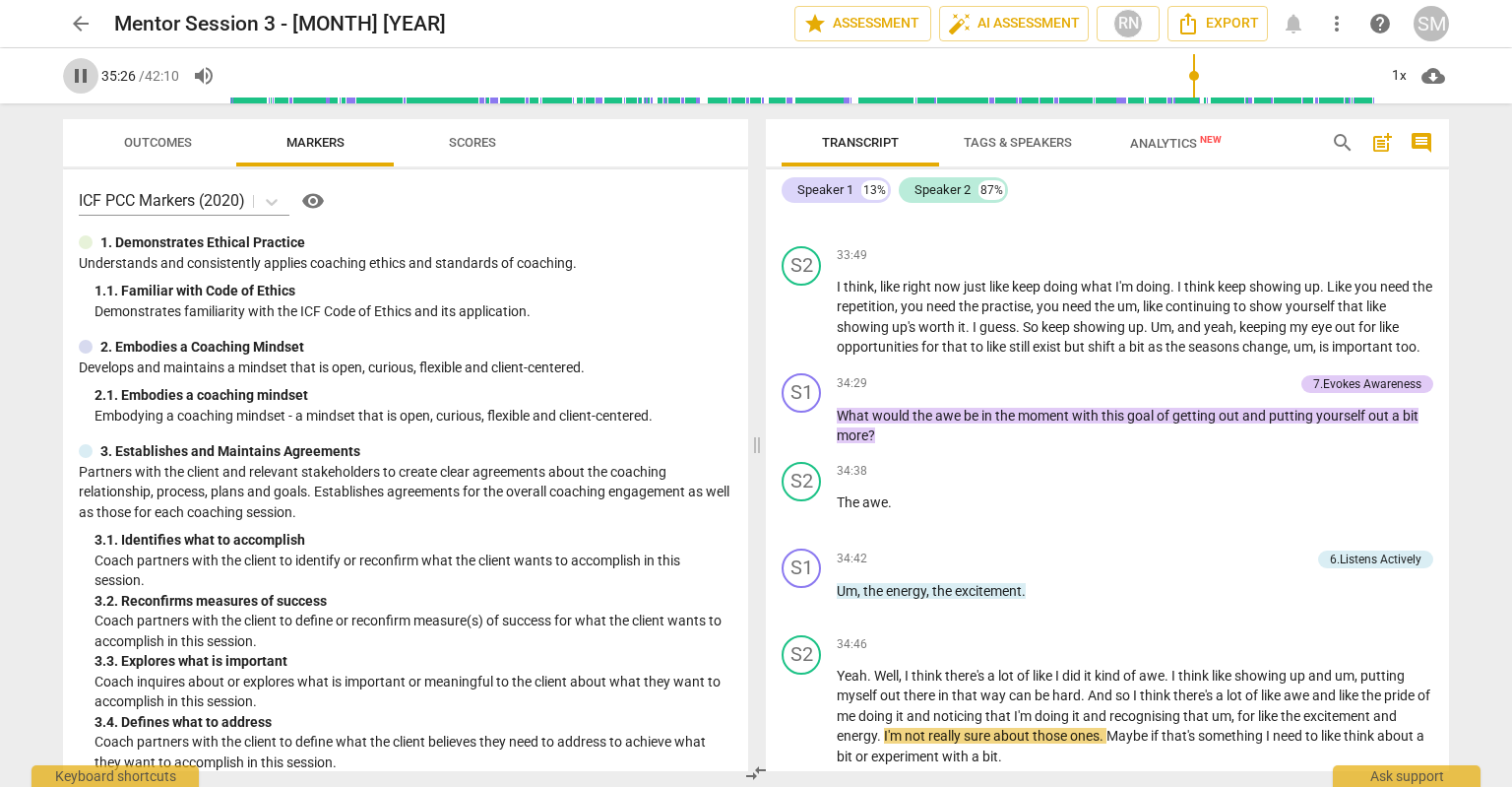 click on "pause" at bounding box center (81, 76) 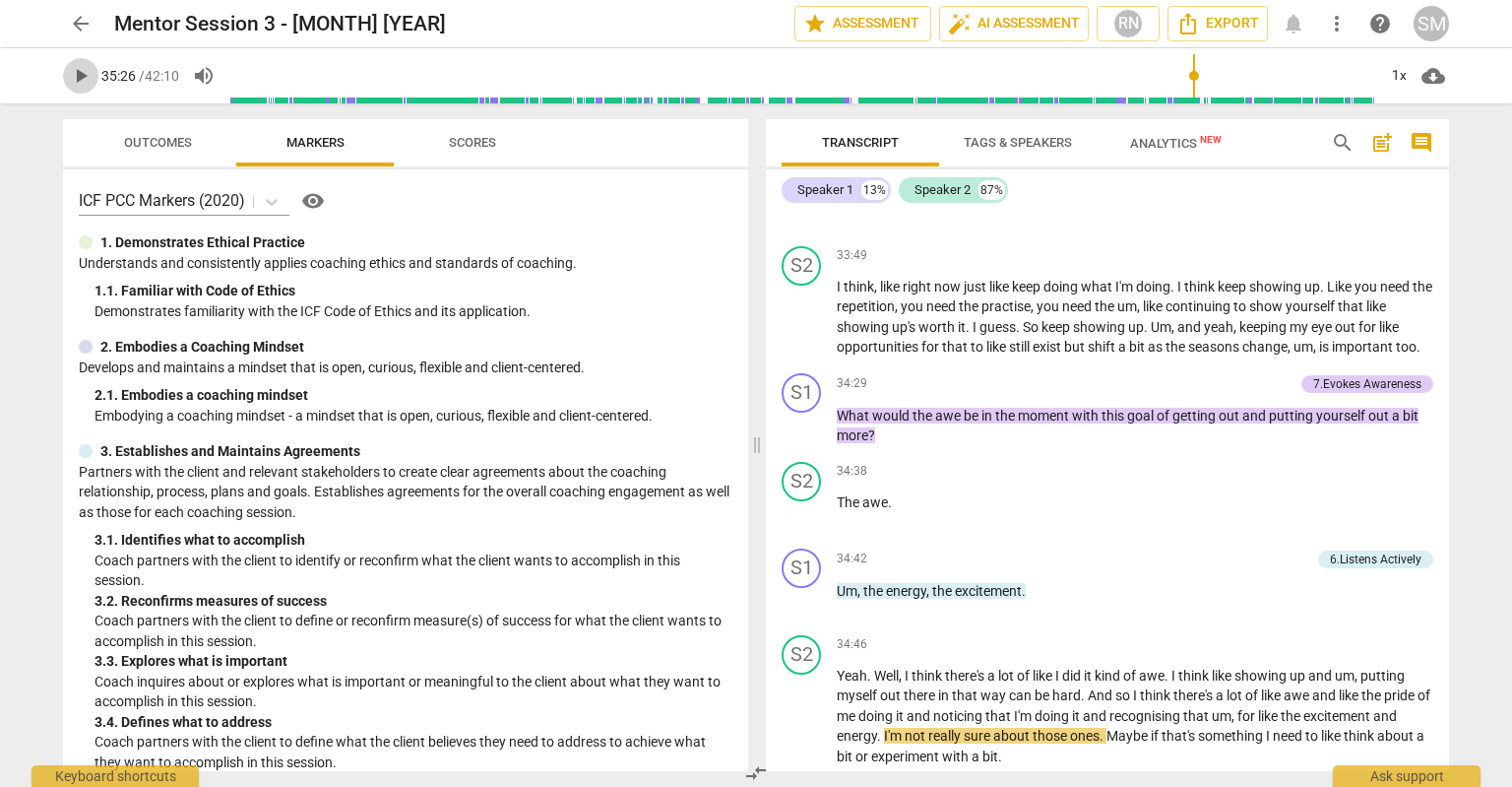 click on "play_arrow" at bounding box center [81, 76] 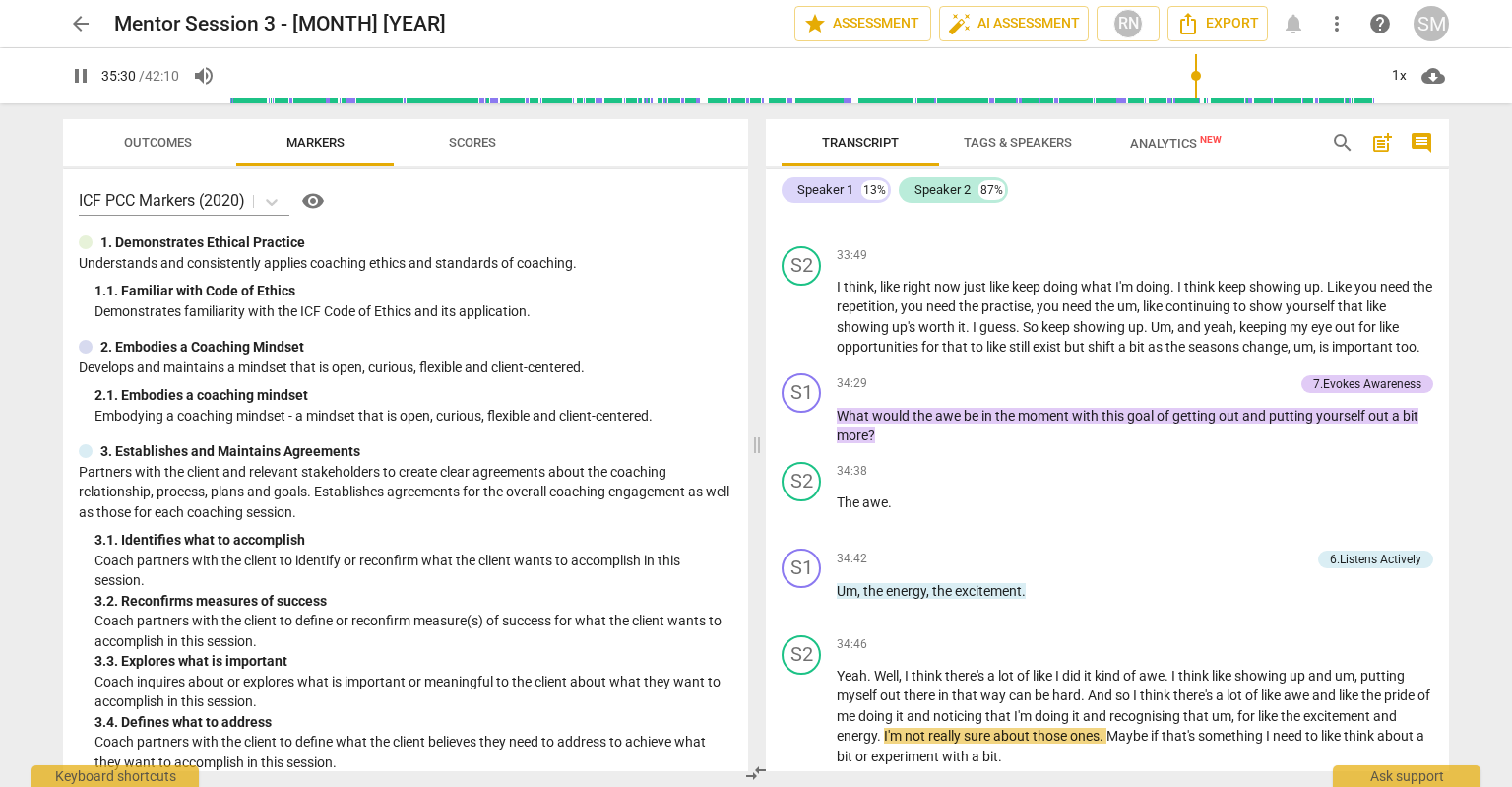 click on "pause" at bounding box center (81, 76) 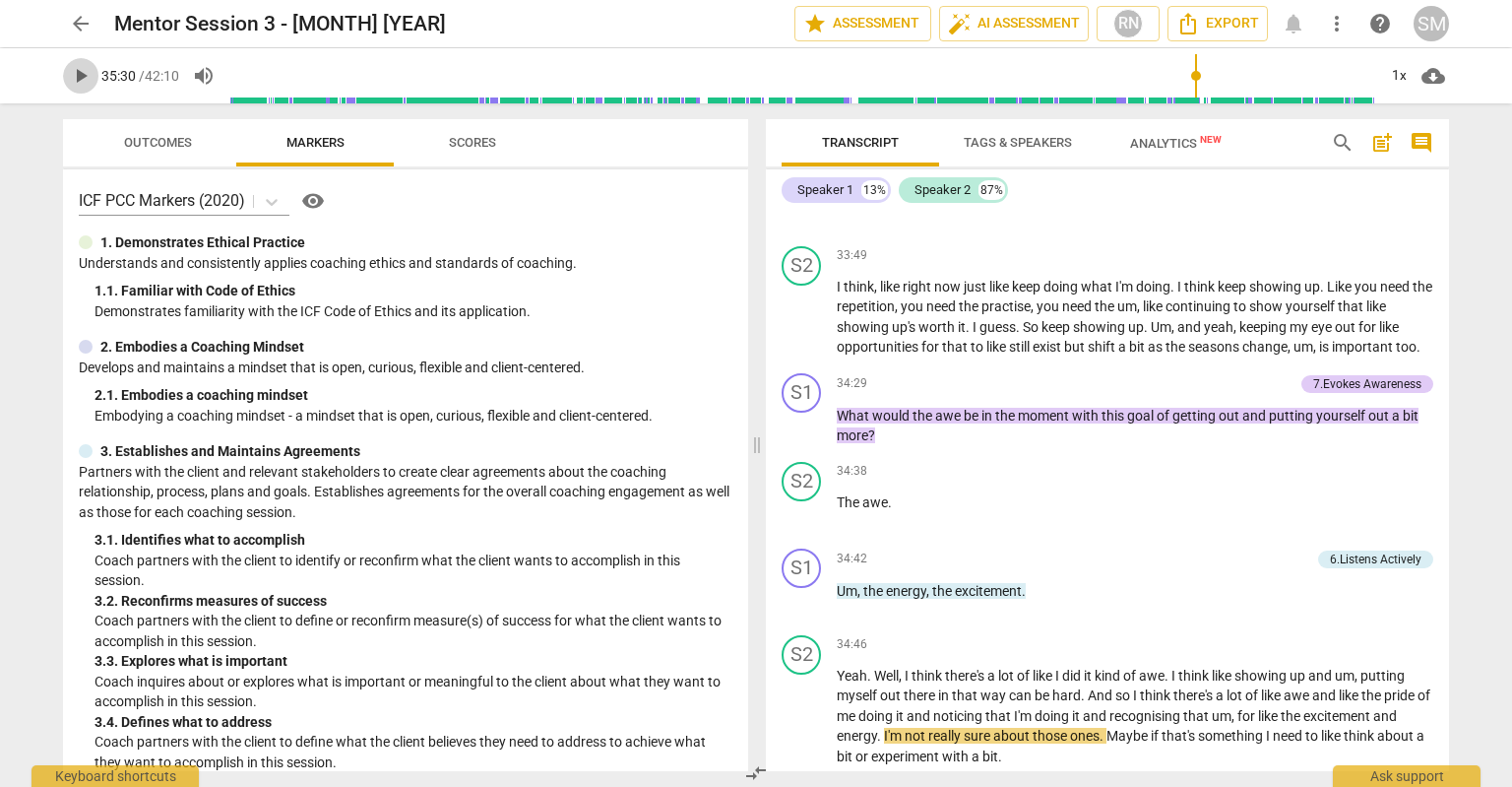 click on "play_arrow" at bounding box center (81, 76) 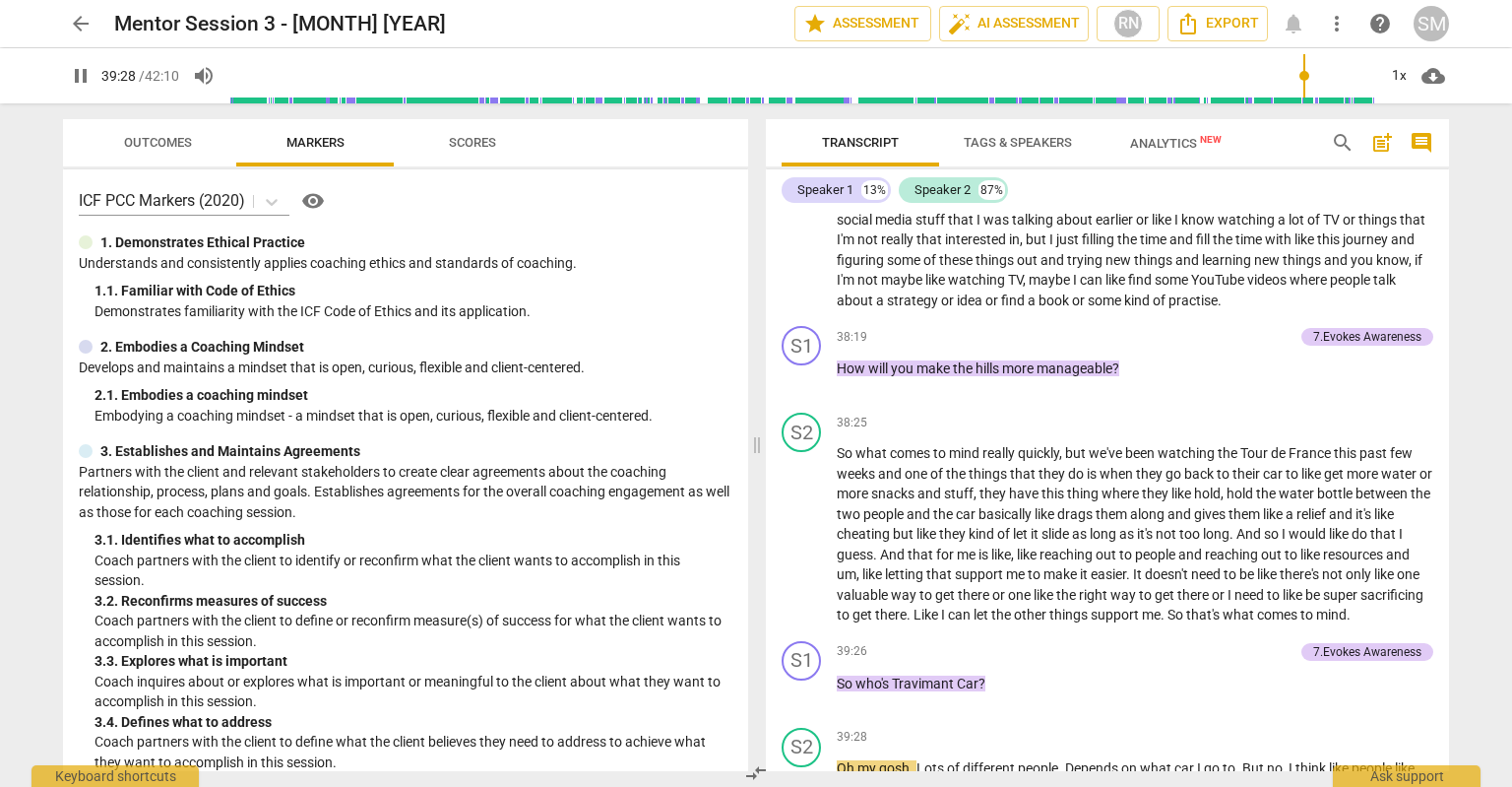 scroll, scrollTop: 11952, scrollLeft: 0, axis: vertical 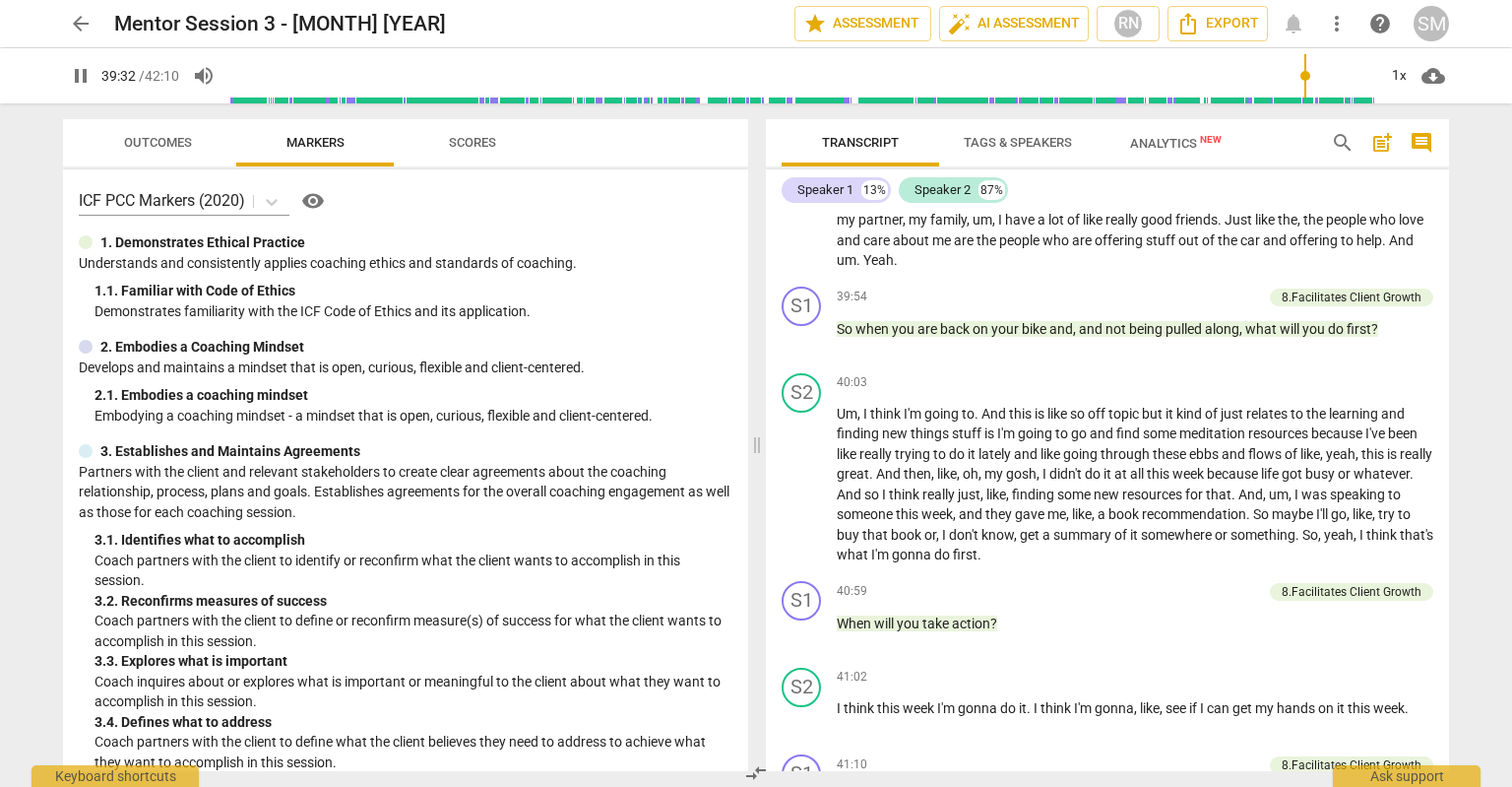 click on "pause" at bounding box center (81, 76) 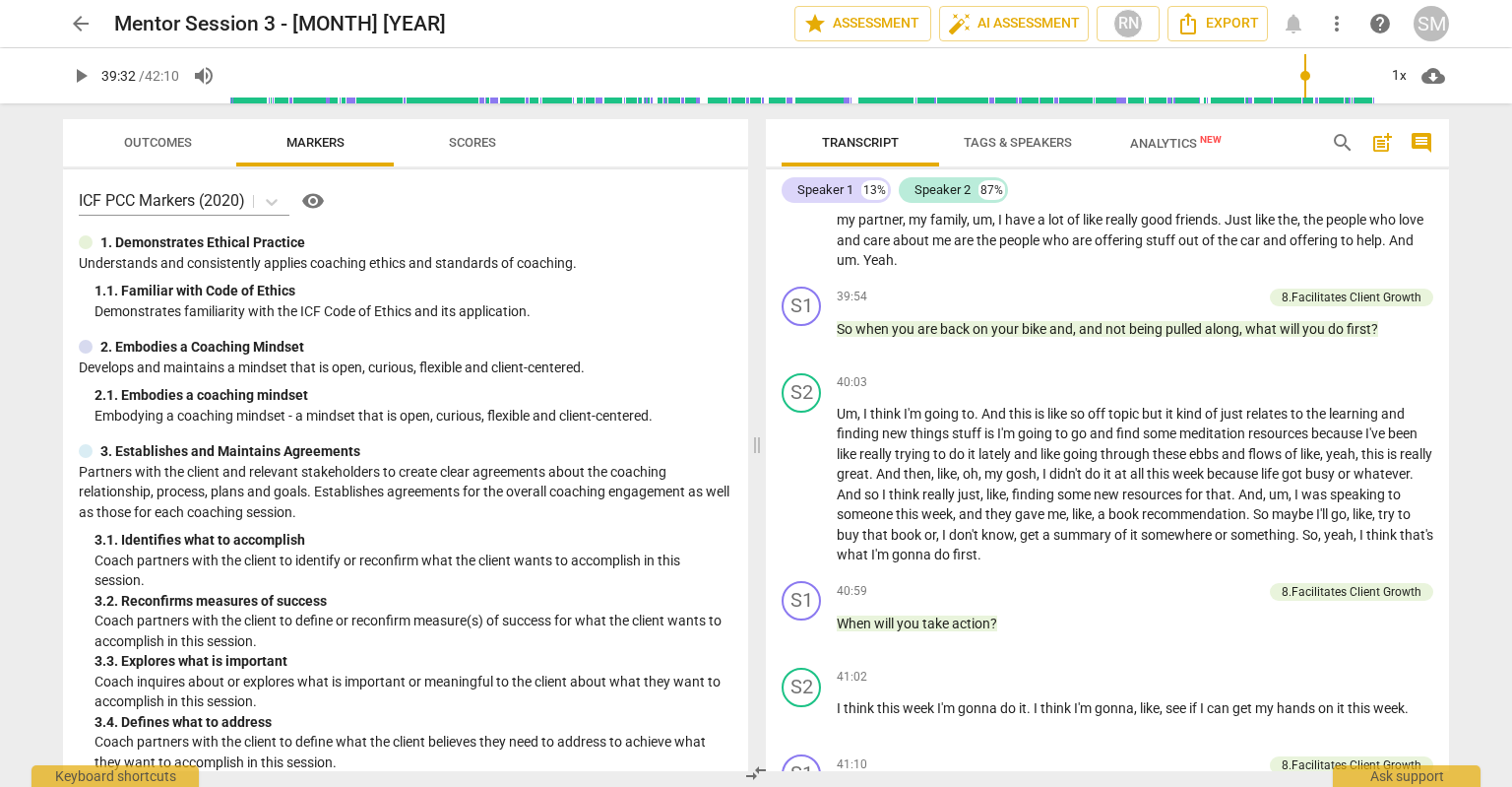click on "play_arrow" at bounding box center (81, 76) 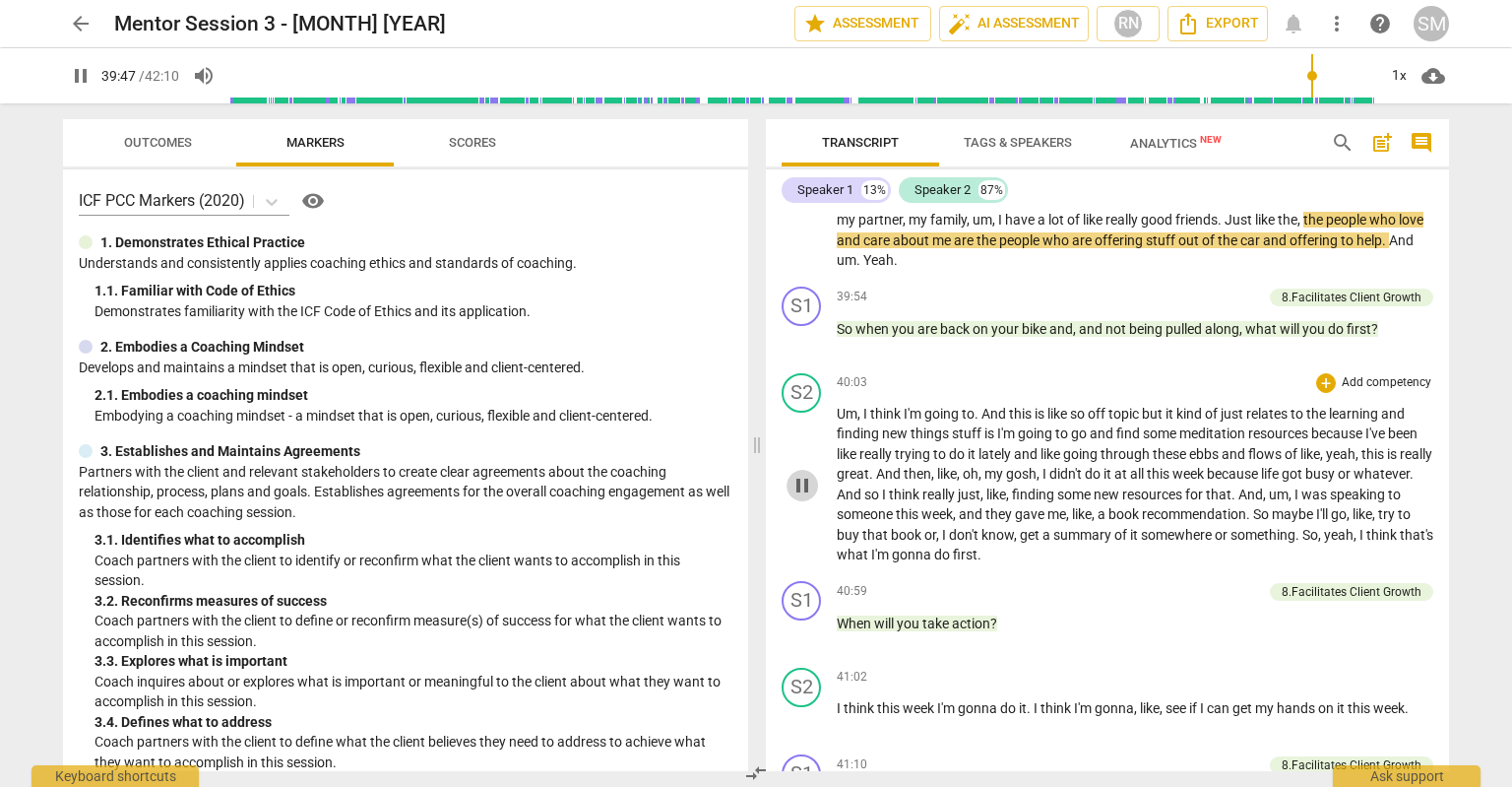 click on "pause" at bounding box center [802, 486] 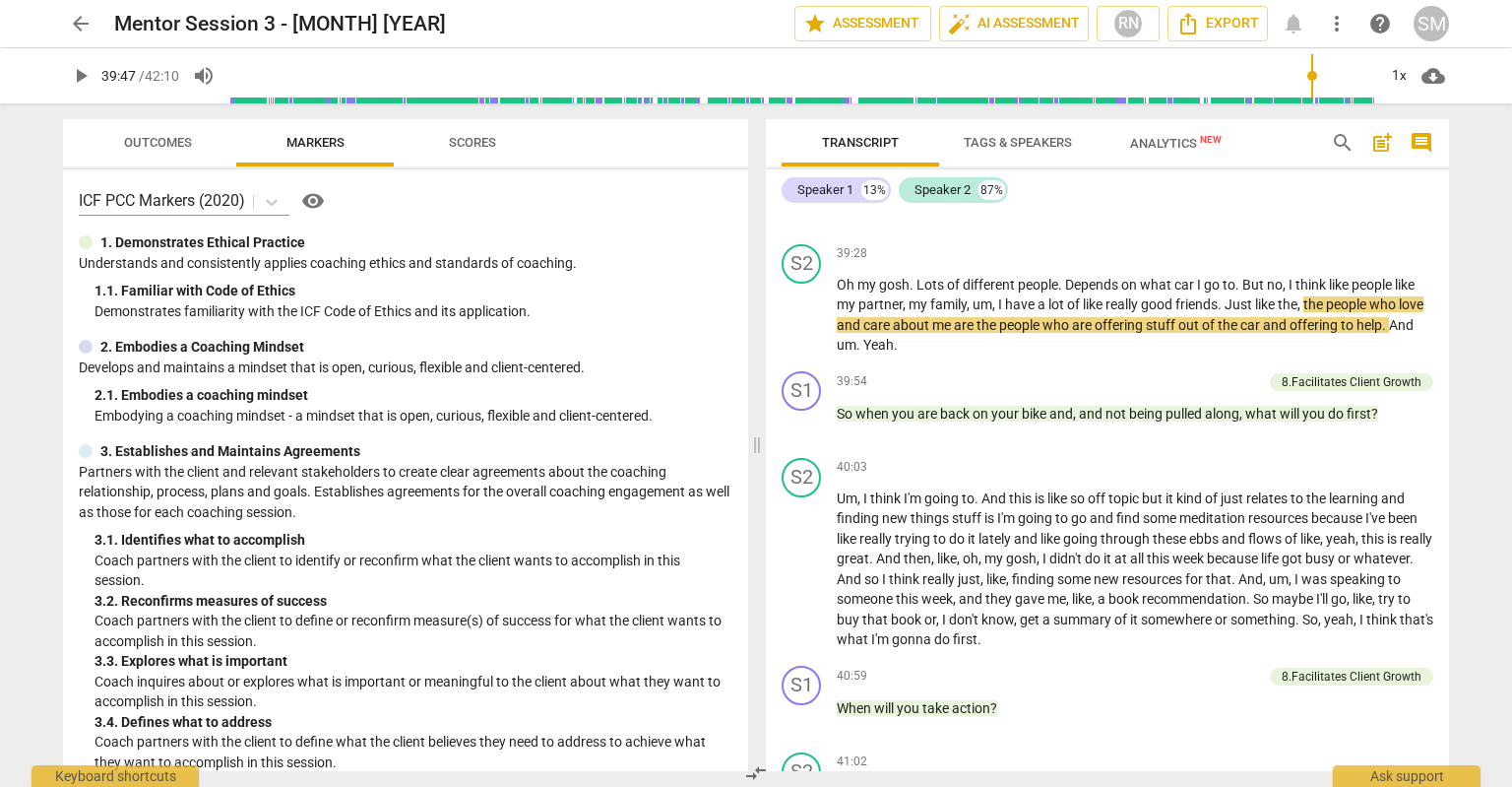 scroll, scrollTop: 11913, scrollLeft: 0, axis: vertical 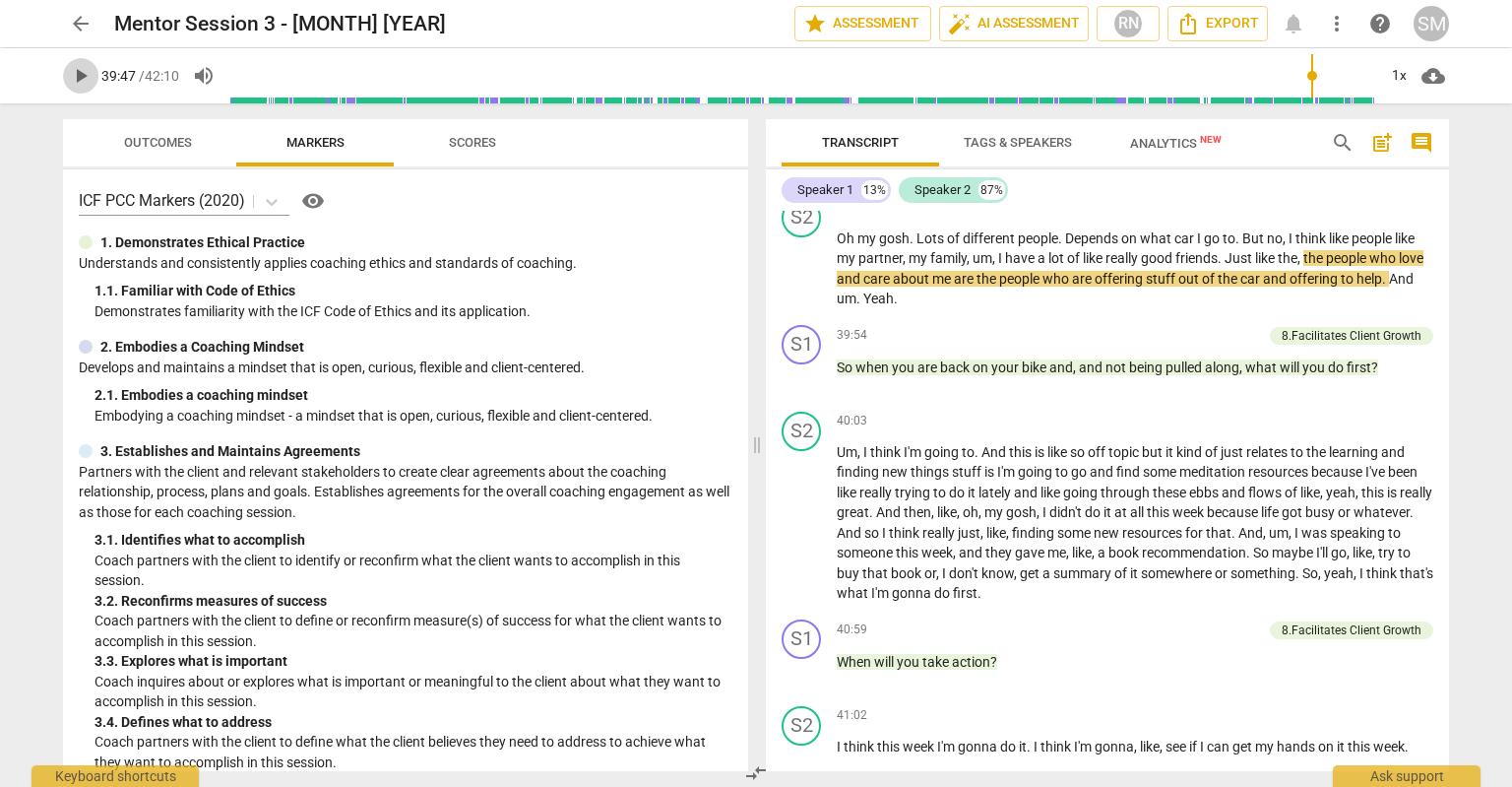click on "play_arrow" at bounding box center [81, 76] 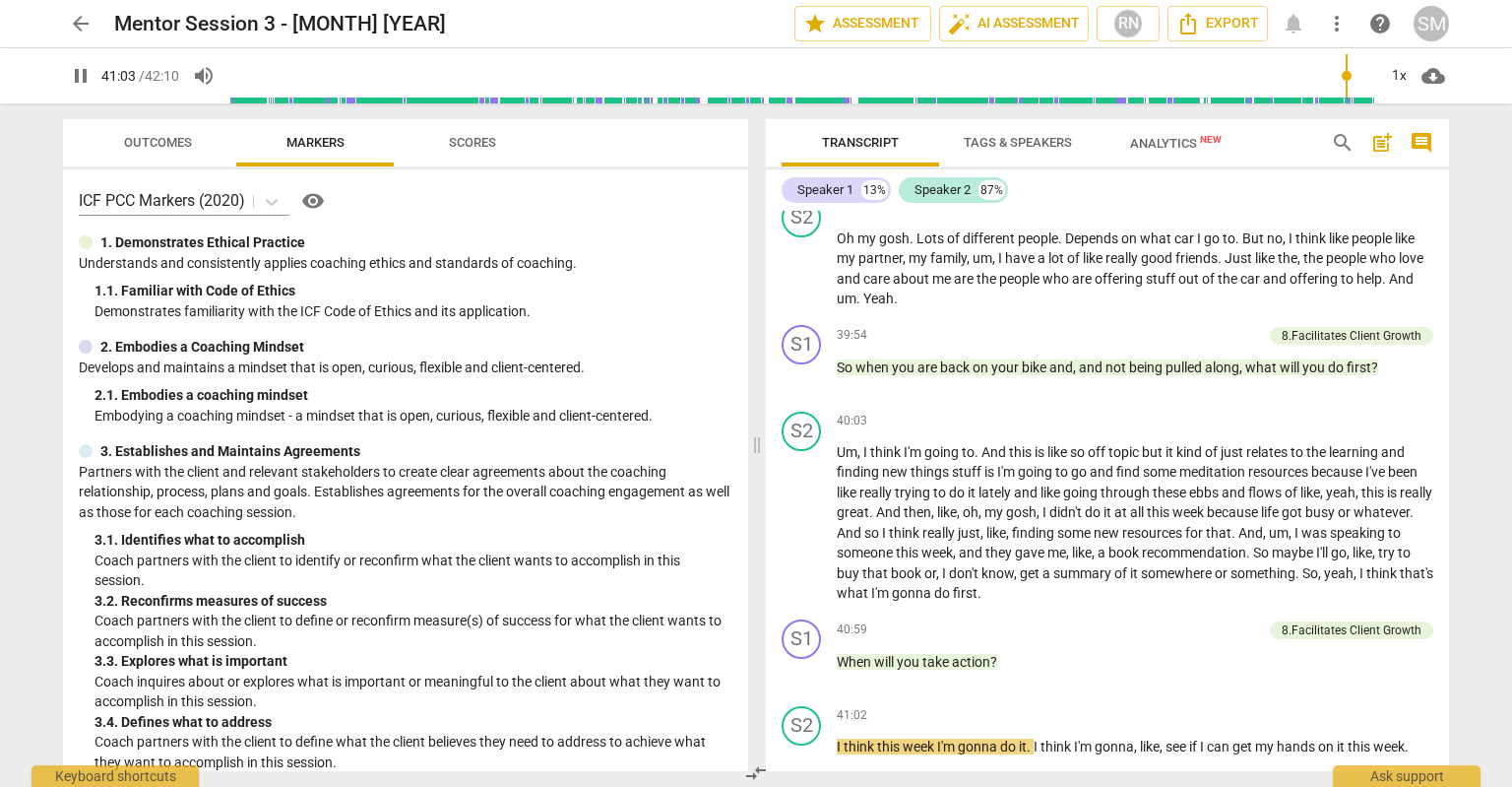 click on "pause" at bounding box center [81, 76] 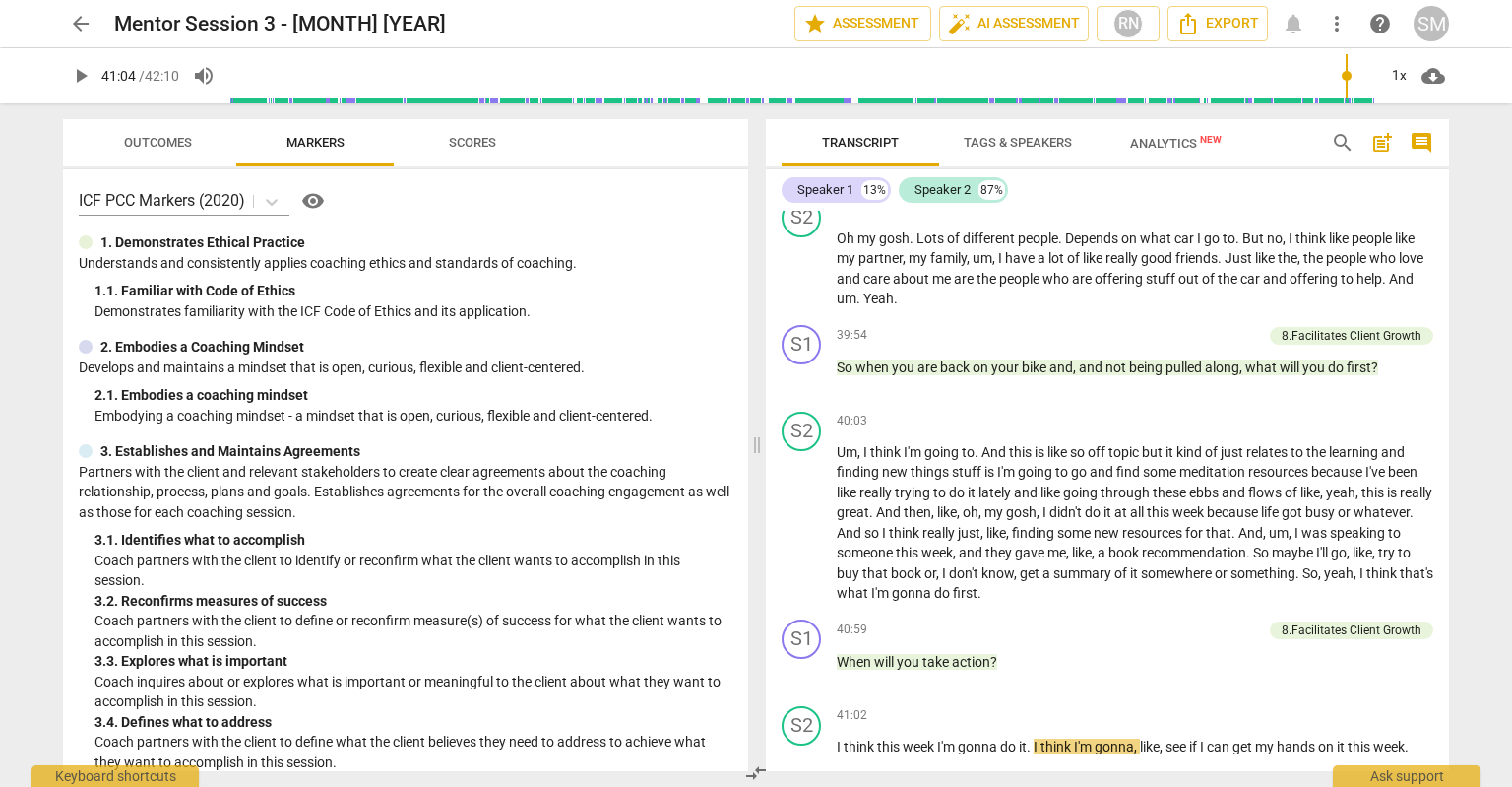 click on "play_arrow" at bounding box center (81, 76) 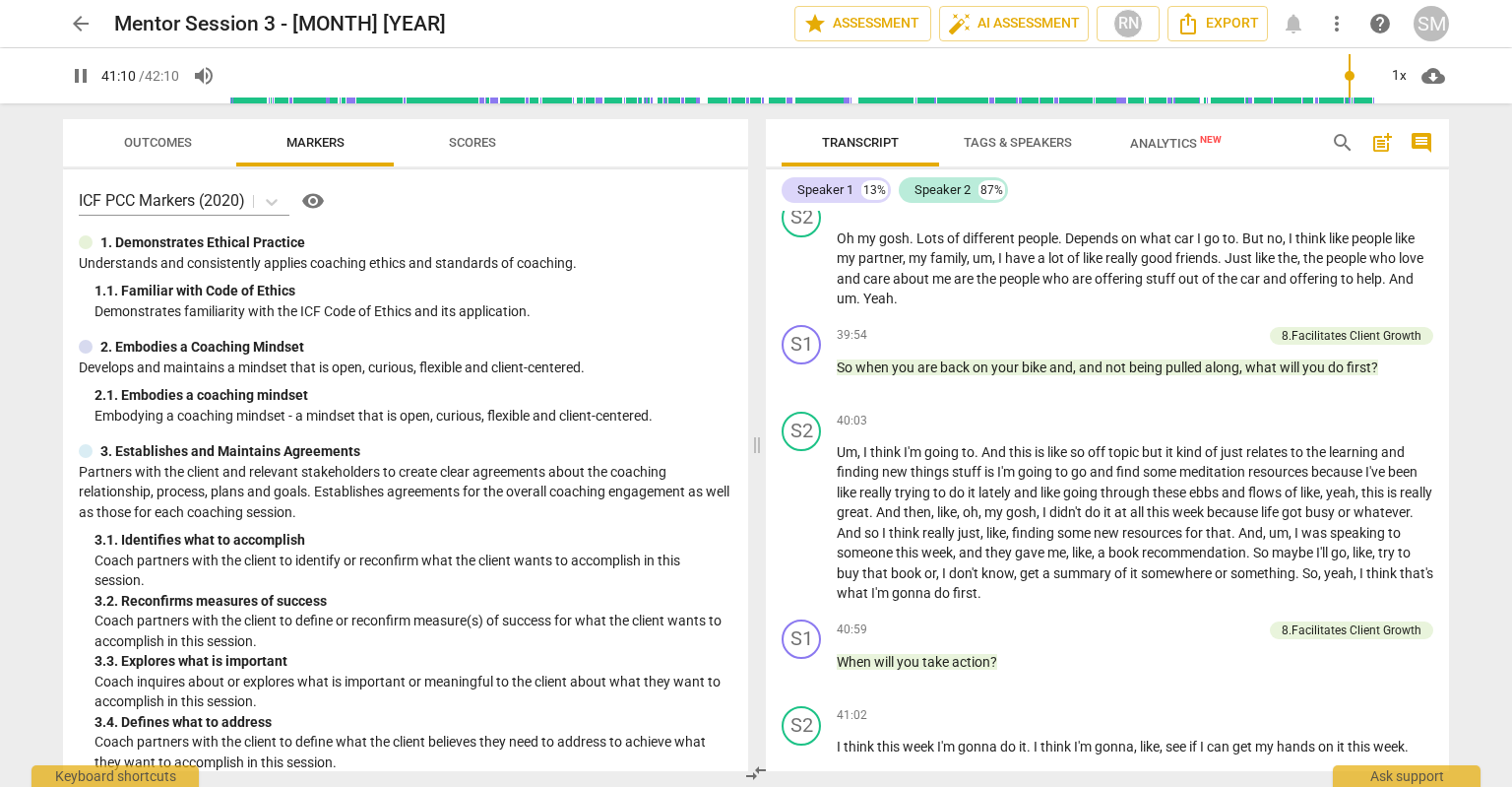 scroll, scrollTop: 12534, scrollLeft: 0, axis: vertical 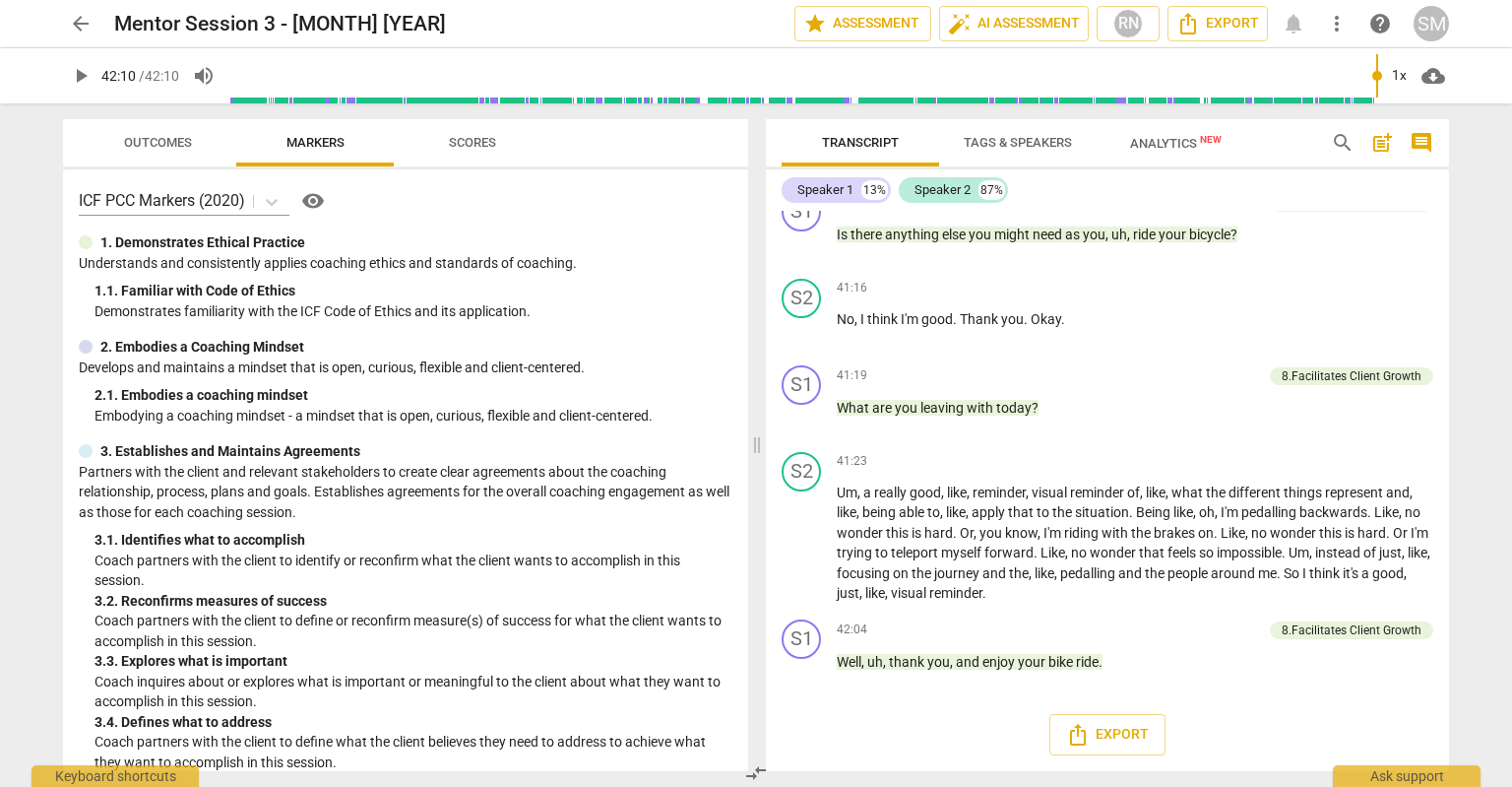 type on "2530" 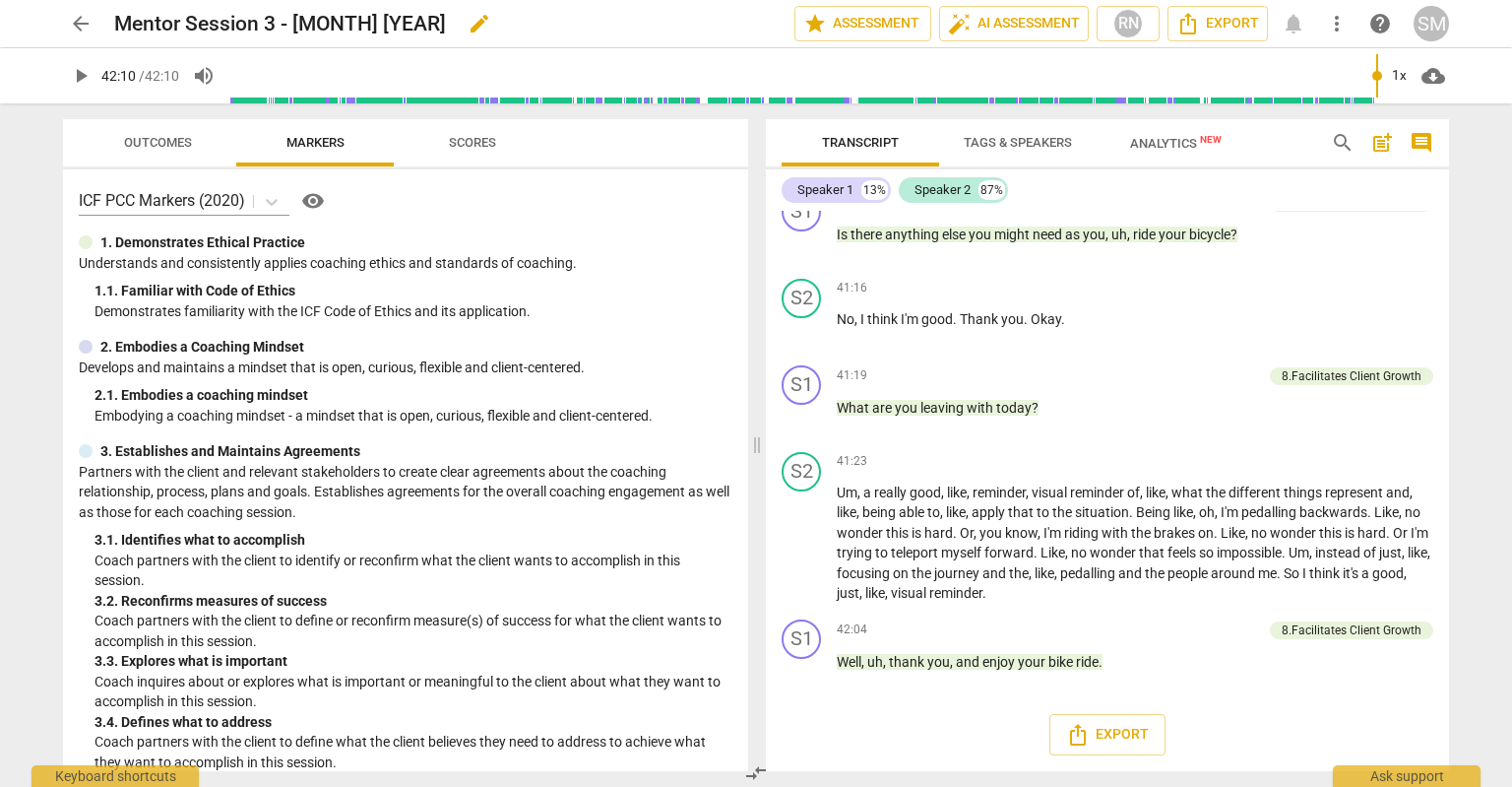 click on "Mentor Session 3 - July 2025 edit" at bounding box center [446, 24] 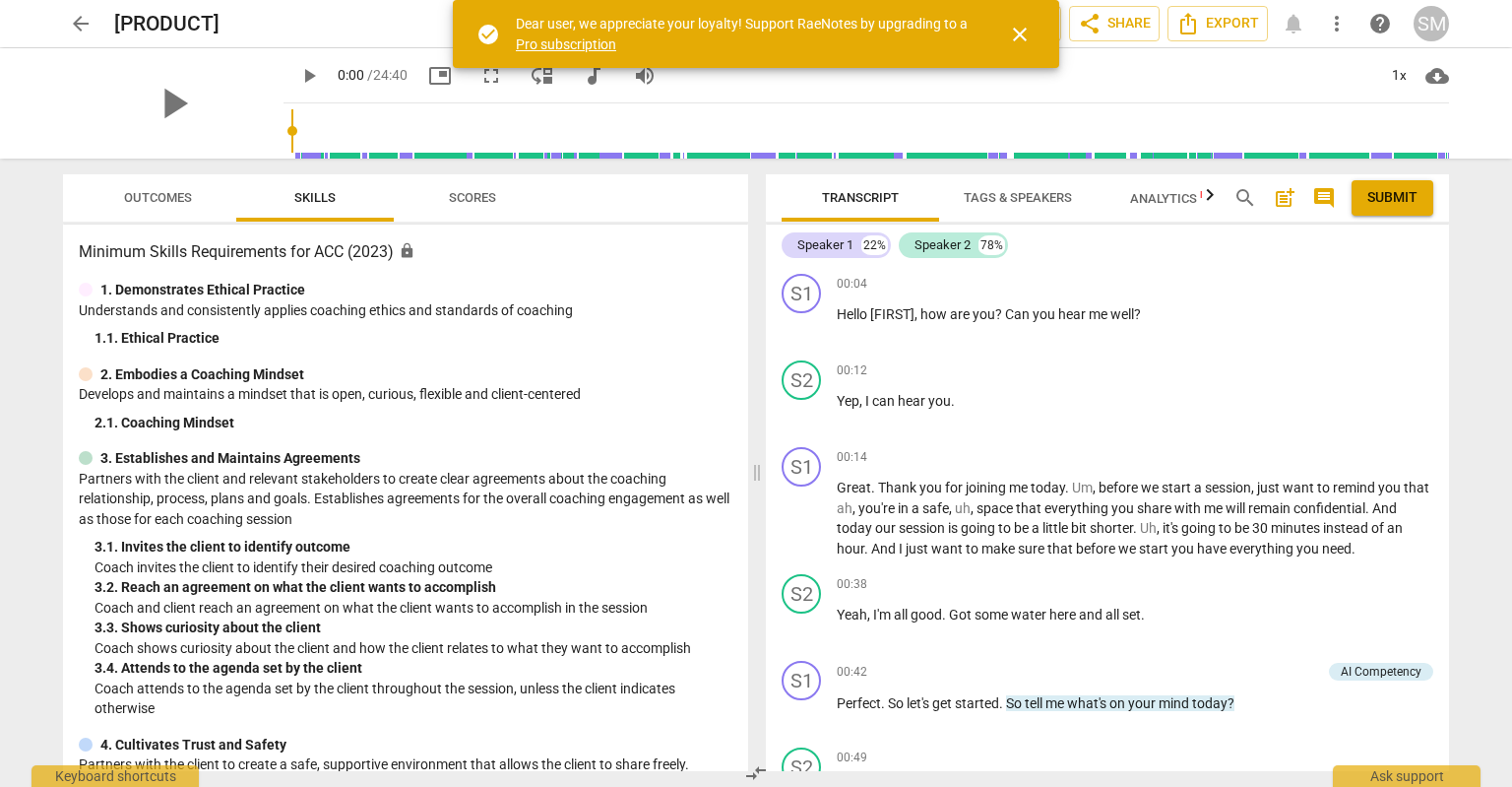 scroll, scrollTop: 0, scrollLeft: 0, axis: both 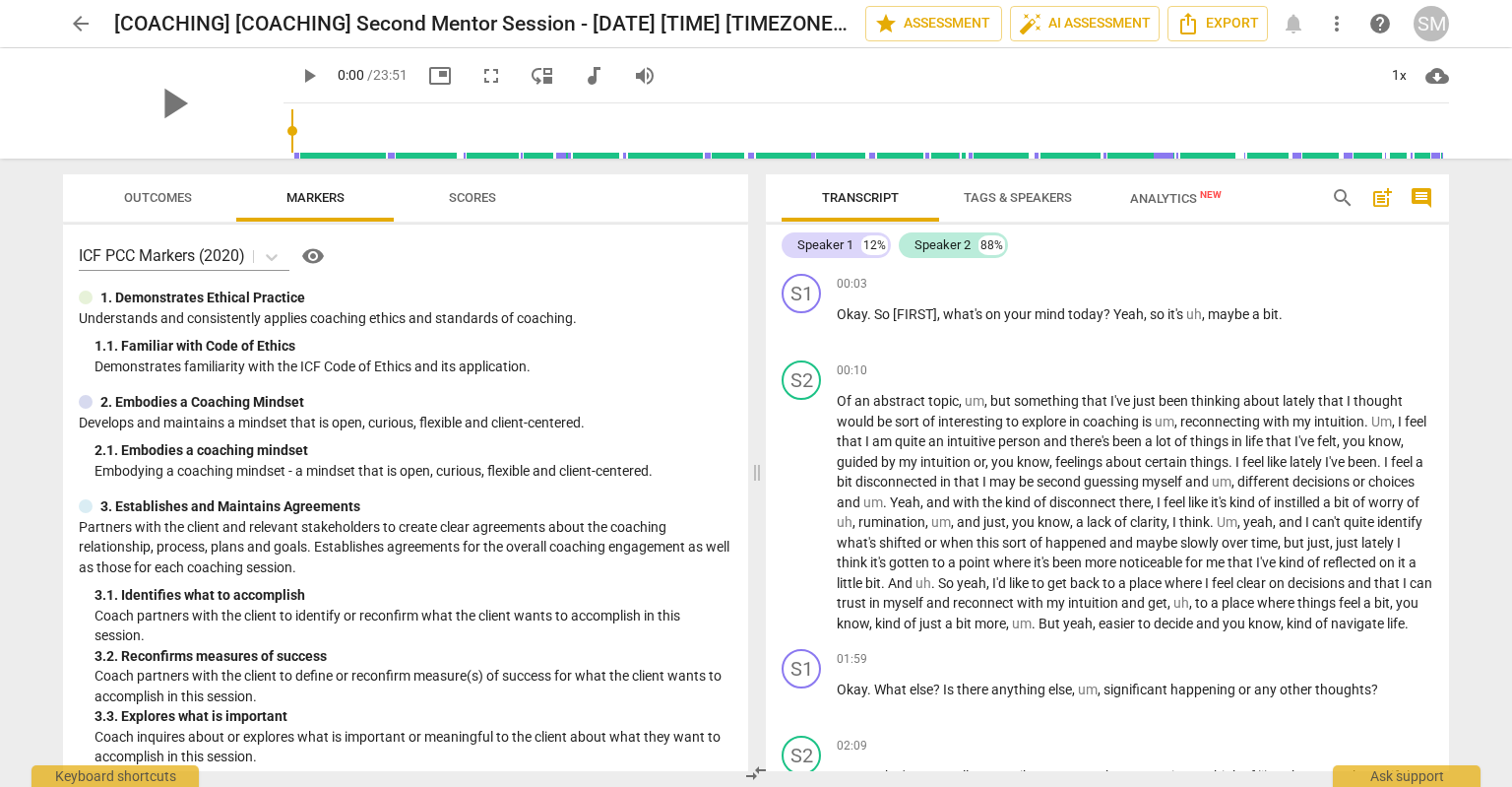 click on "play_arrow" at bounding box center [309, 76] 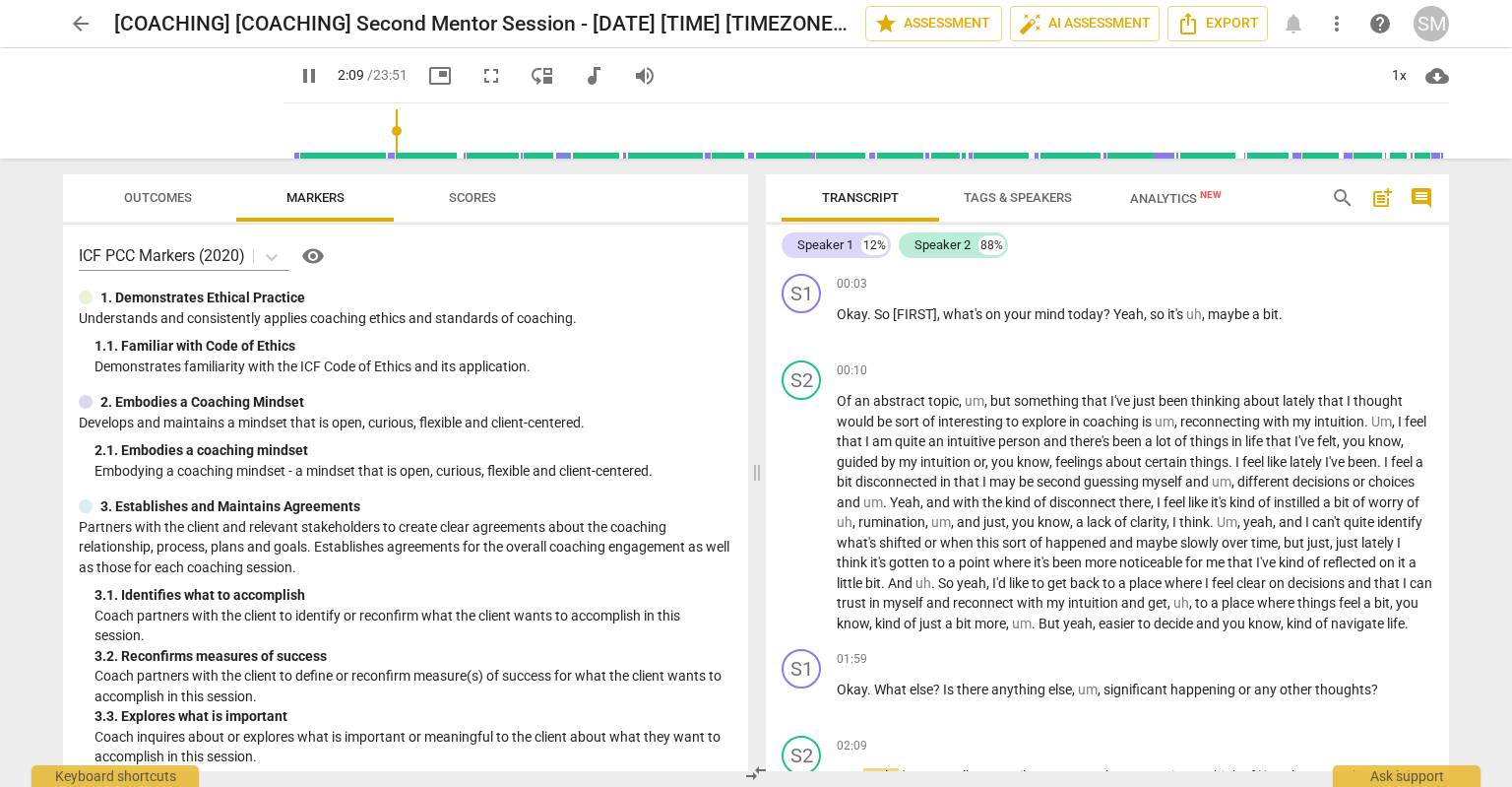 scroll, scrollTop: 522, scrollLeft: 0, axis: vertical 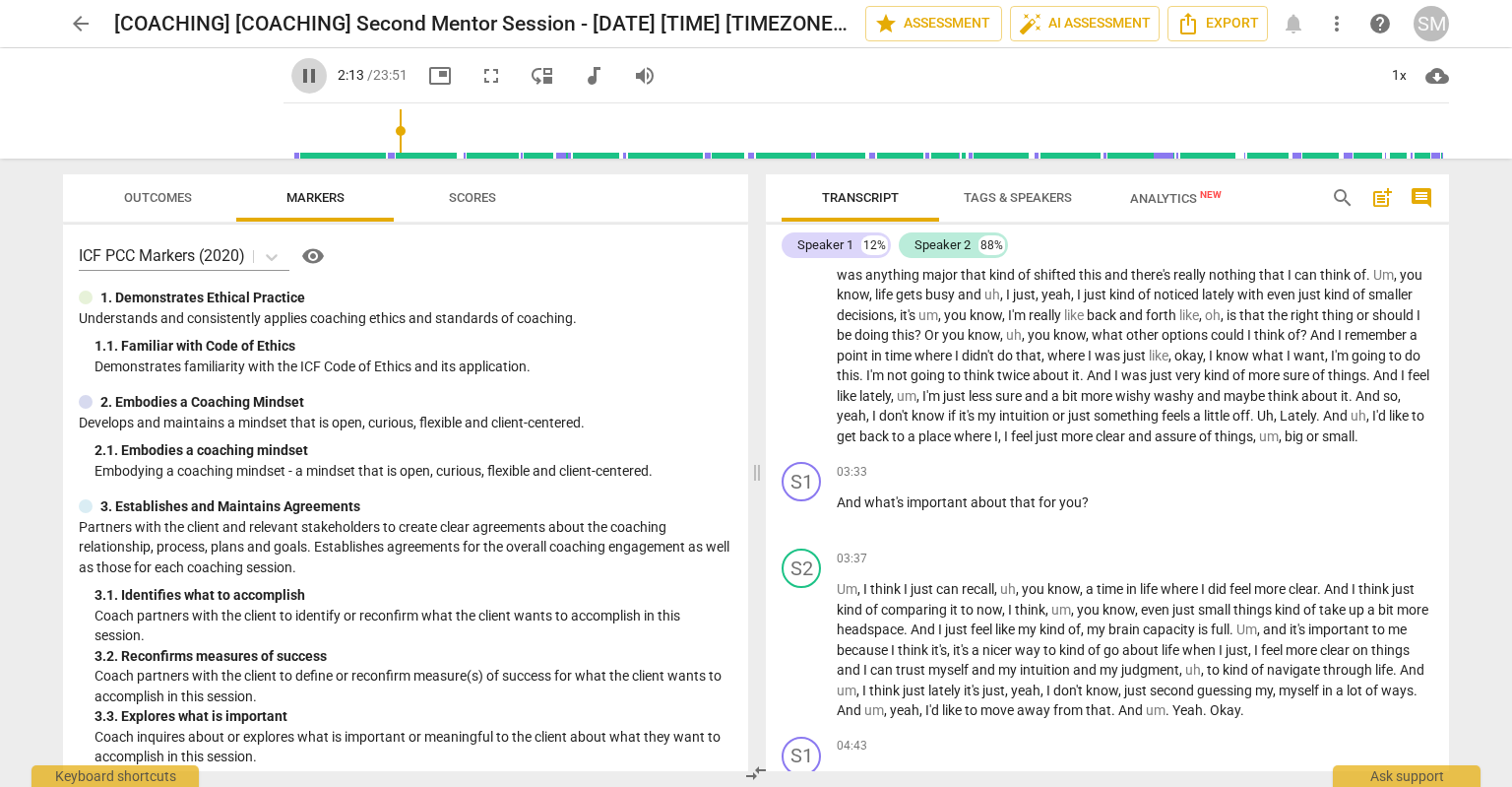 click on "pause" at bounding box center [309, 76] 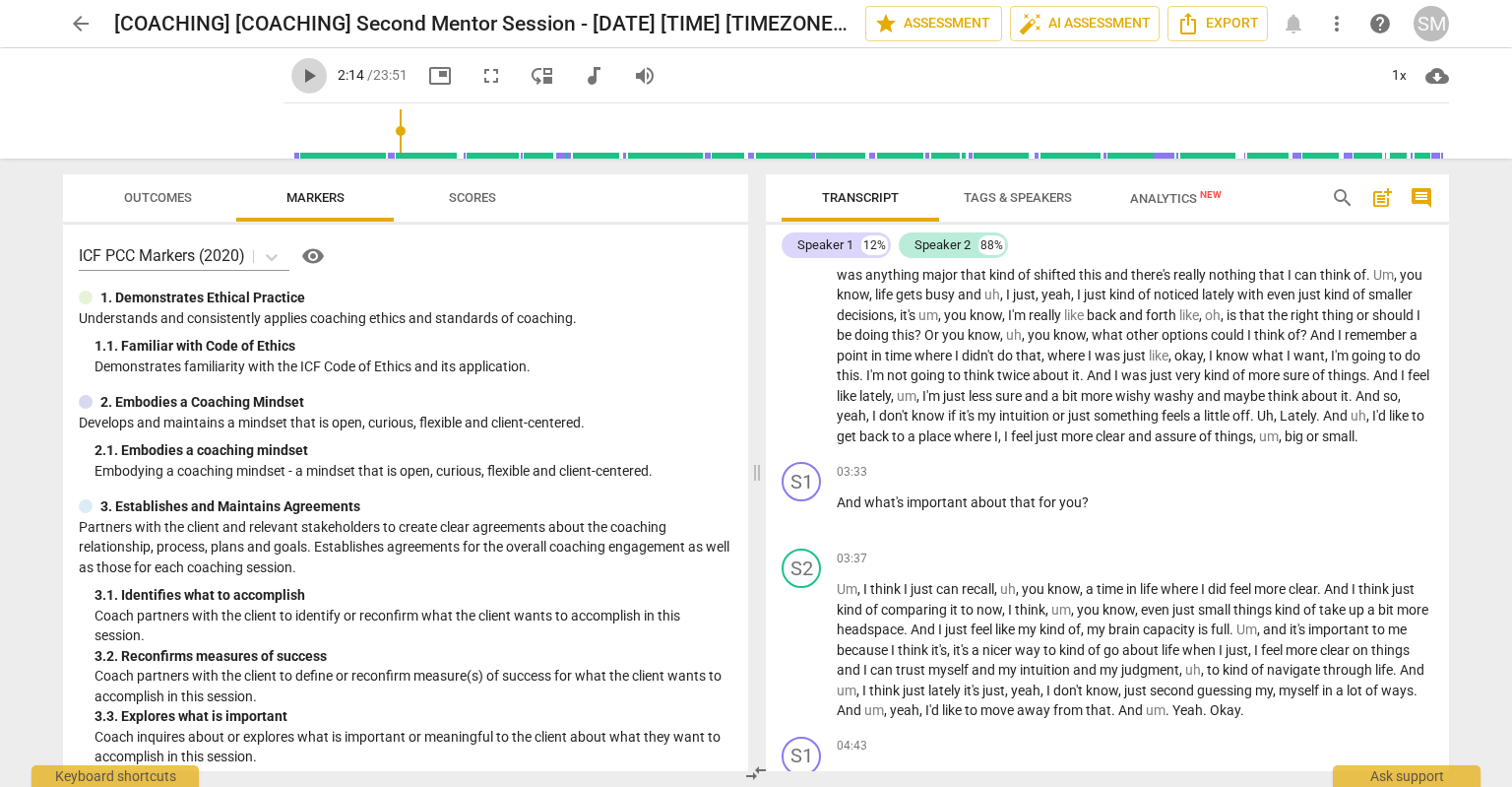 click on "play_arrow" at bounding box center (309, 76) 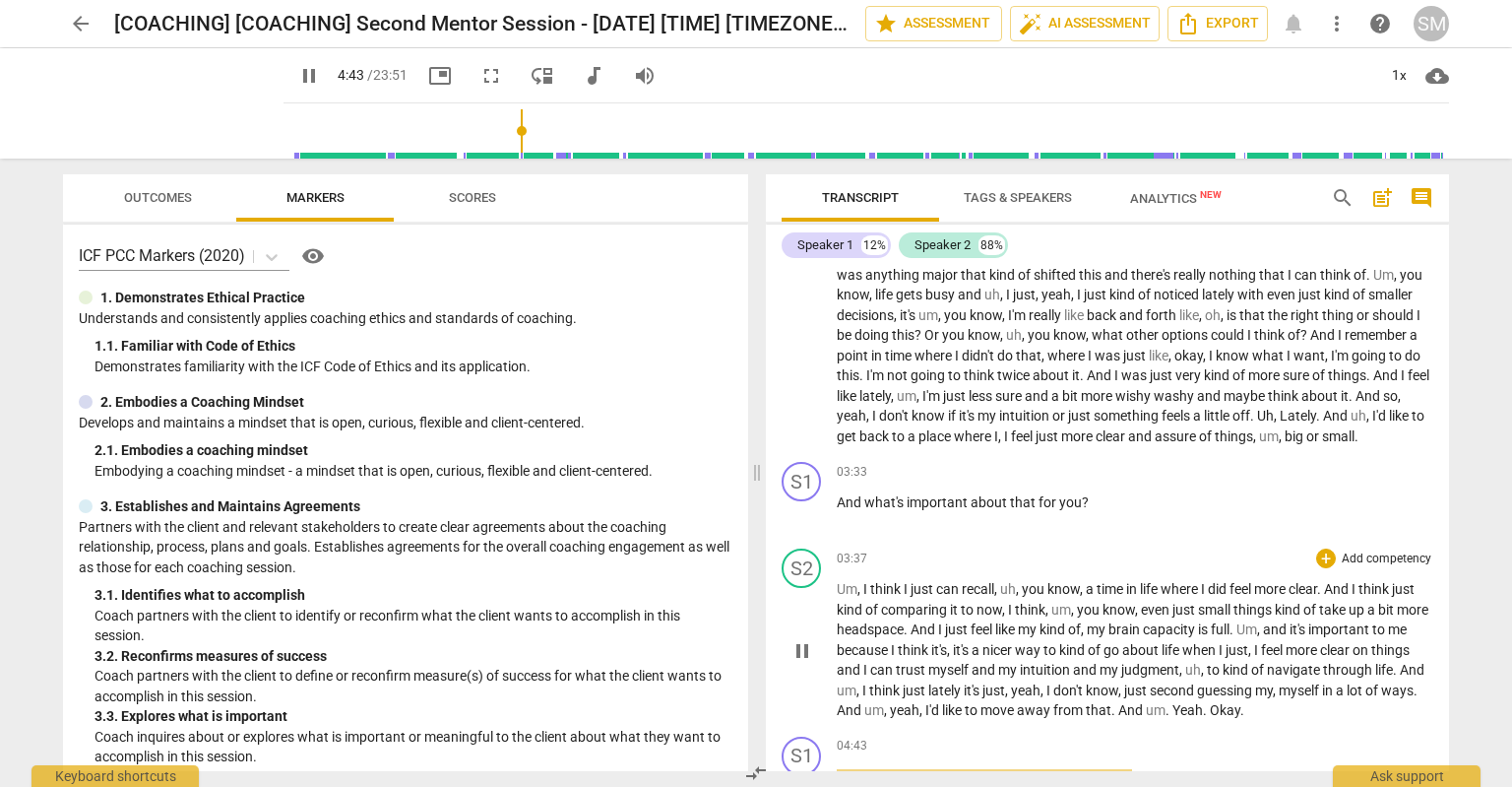 scroll, scrollTop: 1065, scrollLeft: 0, axis: vertical 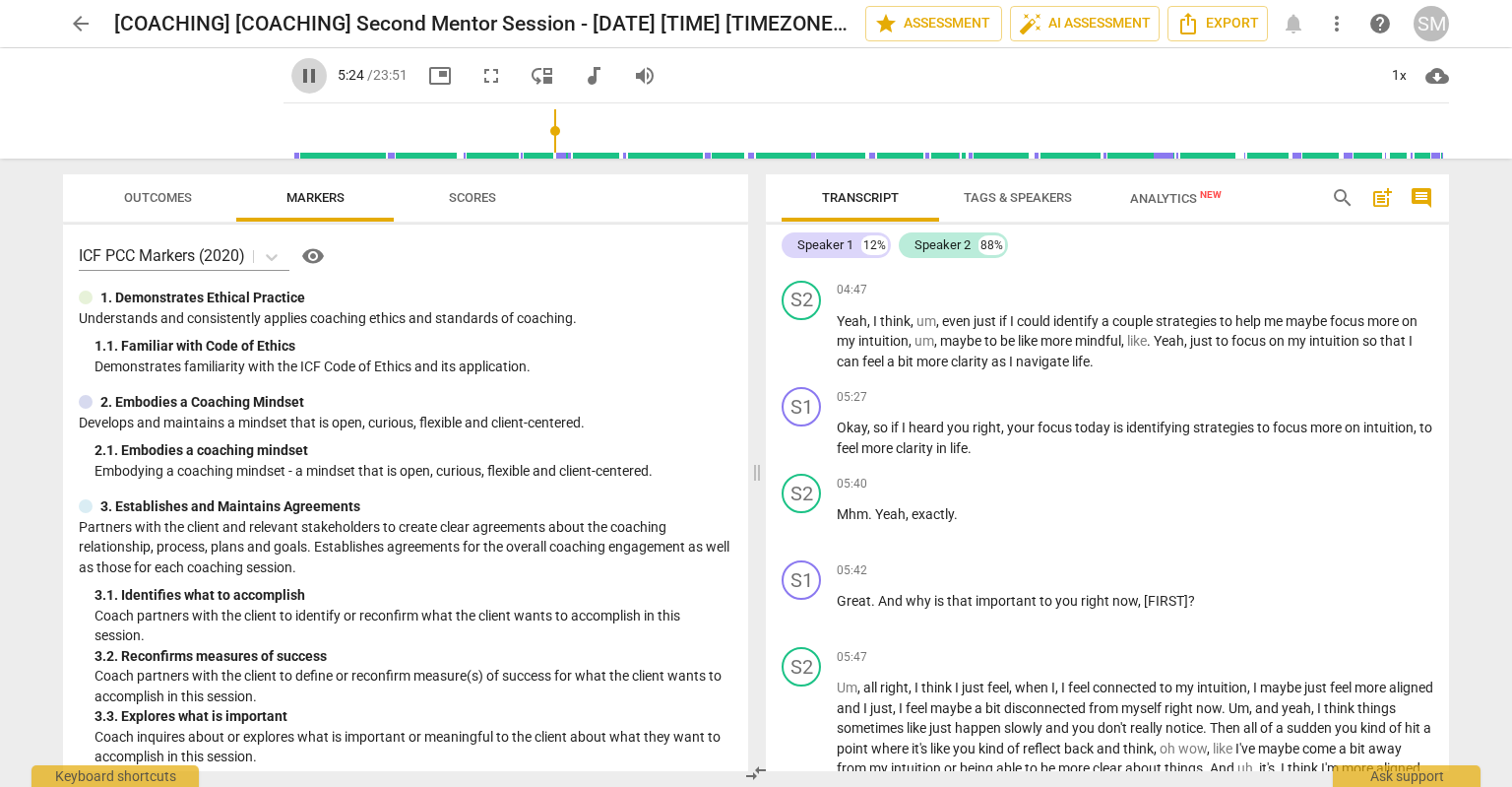 click on "pause" at bounding box center (309, 76) 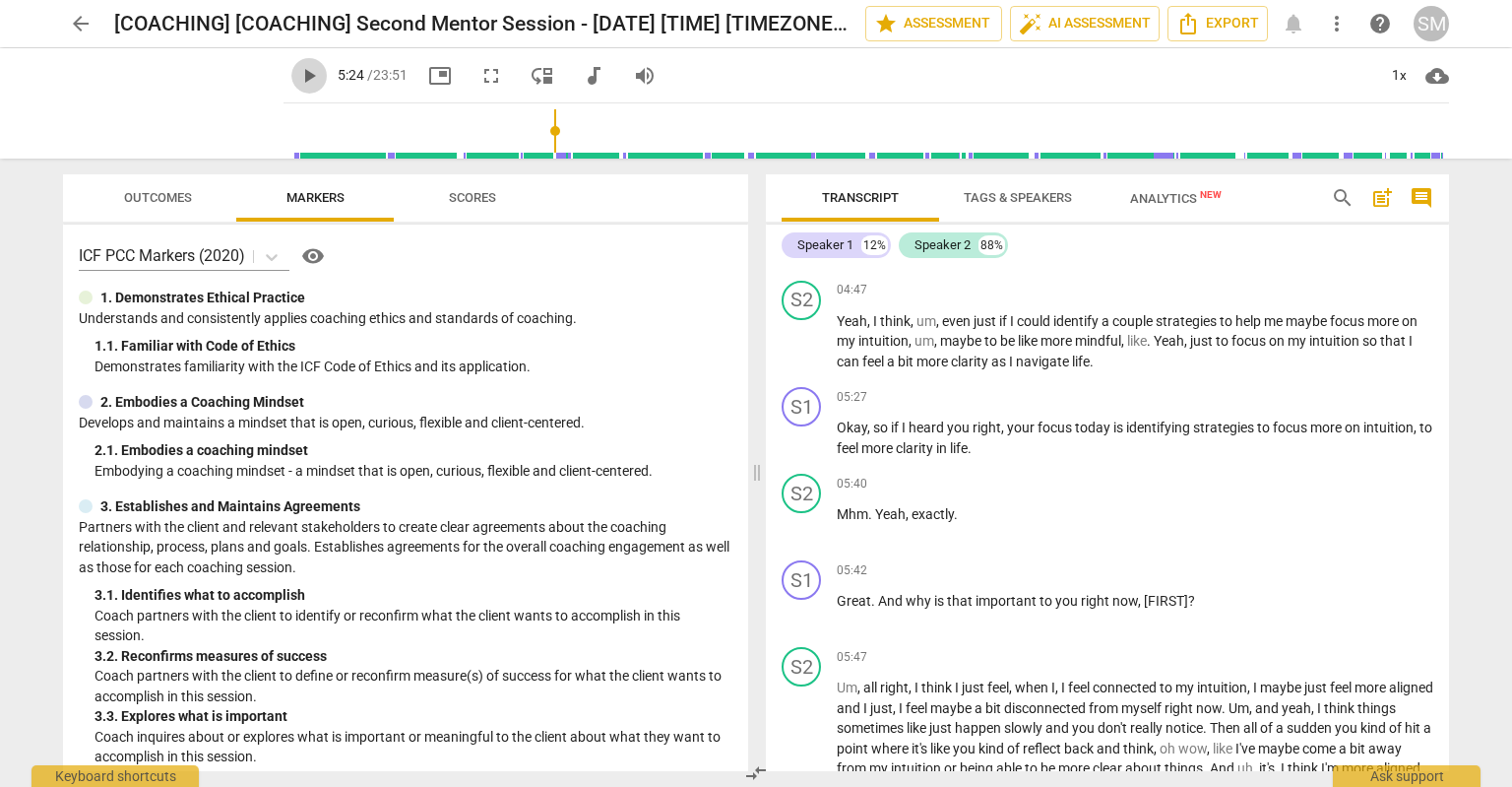 click on "play_arrow" at bounding box center [309, 76] 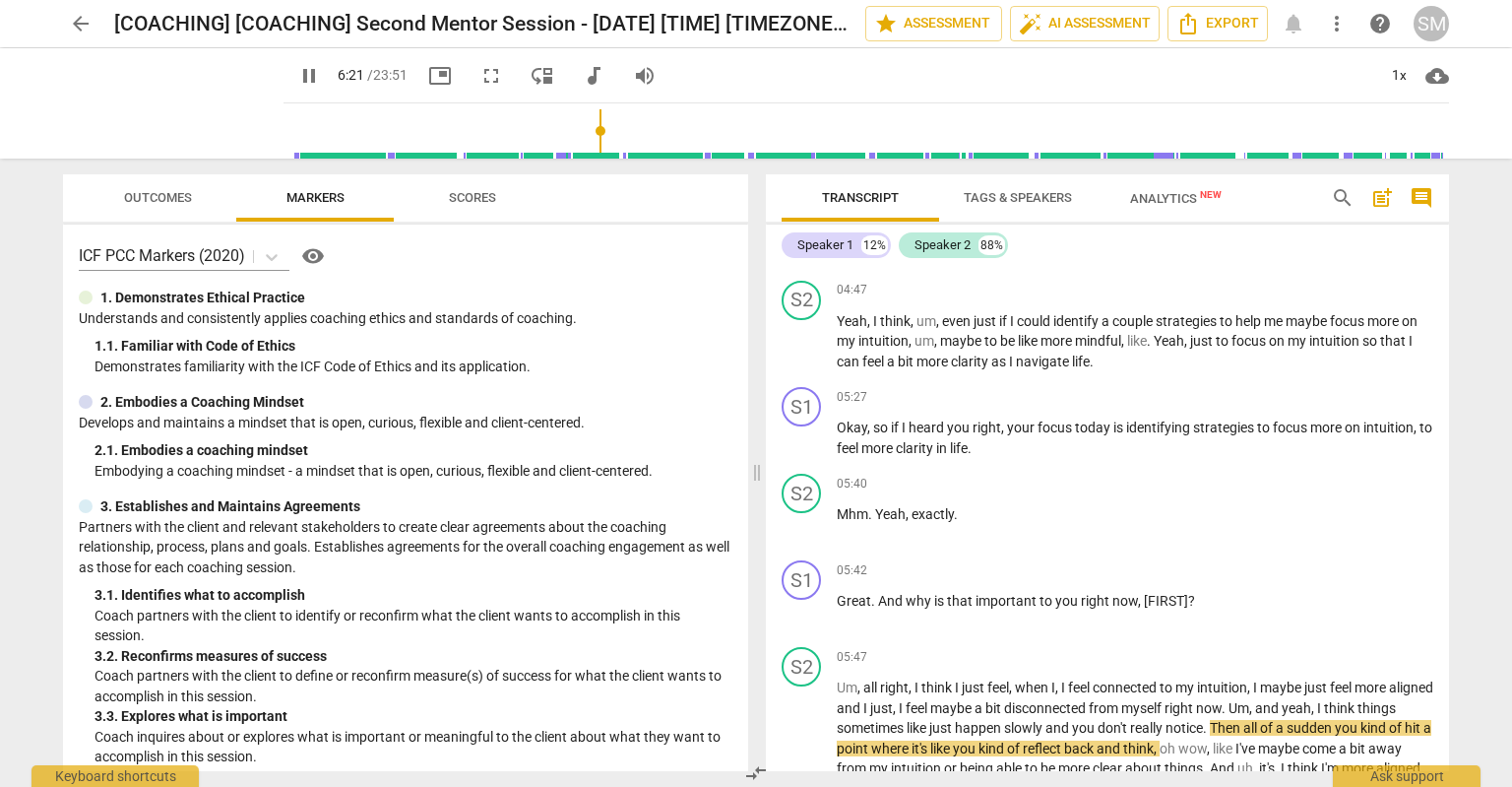 scroll, scrollTop: 1579, scrollLeft: 0, axis: vertical 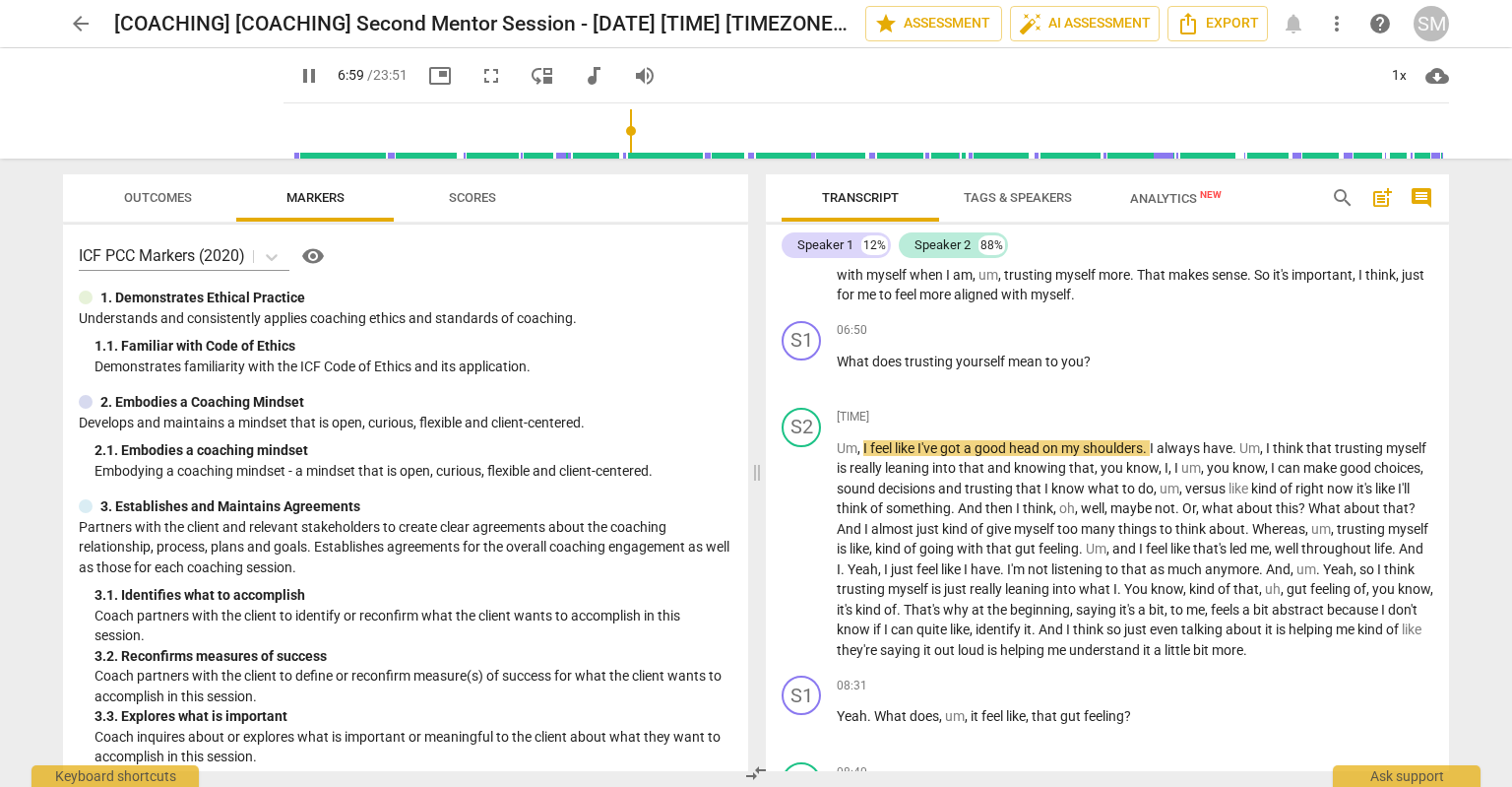 click on "pause" at bounding box center [309, 76] 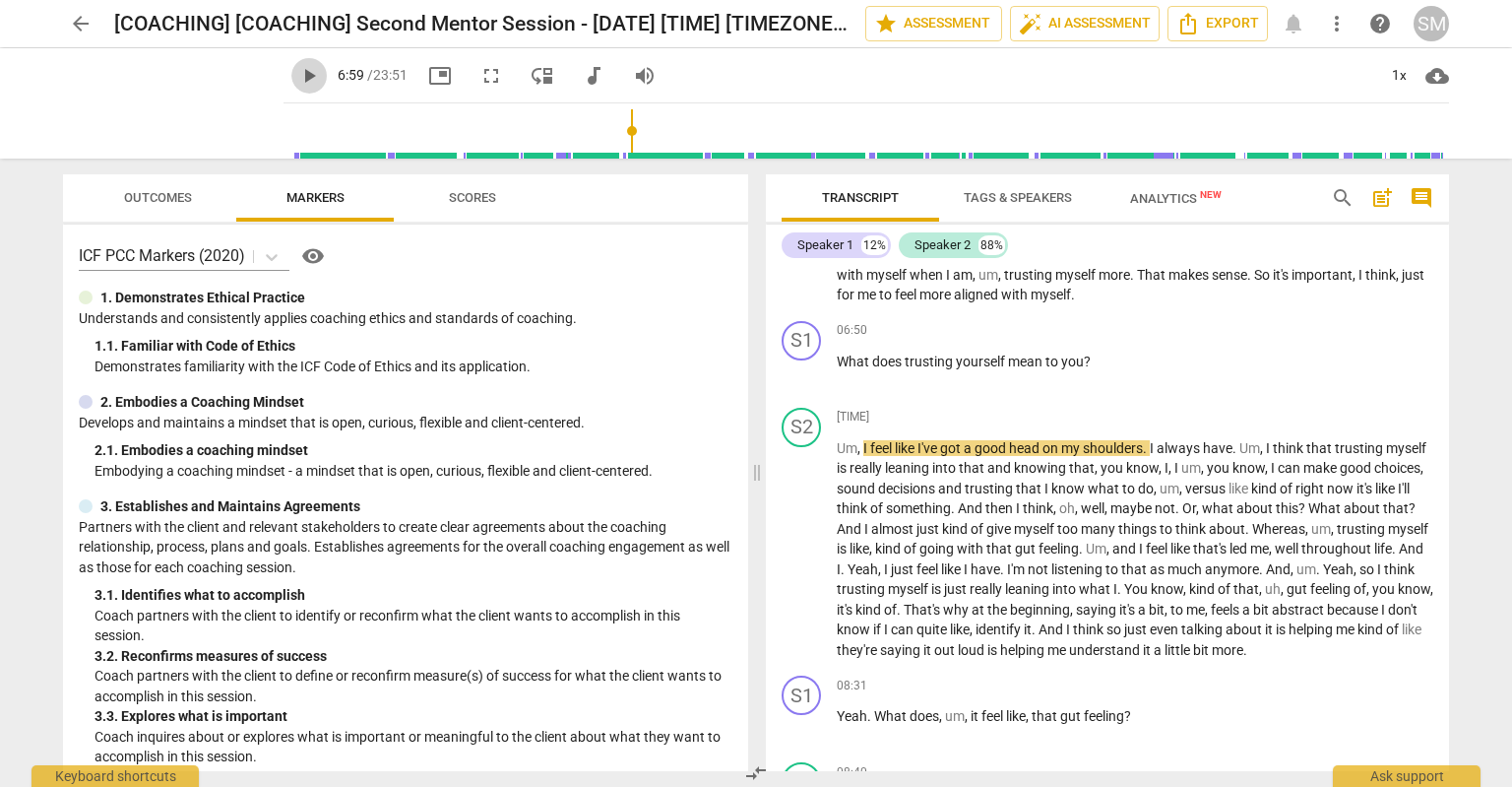 click on "play_arrow" at bounding box center (309, 76) 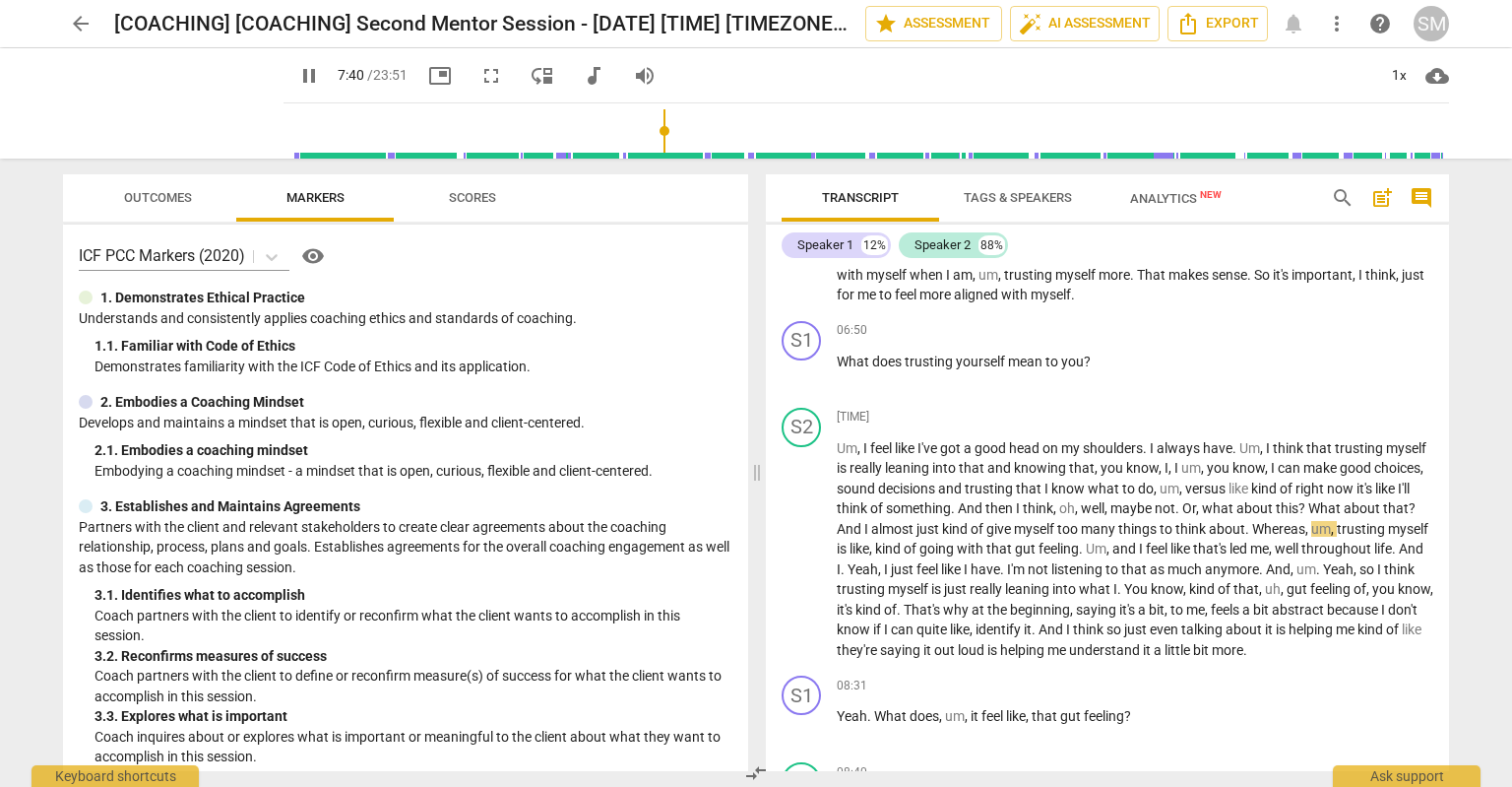 click on "pause" at bounding box center (309, 76) 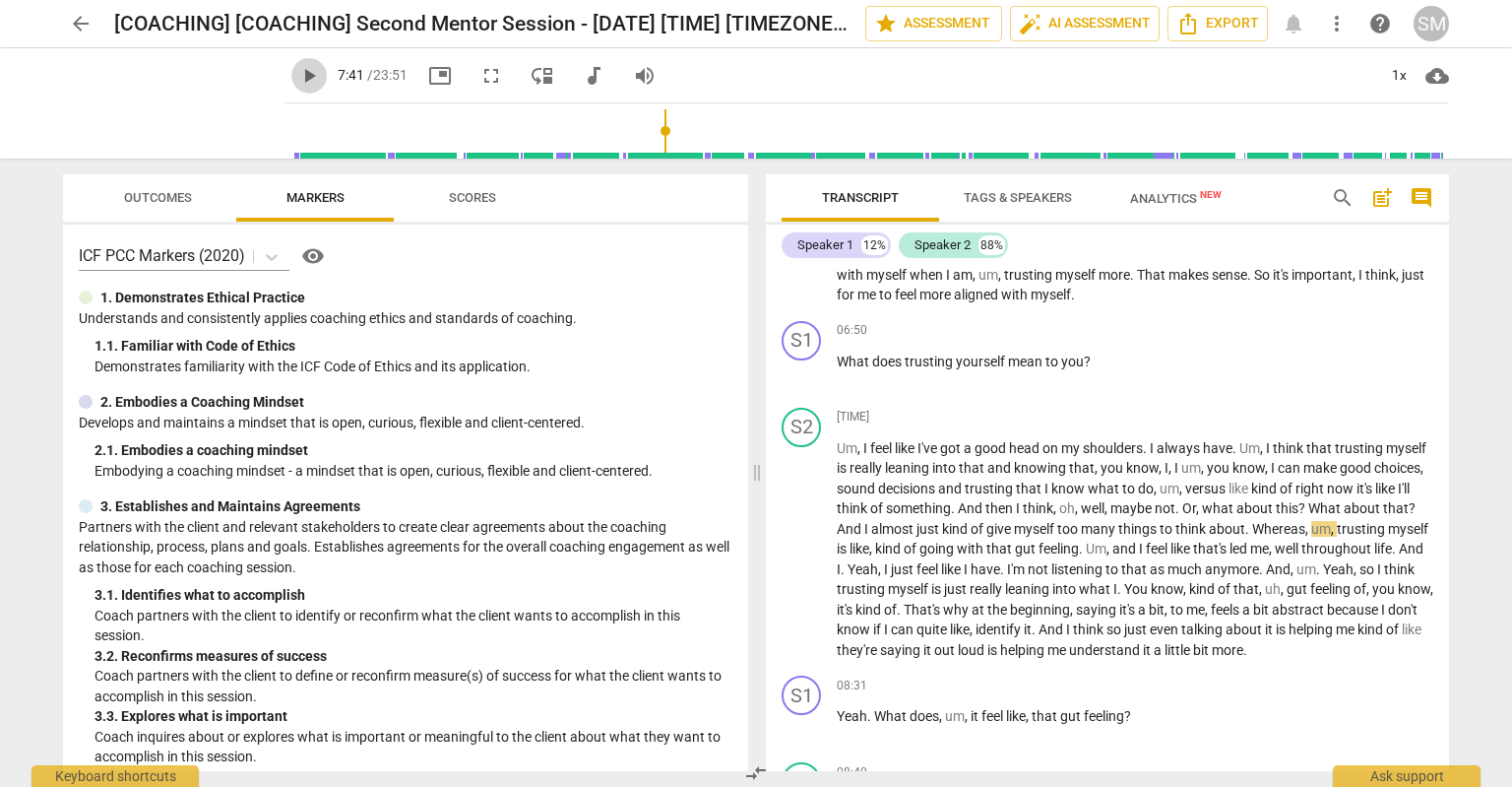 click on "play_arrow" at bounding box center (309, 76) 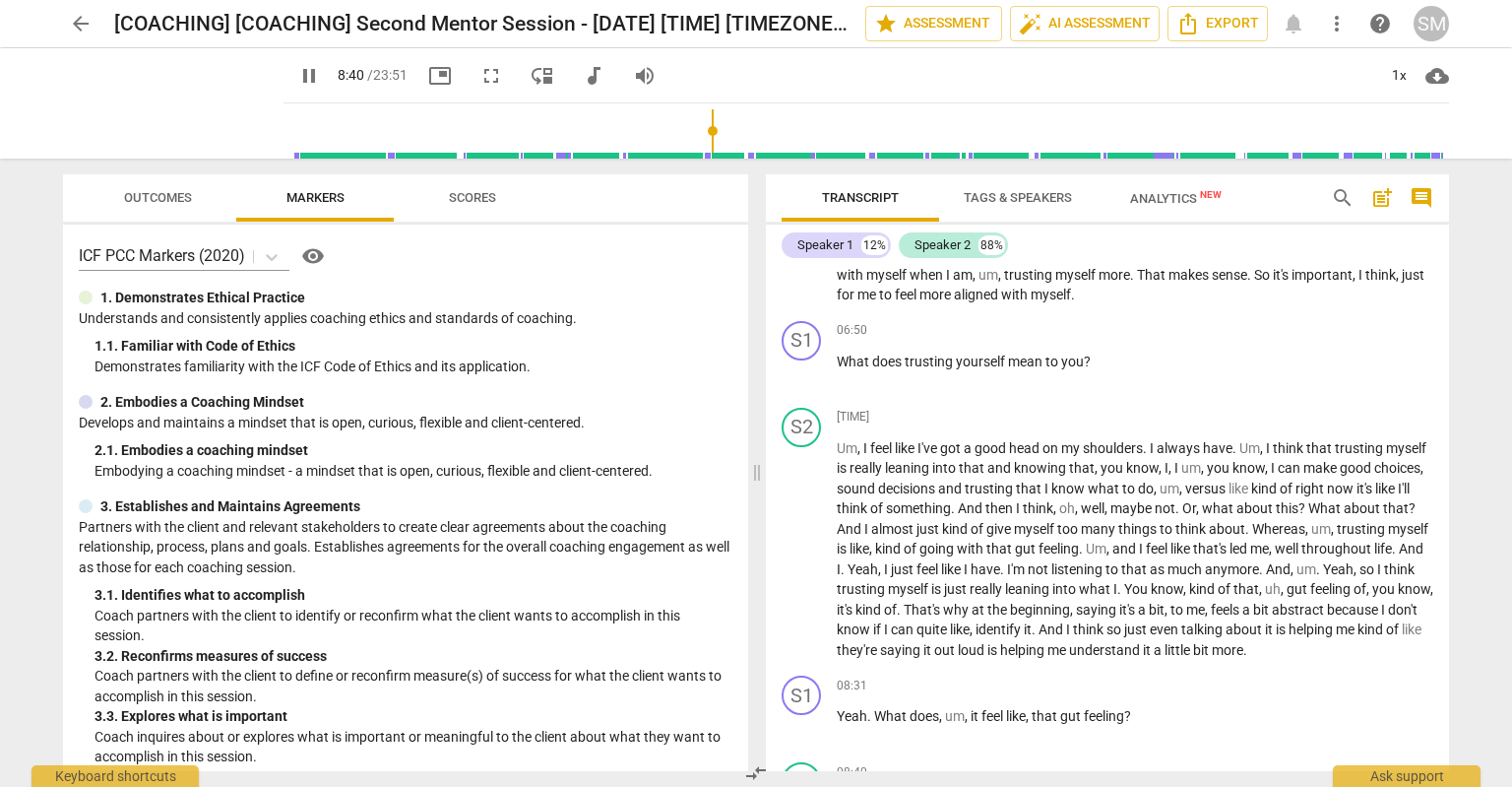 scroll, scrollTop: 2147, scrollLeft: 0, axis: vertical 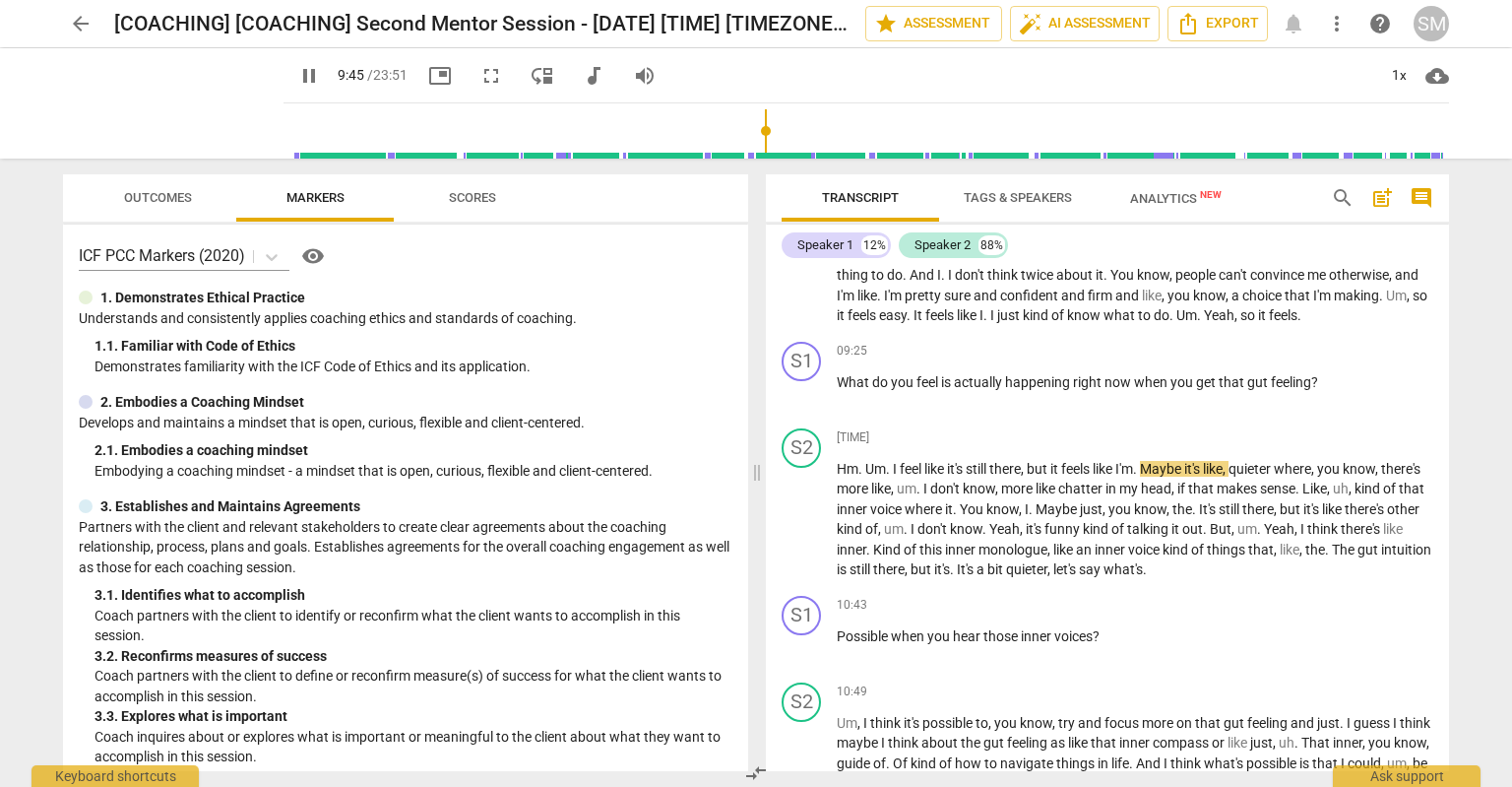 click on "pause" at bounding box center [309, 76] 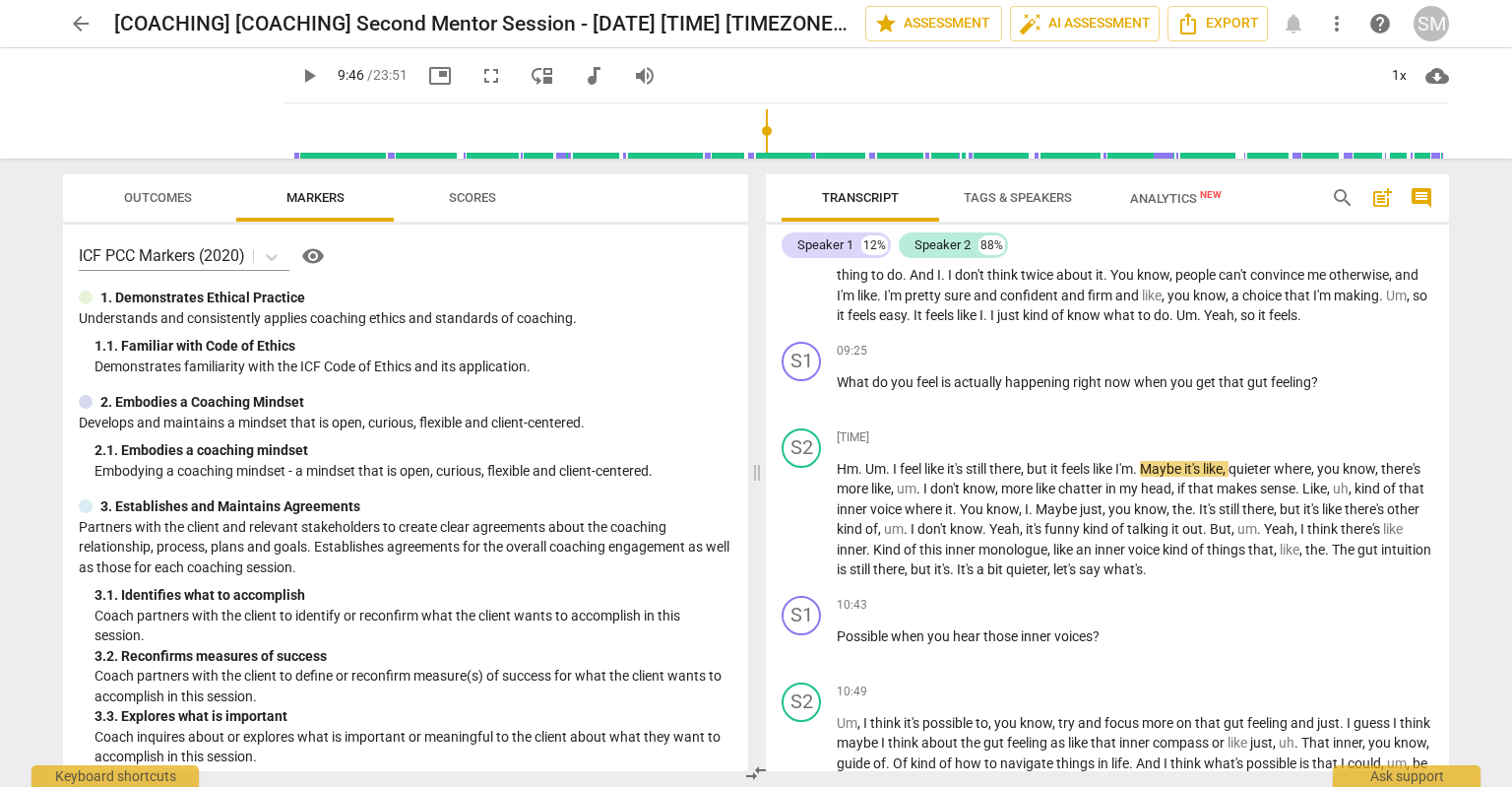 click on "play_arrow" at bounding box center (309, 76) 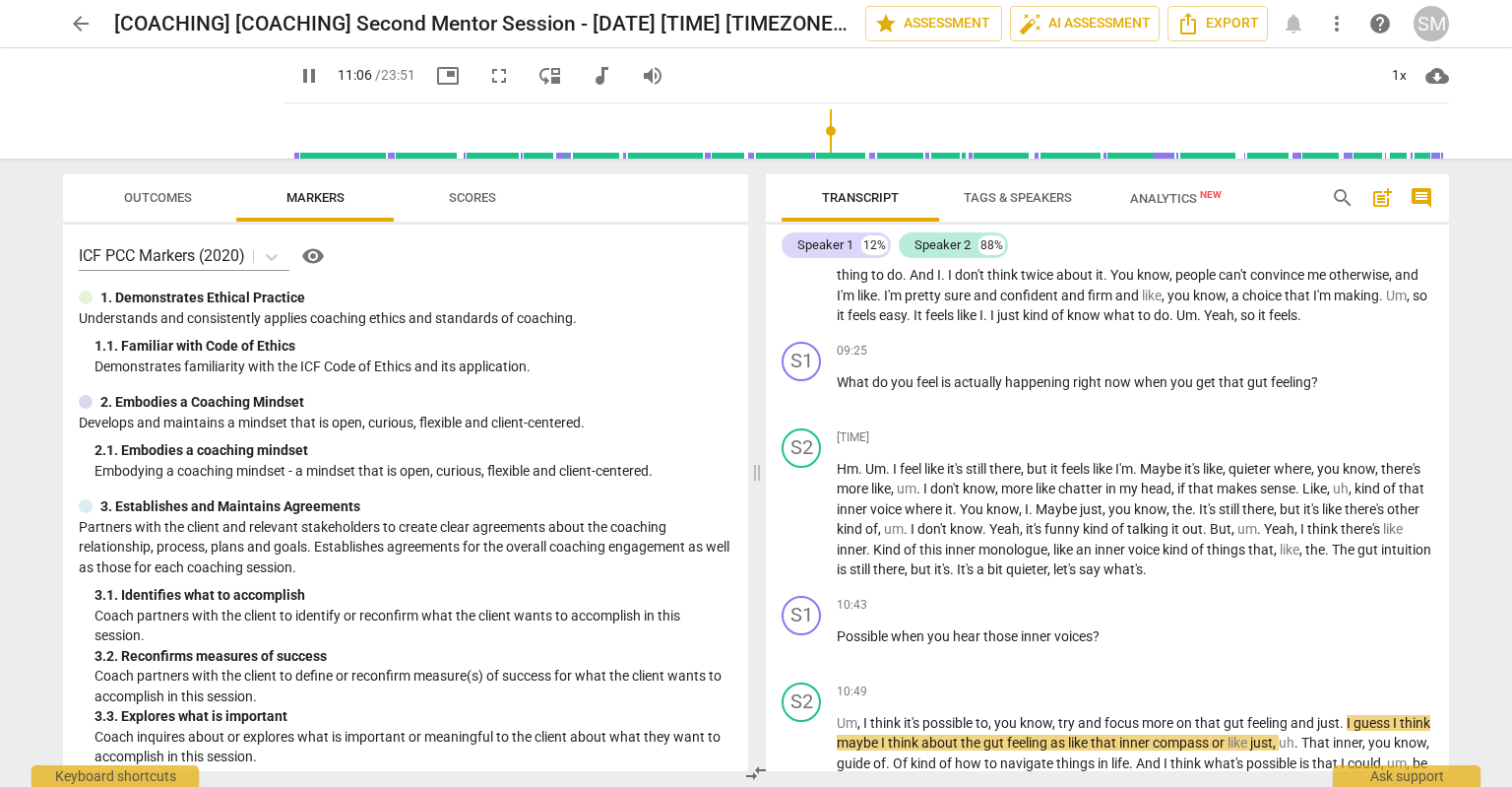 scroll, scrollTop: 2656, scrollLeft: 0, axis: vertical 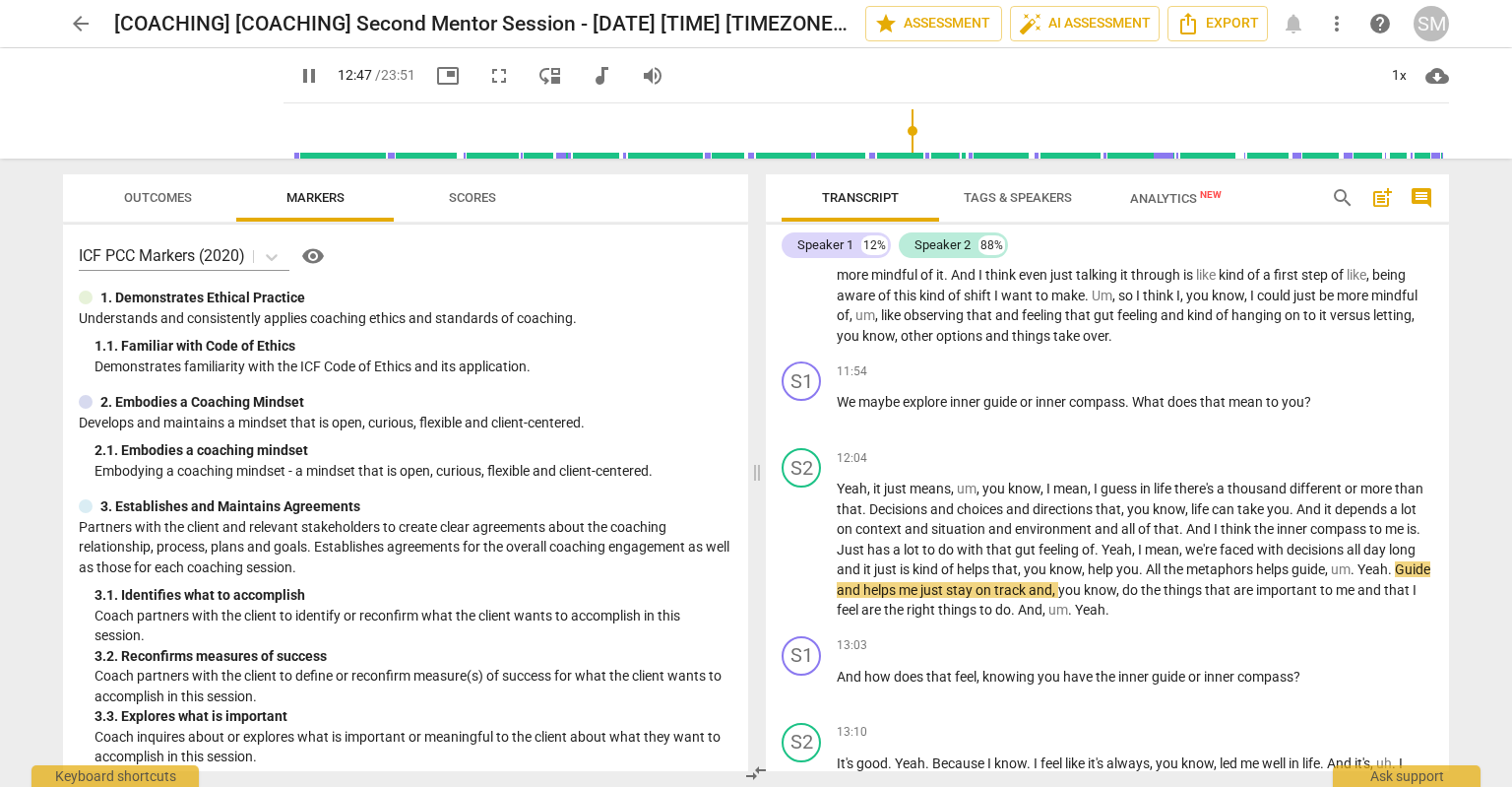 click on "pause" at bounding box center [309, 76] 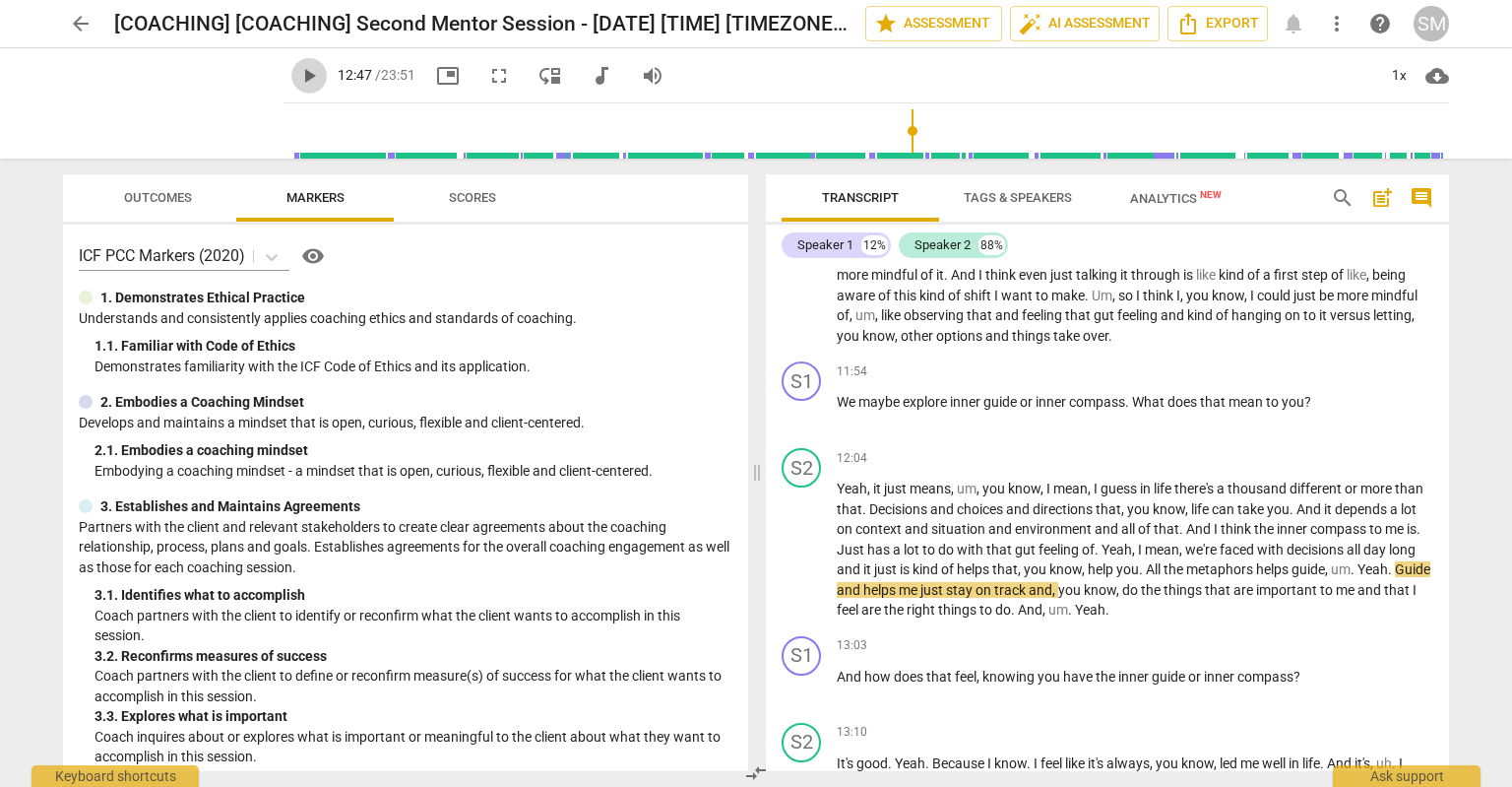 click on "play_arrow" at bounding box center (309, 76) 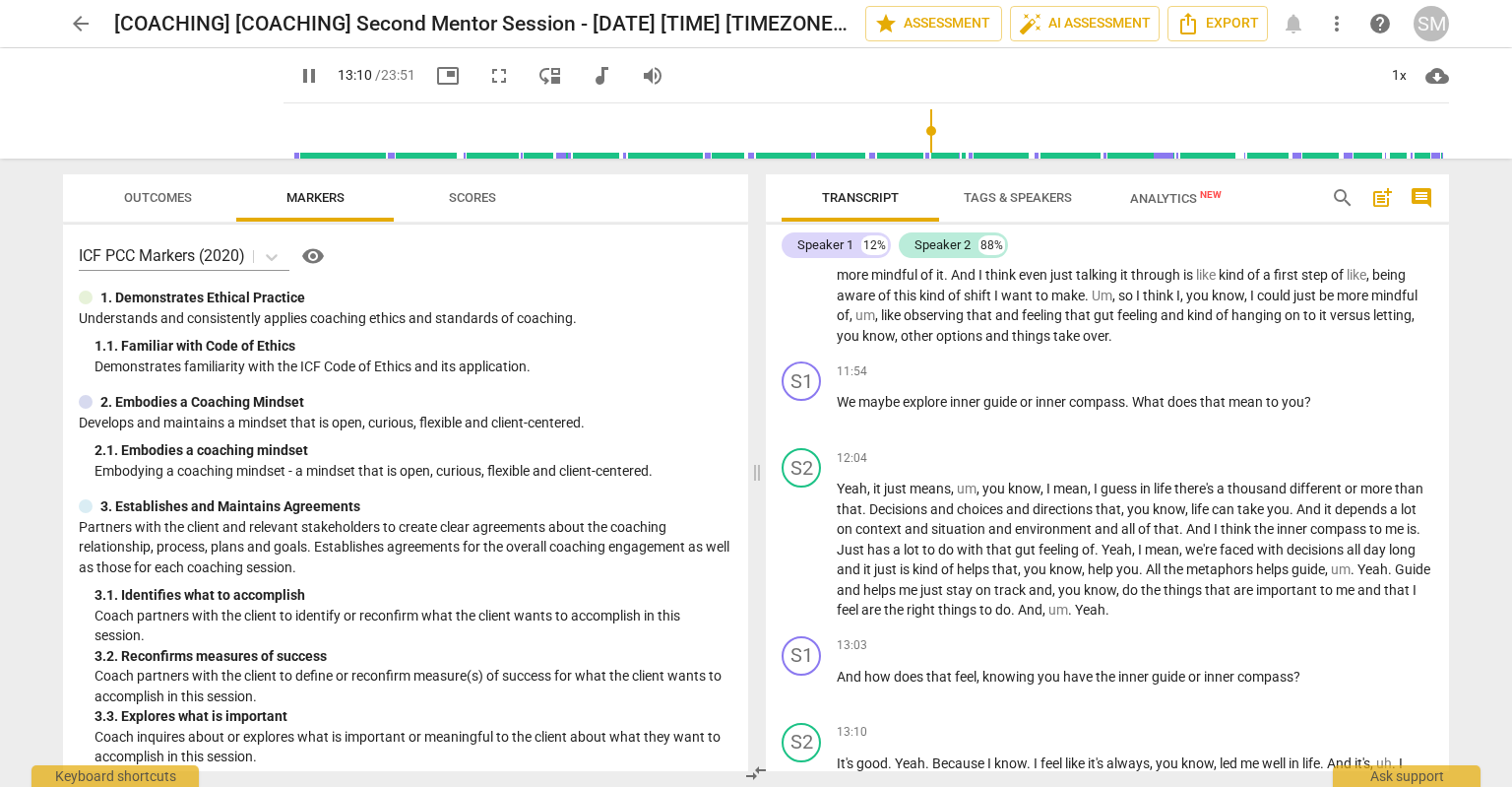 scroll, scrollTop: 3184, scrollLeft: 0, axis: vertical 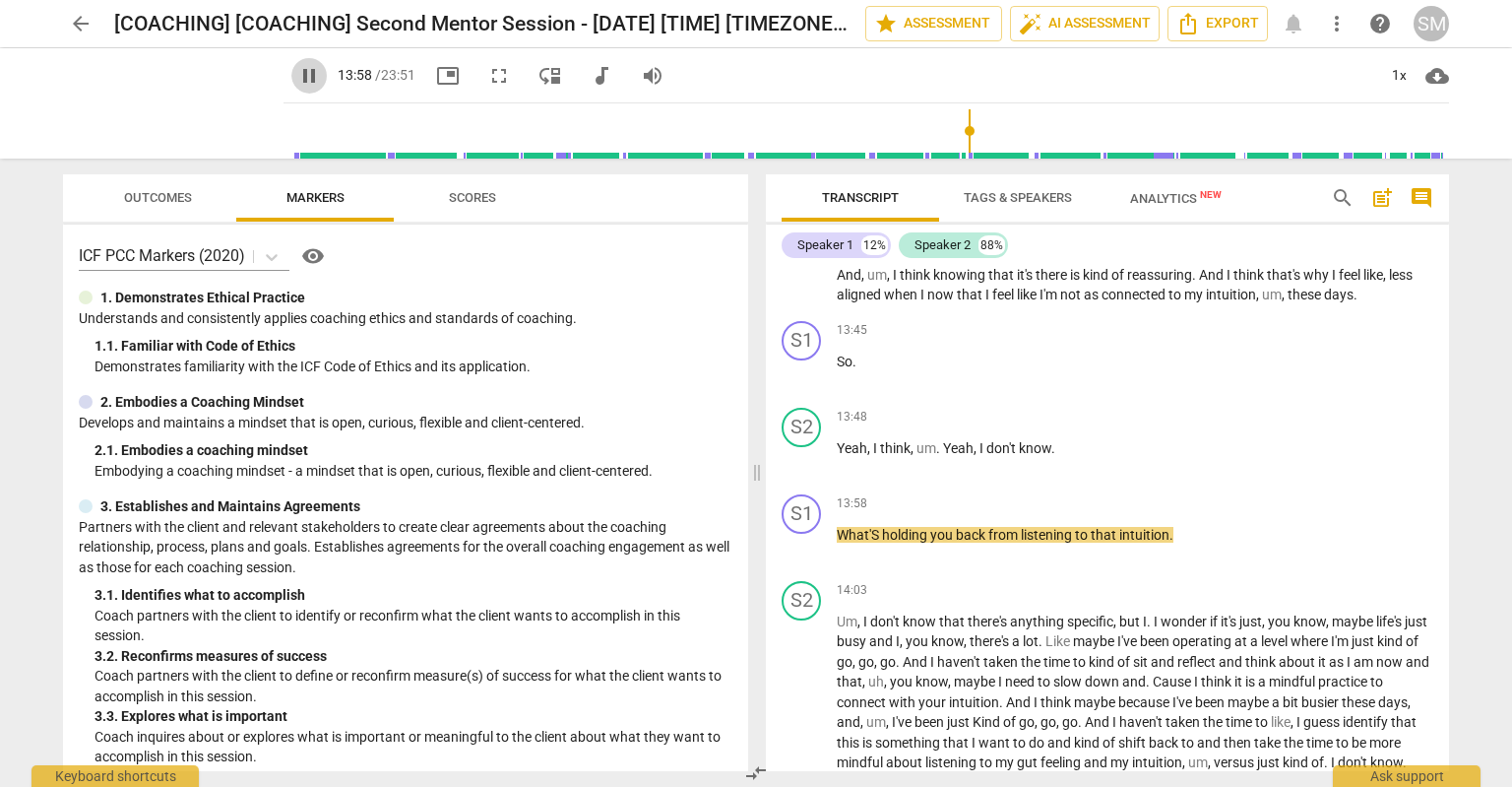 click on "pause" at bounding box center [309, 76] 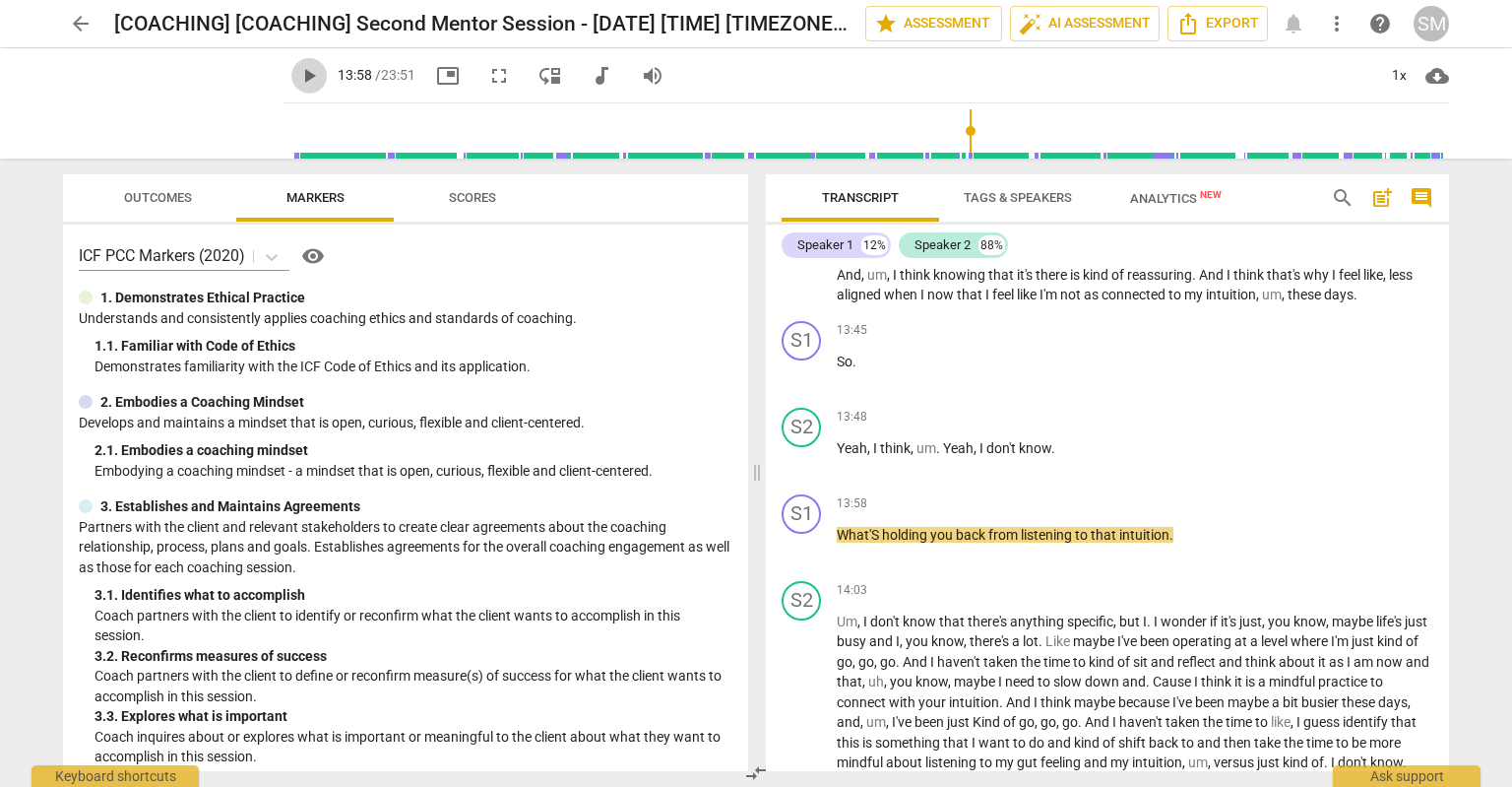 click on "play_arrow" at bounding box center (309, 76) 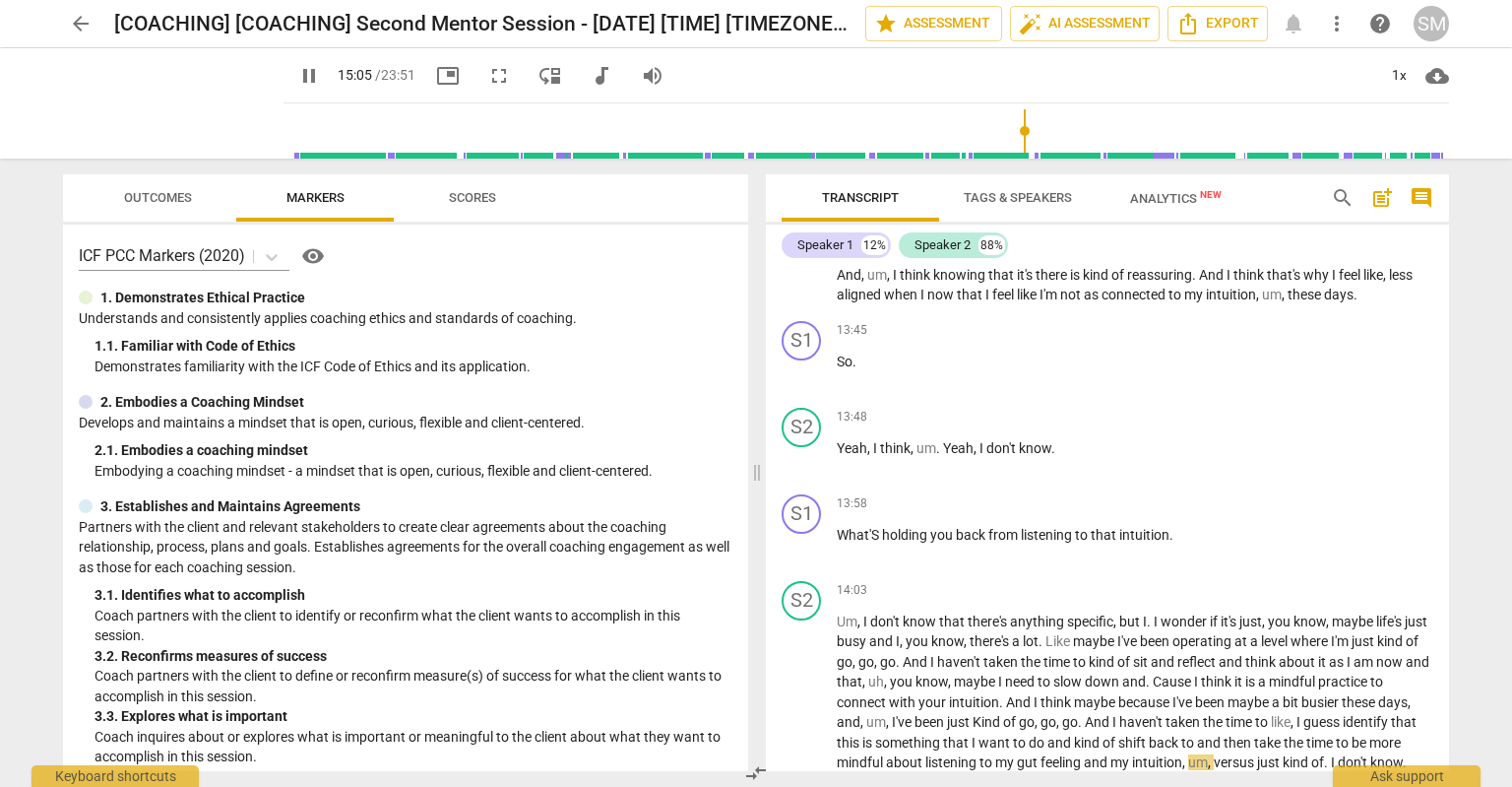 scroll, scrollTop: 3712, scrollLeft: 0, axis: vertical 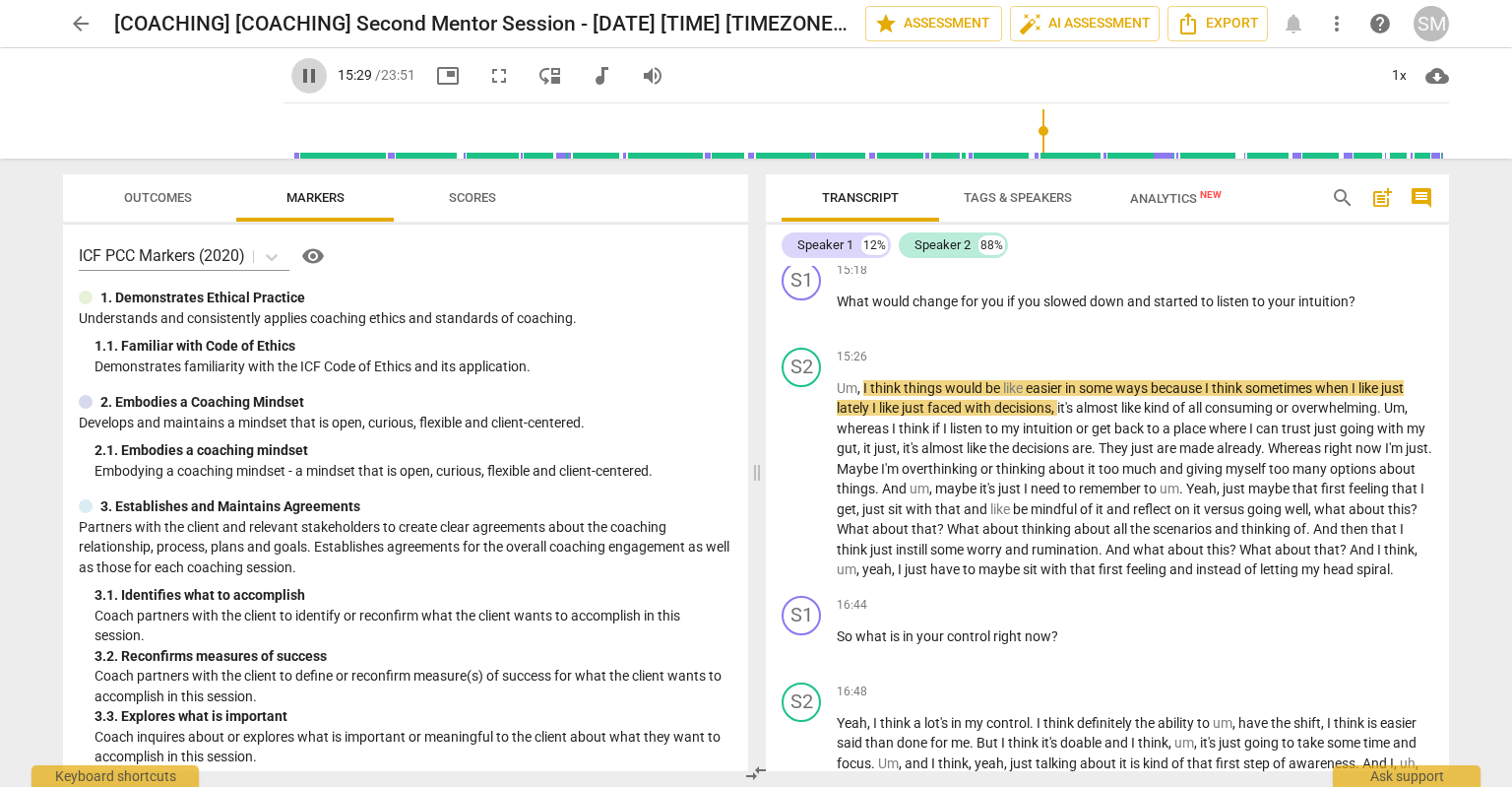 click on "pause" at bounding box center (309, 76) 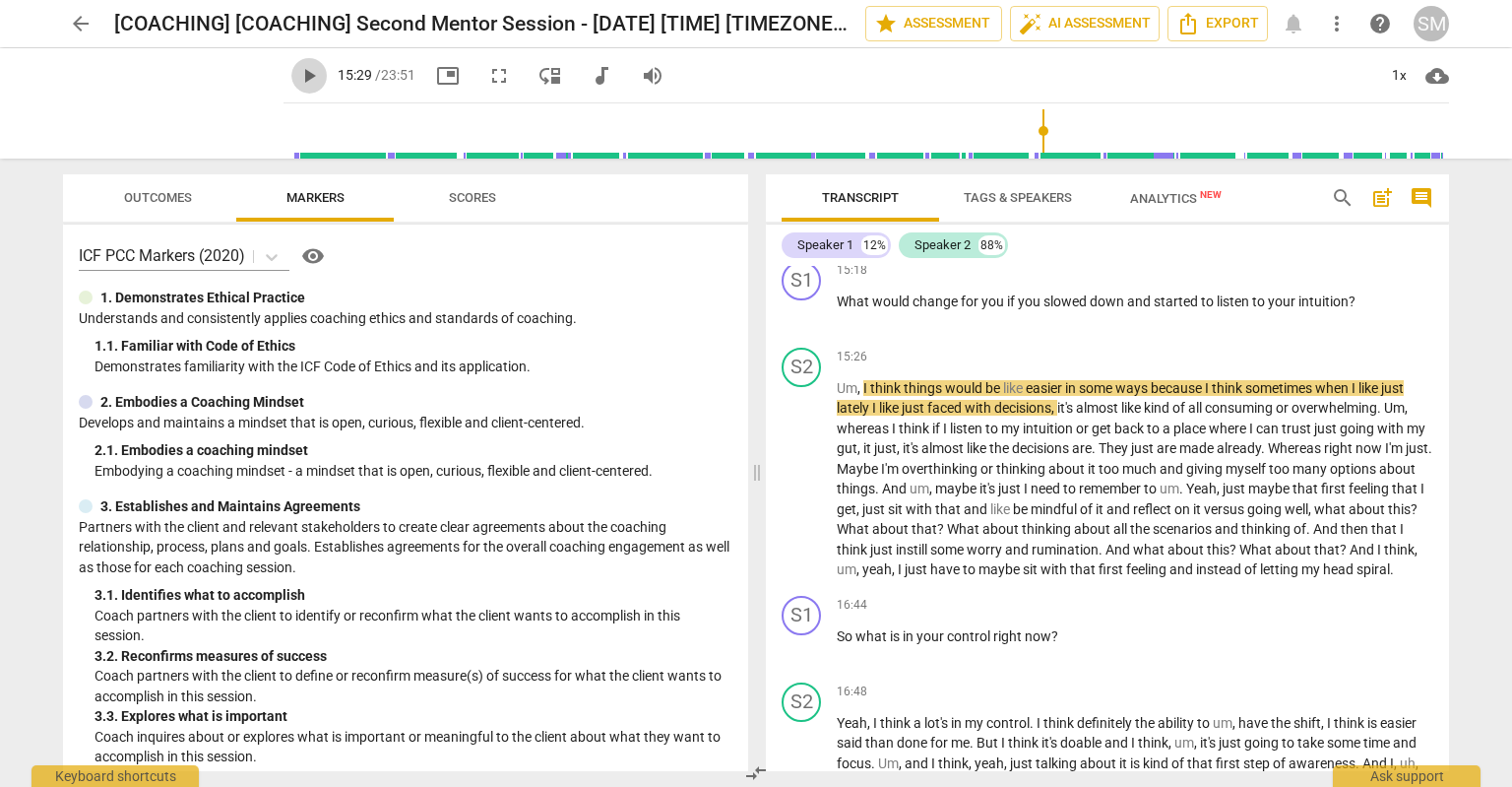 click on "play_arrow" at bounding box center (309, 76) 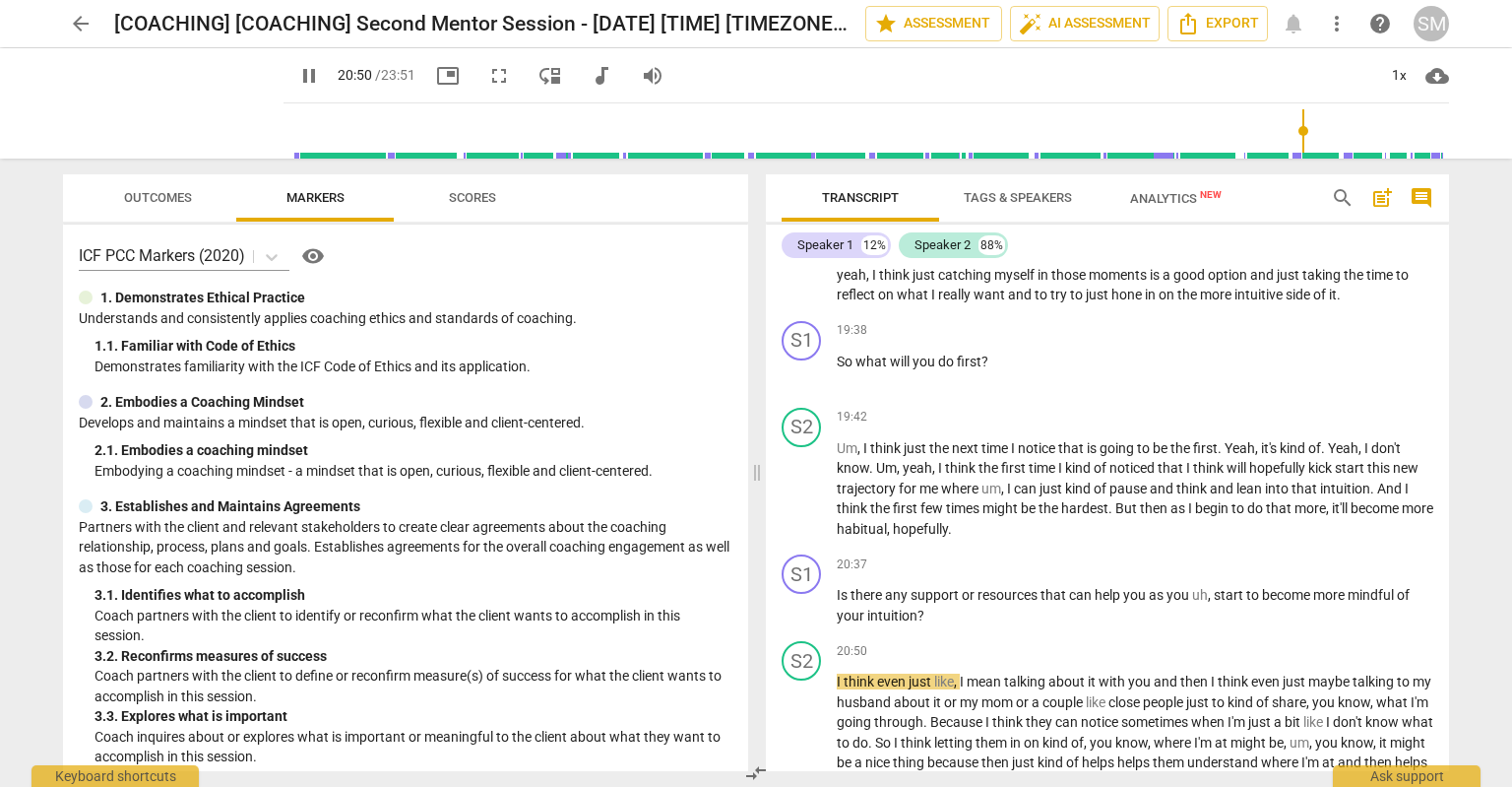 scroll, scrollTop: 5278, scrollLeft: 0, axis: vertical 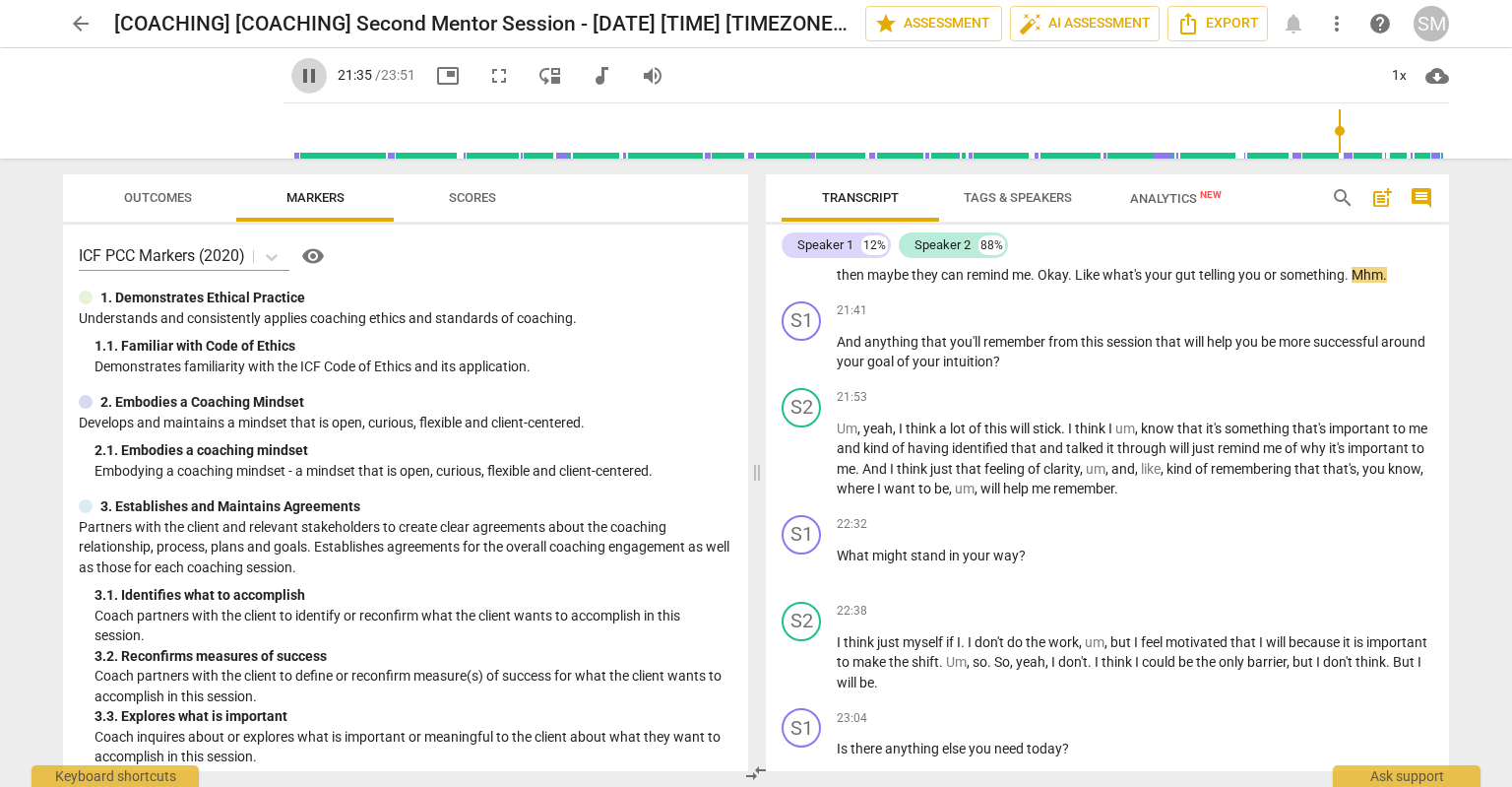 click on "pause" at bounding box center (309, 76) 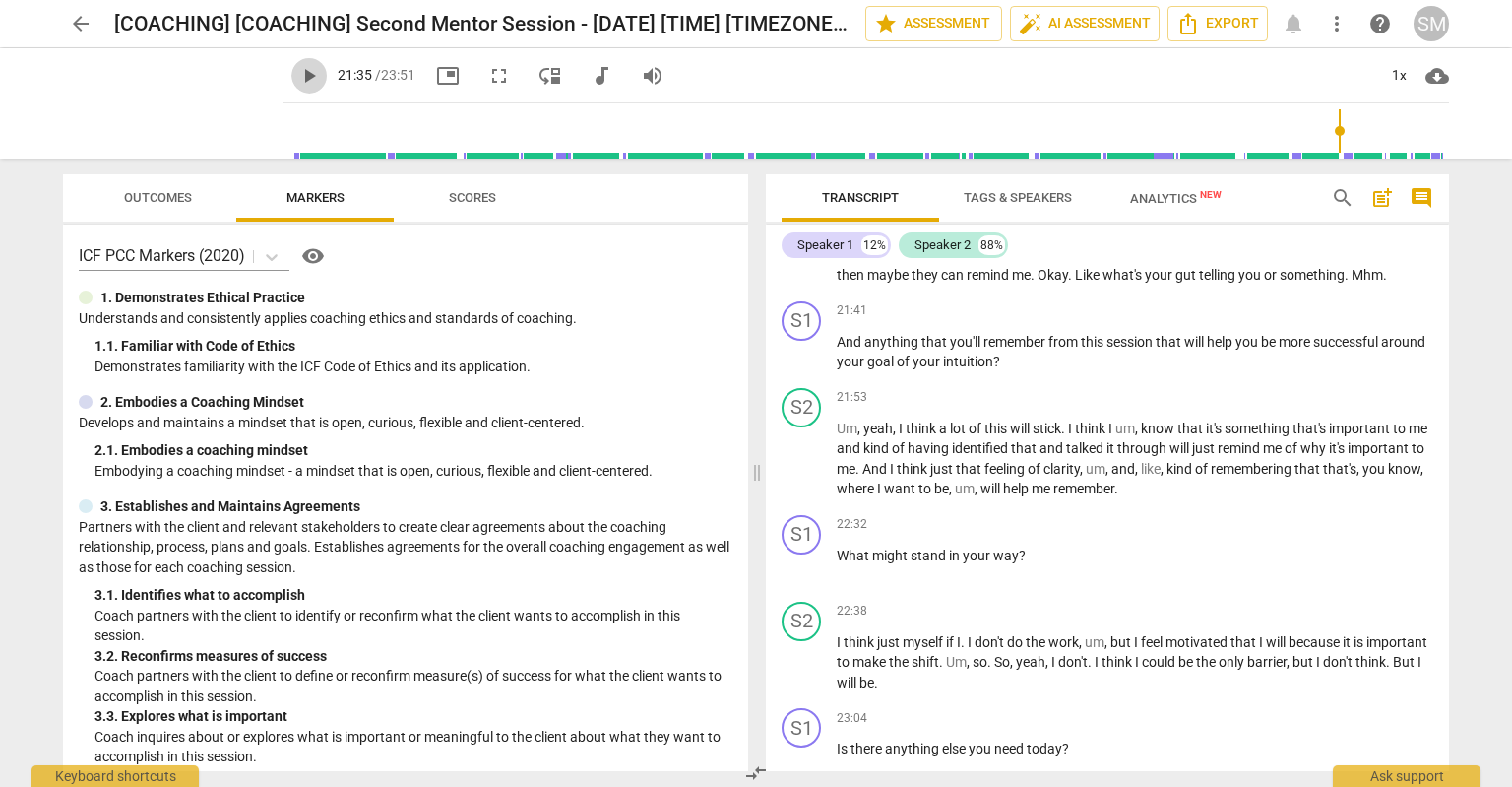 click on "play_arrow" at bounding box center (309, 76) 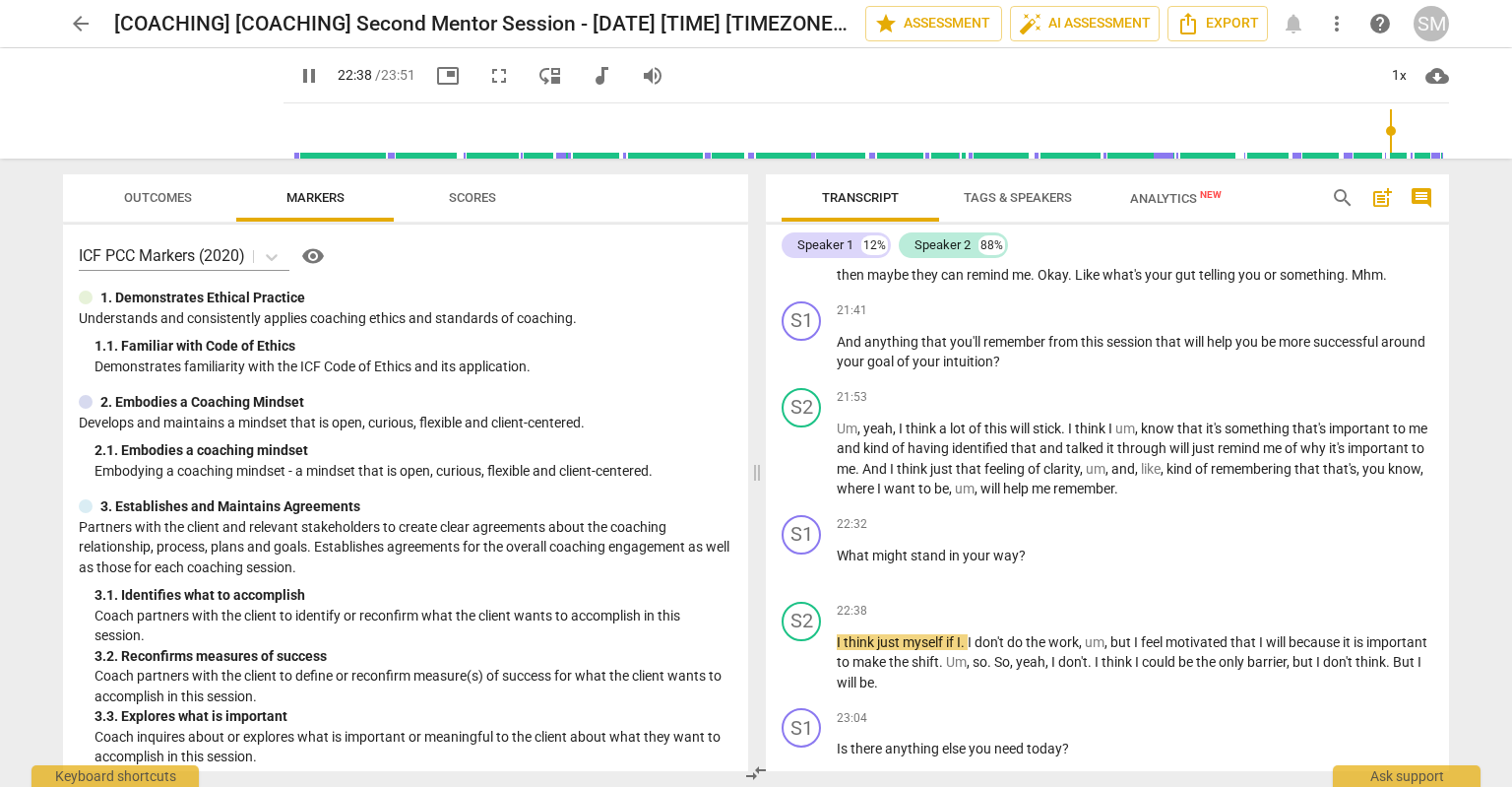 scroll, scrollTop: 5786, scrollLeft: 0, axis: vertical 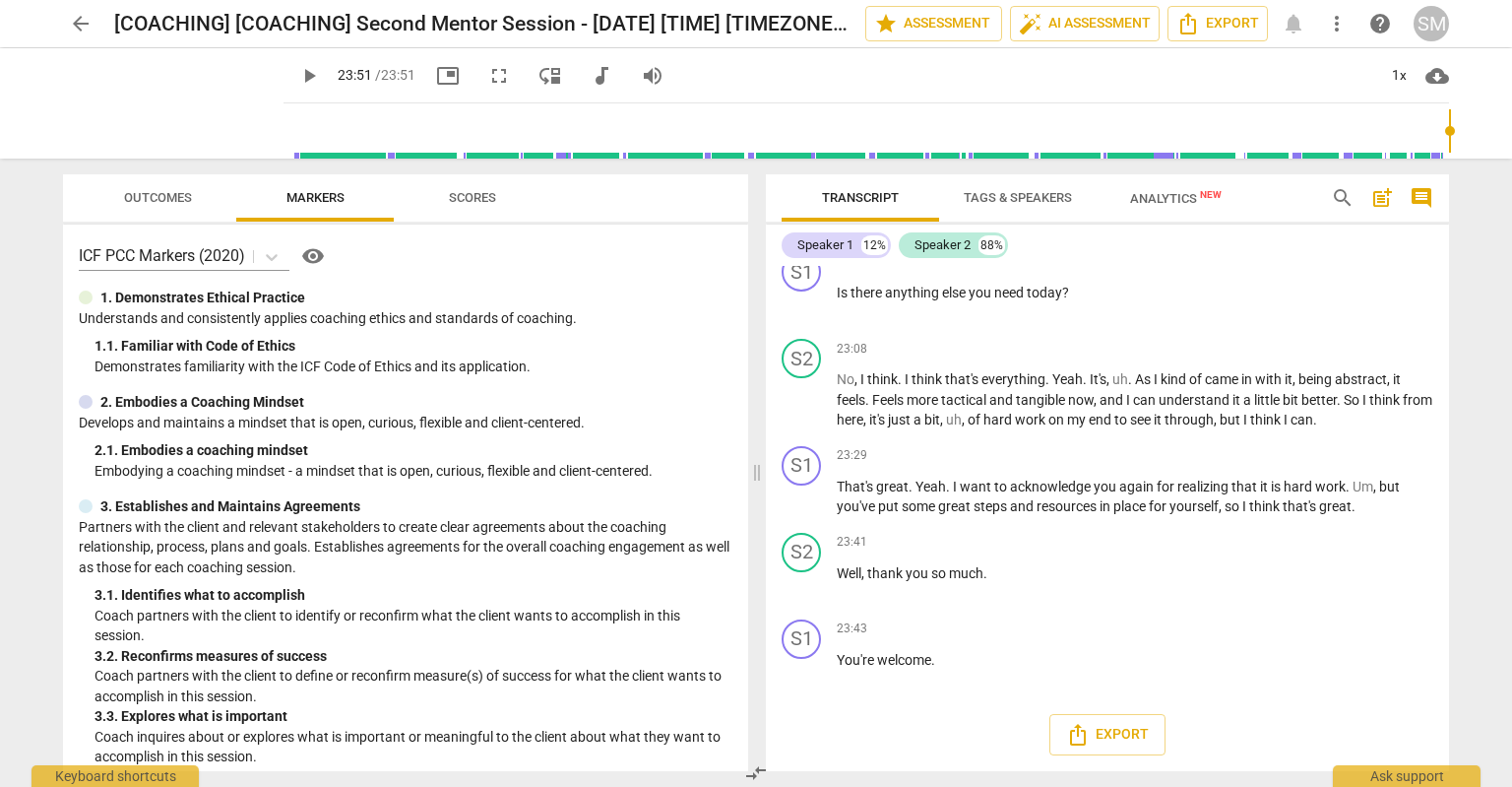 type on "1431" 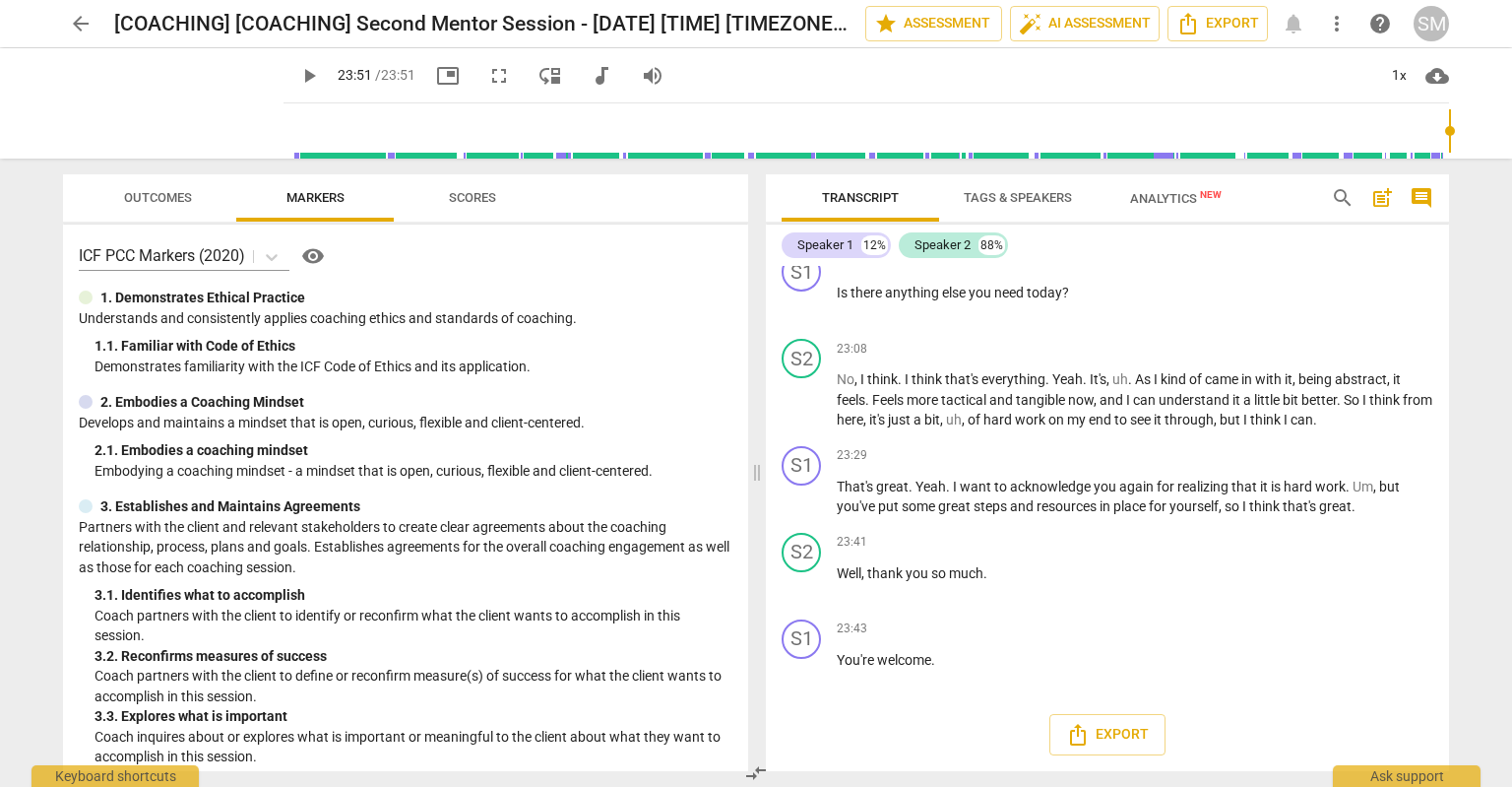 click on "ICF PCC Markers (2020) visibility 1. Demonstrates Ethical Practice Understands and consistently applies coaching ethics and standards of coaching. 1. 1. Familiar with Code of Ethics Demonstrates familiarity with the ICF Code of Ethics and its application. 2. Embodies a Coaching Mindset Develops and maintains a mindset that is open, curious, flexible and client-centered. 2. 1. Embodies a coaching mindset Embodying a coaching mindset - a mindset that is open, curious, flexible and client-centered. 3. Establishes and Maintains Agreements Partners with the client and relevant stakeholders to create clear agreements about the coaching relationship, process, plans and goals. Establishes agreements for the overall coaching engagement as well as those for each coaching session. 3. 1. Identifies what to accomplish Coach partners with the client to identify or reconfirm what the client wants to accomplish in this session. 3. 2. Reconfirms measures of success 3. 3. Explores what is important 3. 4. 4. 4. 4. 5. 5. 5. 5." at bounding box center (406, 497) 